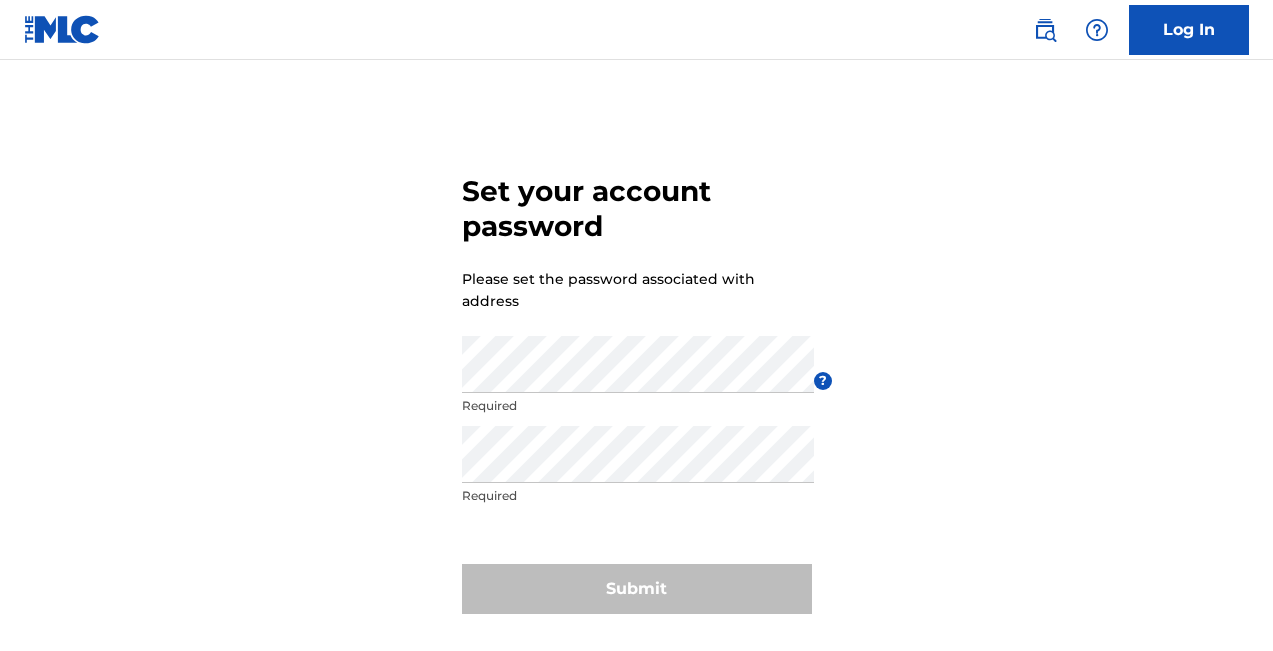 scroll, scrollTop: 0, scrollLeft: 0, axis: both 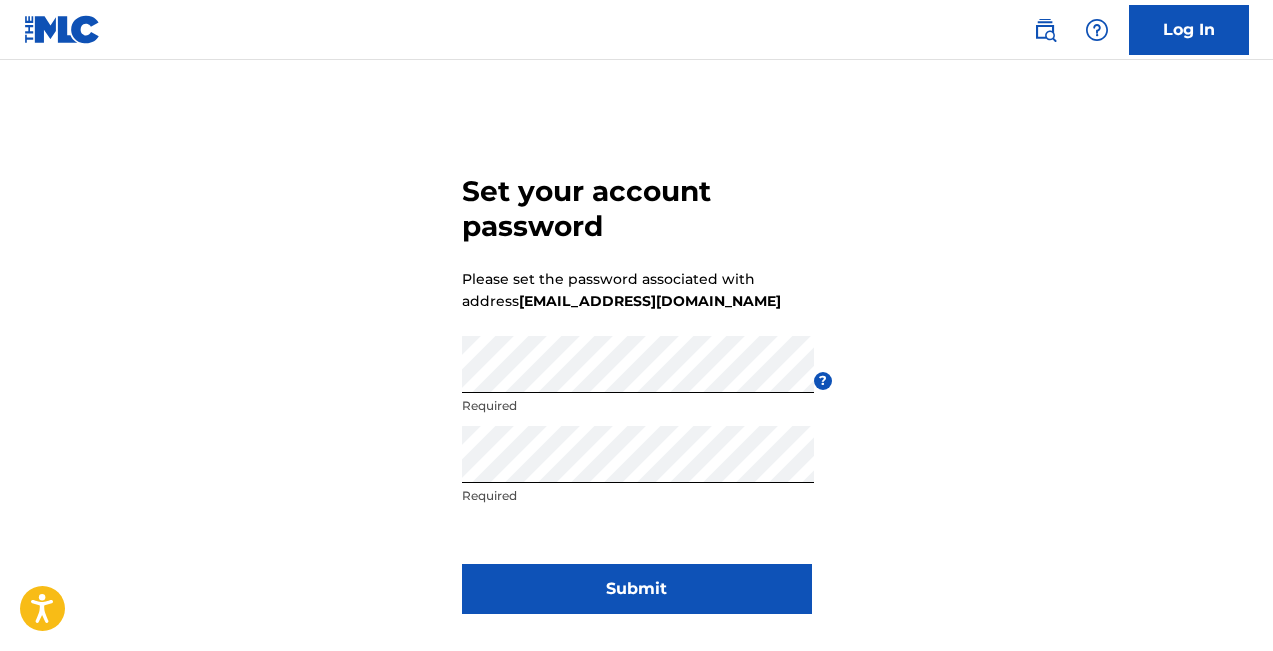 click on "Submit" at bounding box center [637, 589] 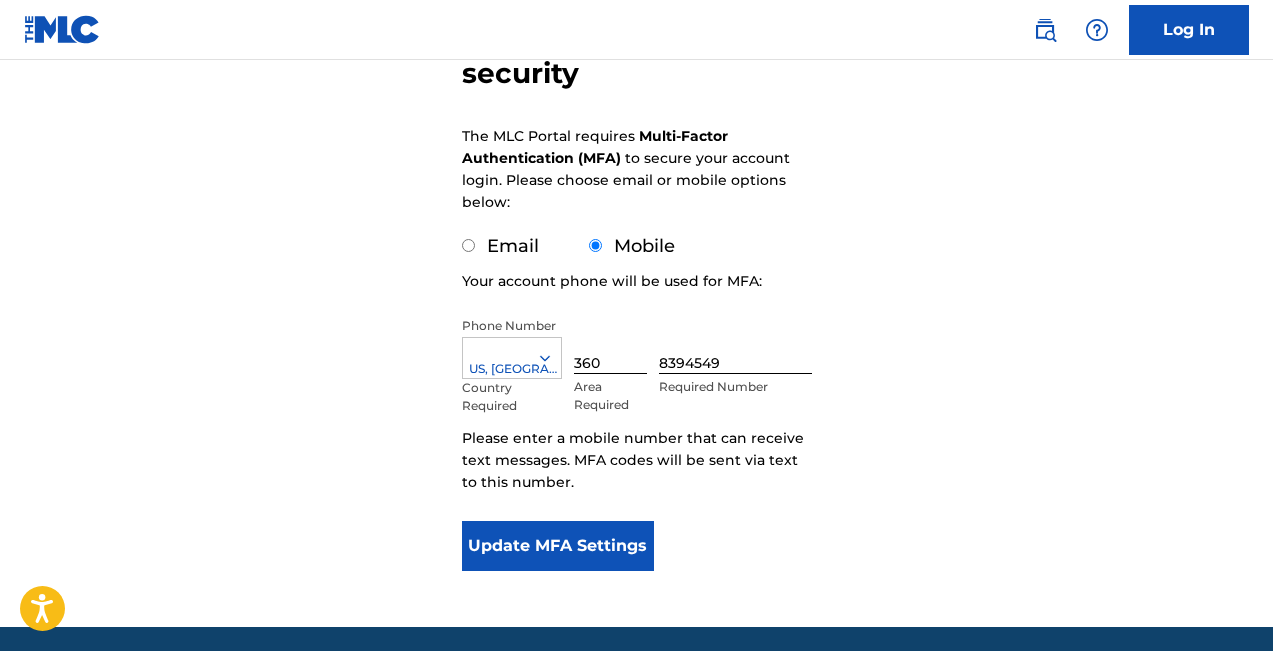 scroll, scrollTop: 249, scrollLeft: 0, axis: vertical 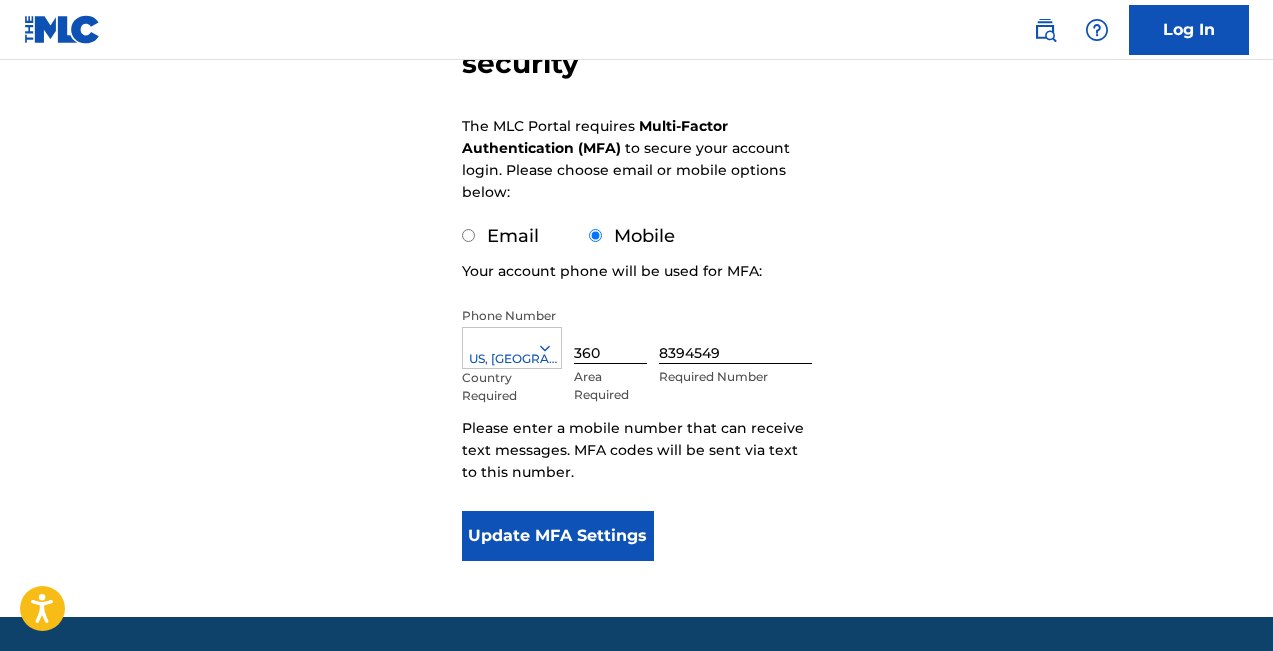click on "Update MFA Settings" at bounding box center (558, 536) 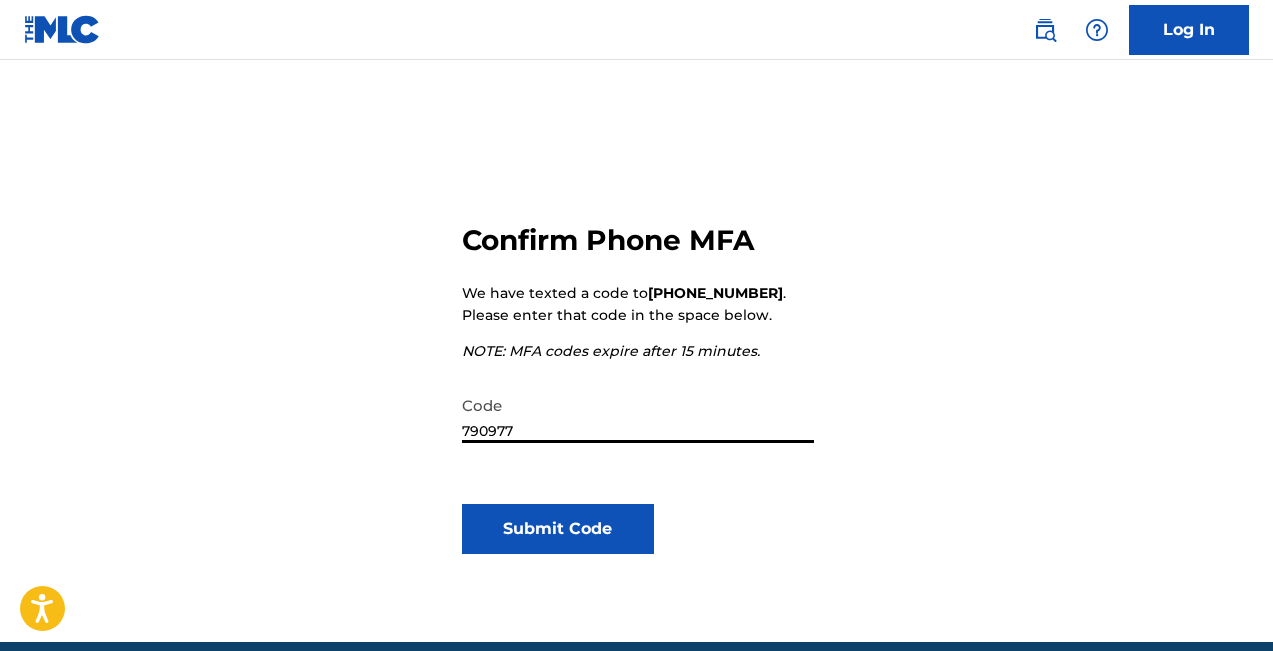 scroll, scrollTop: 196, scrollLeft: 0, axis: vertical 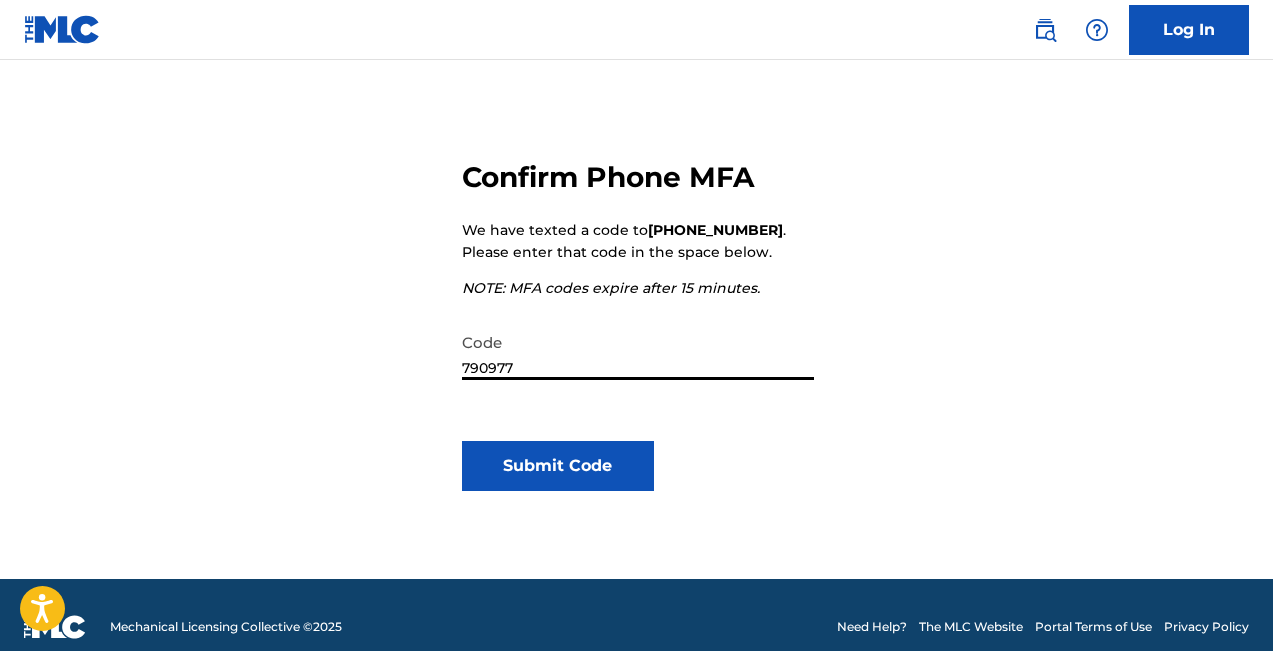 type on "790977" 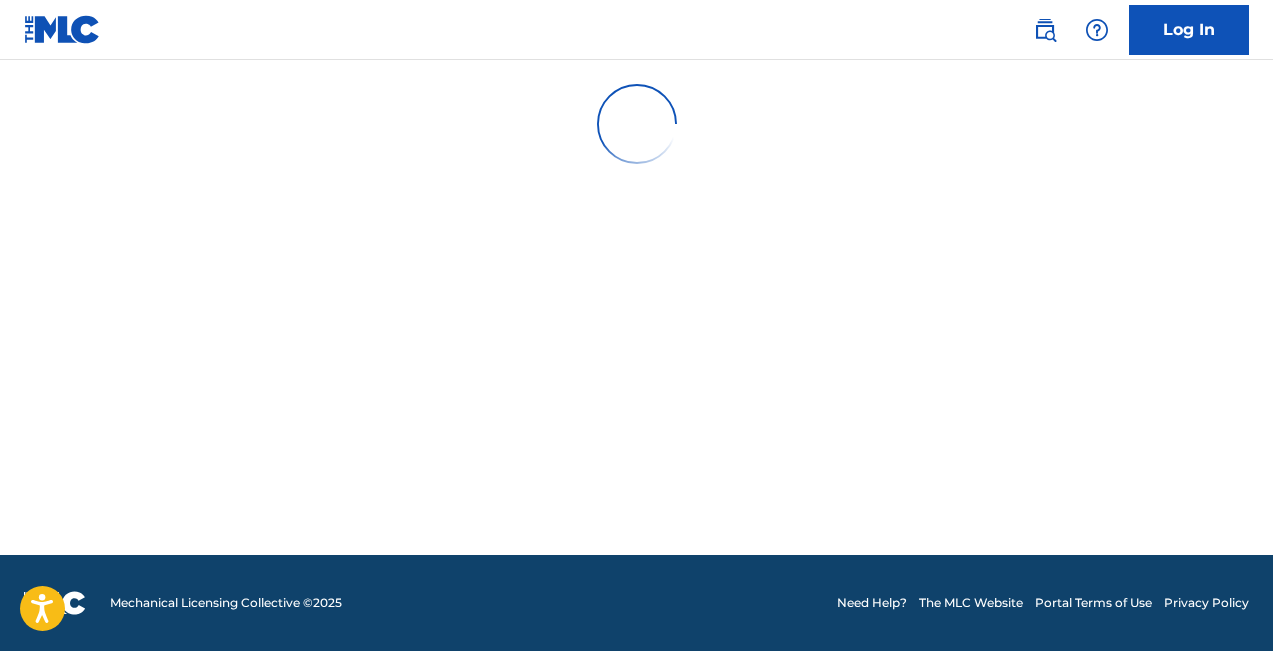scroll, scrollTop: 0, scrollLeft: 0, axis: both 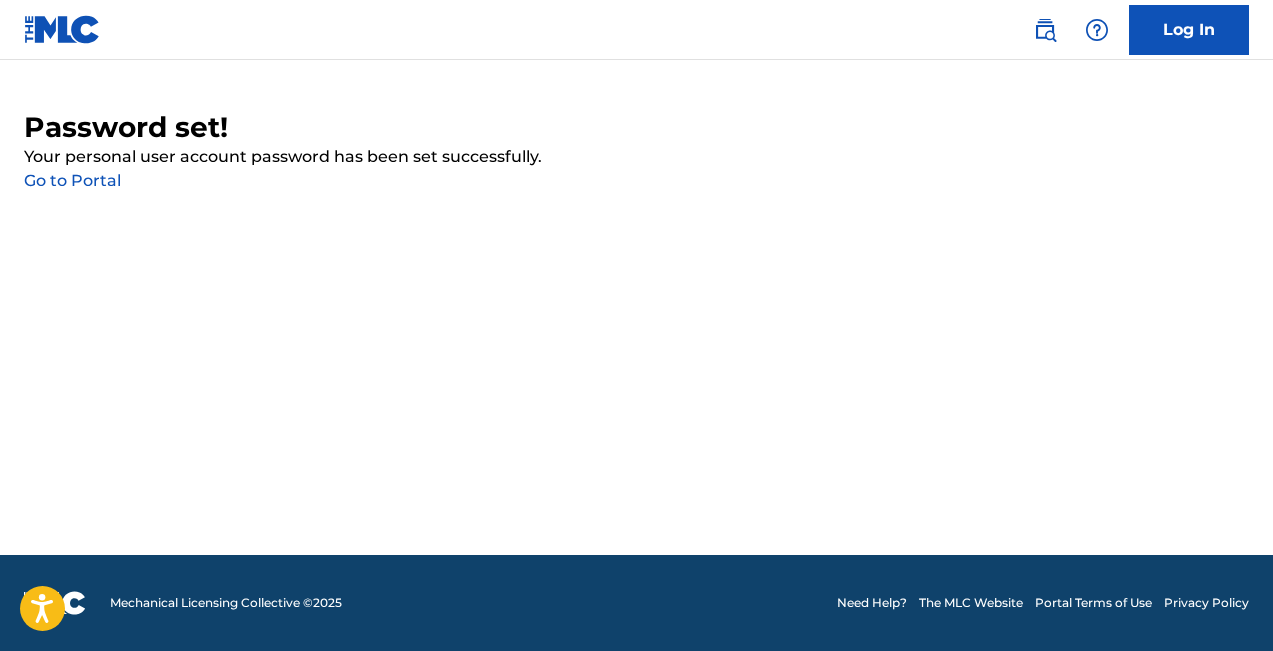 click on "Go to Portal" at bounding box center [72, 180] 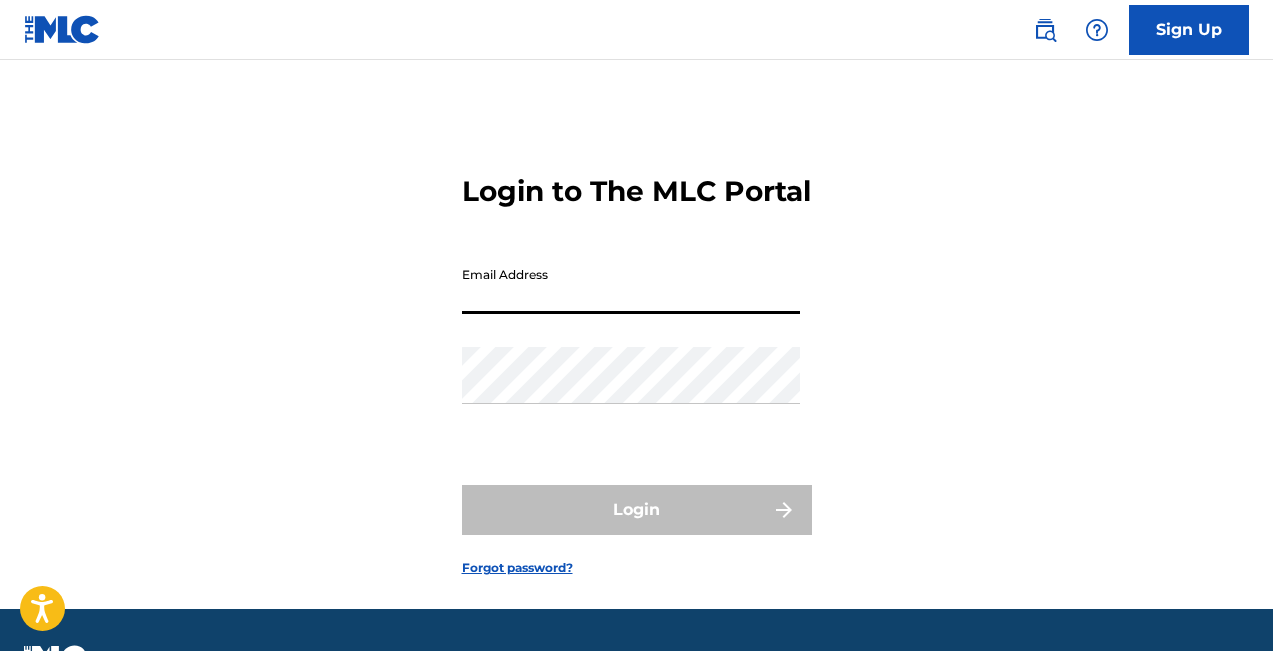 click on "Email Address" at bounding box center [631, 285] 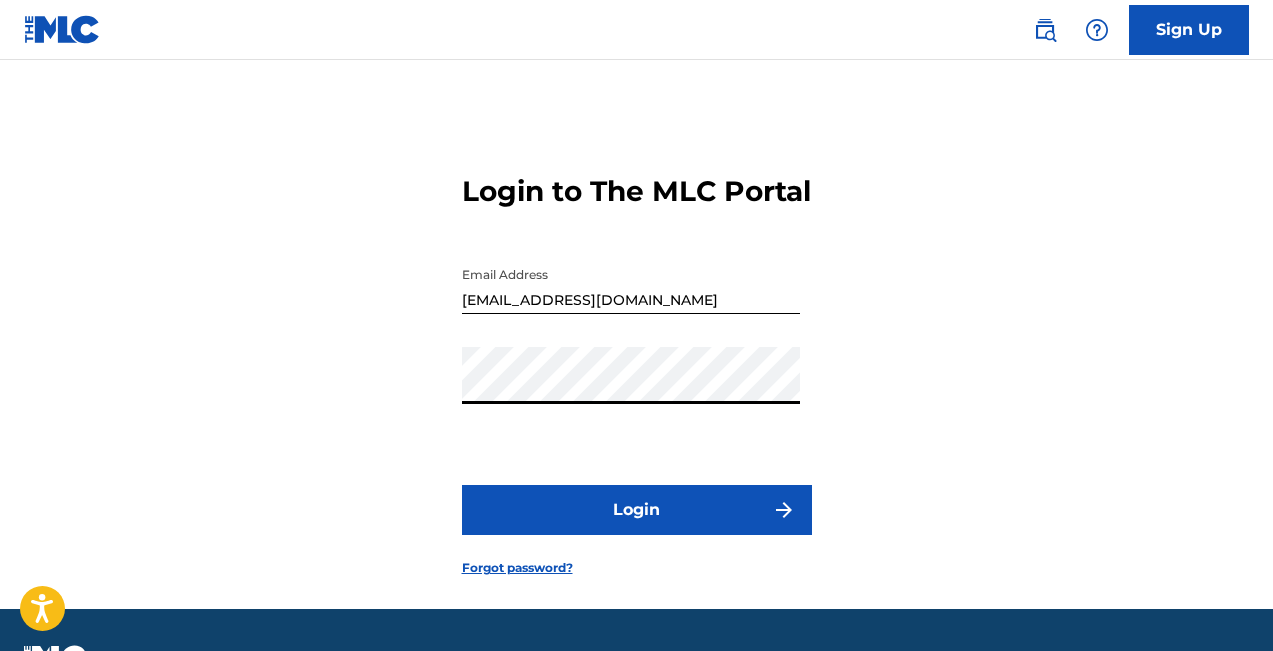 click on "Login" at bounding box center [637, 510] 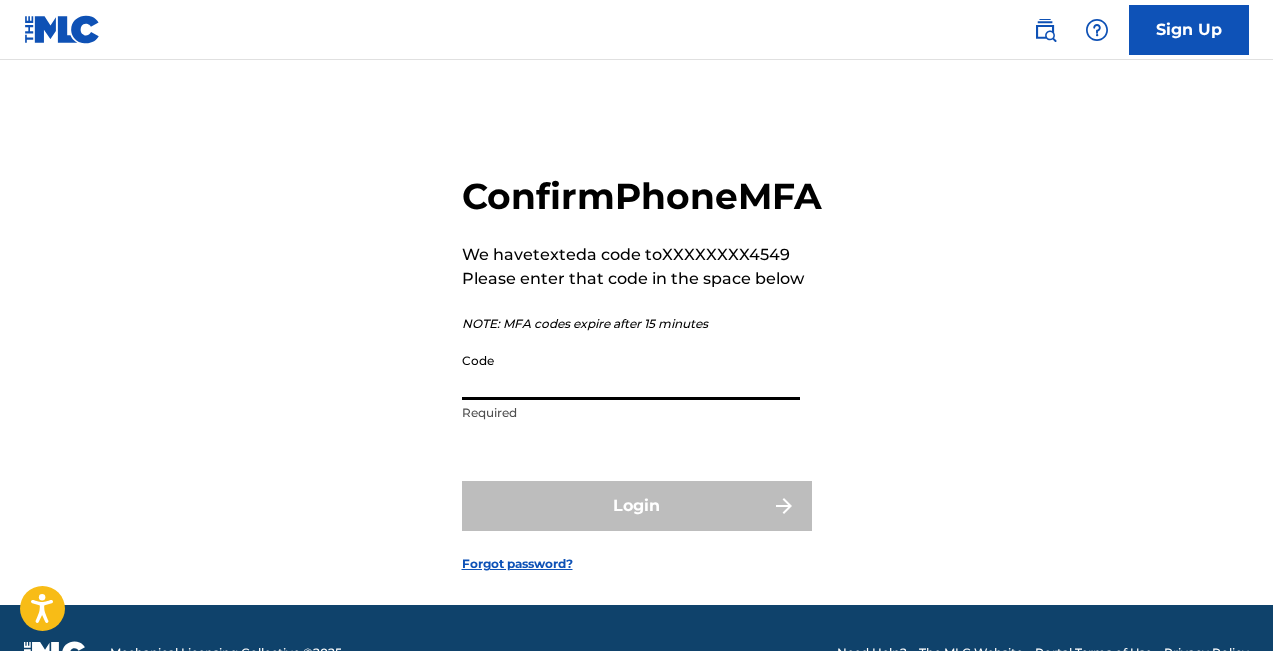 click on "Code" at bounding box center [631, 371] 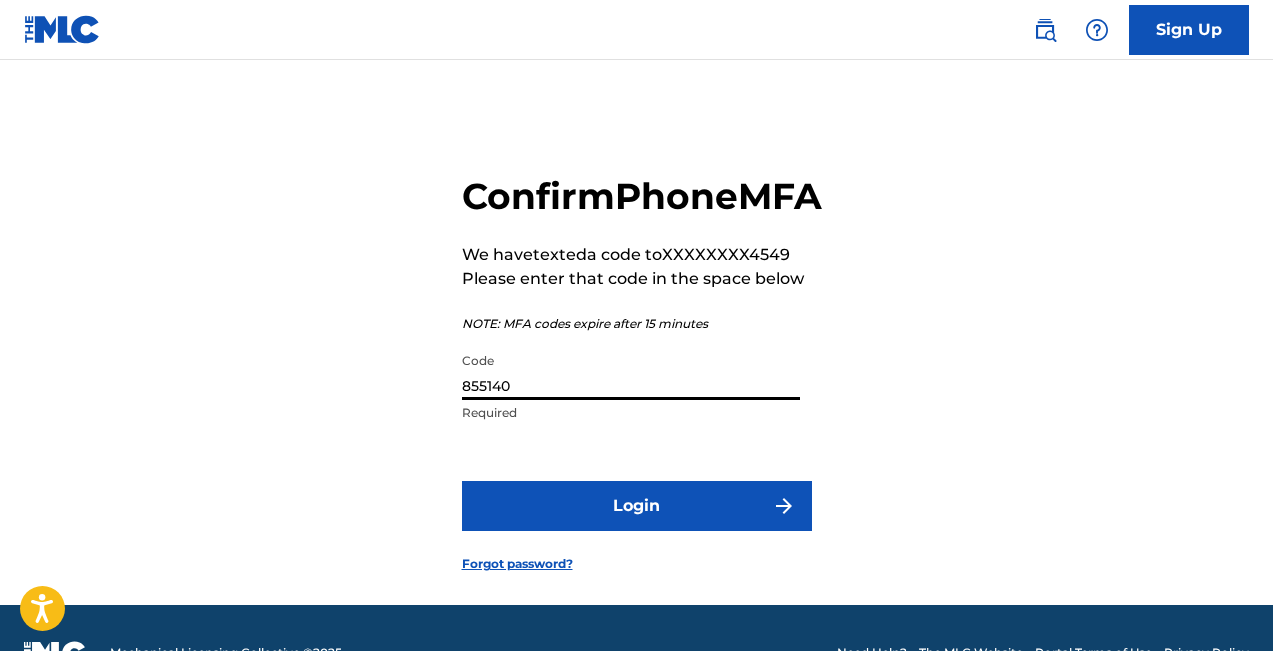 type on "855140" 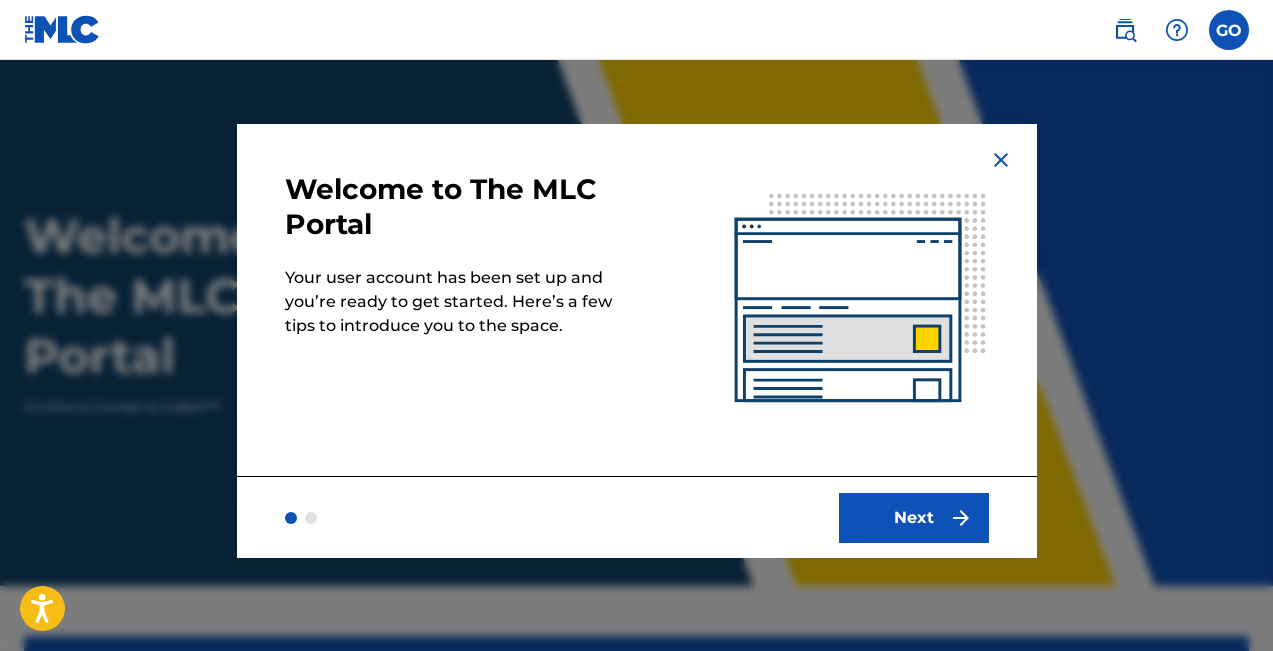 scroll, scrollTop: 0, scrollLeft: 0, axis: both 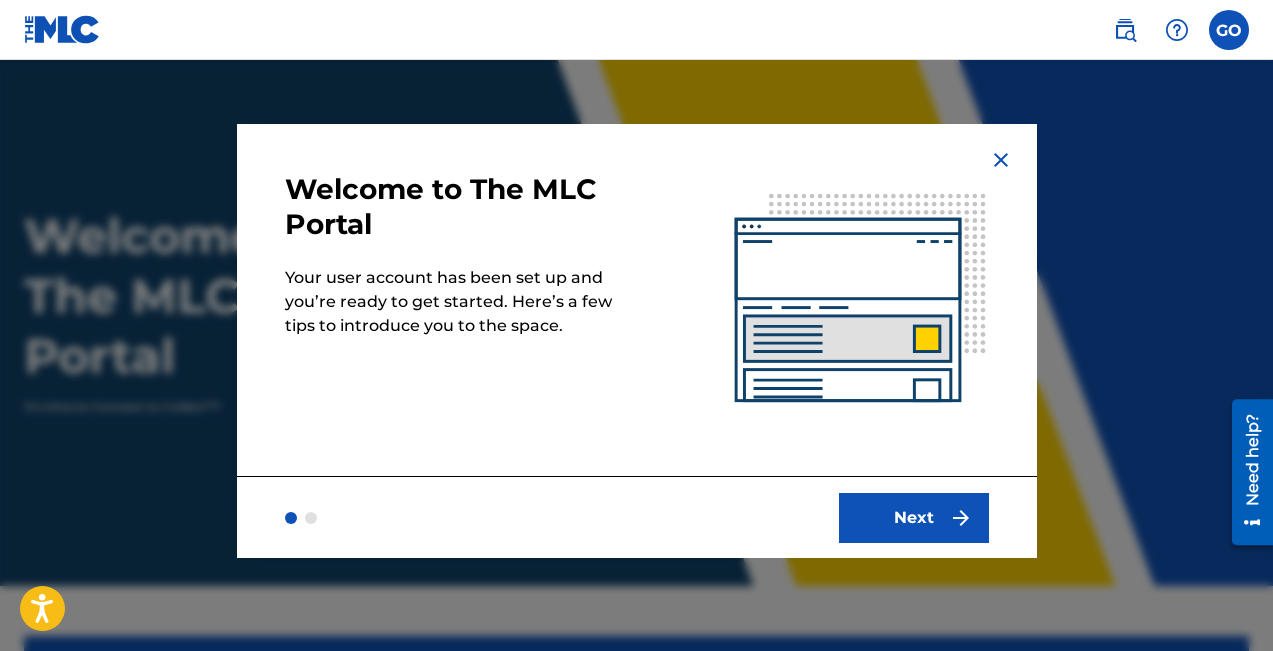 click on "Next" at bounding box center (914, 518) 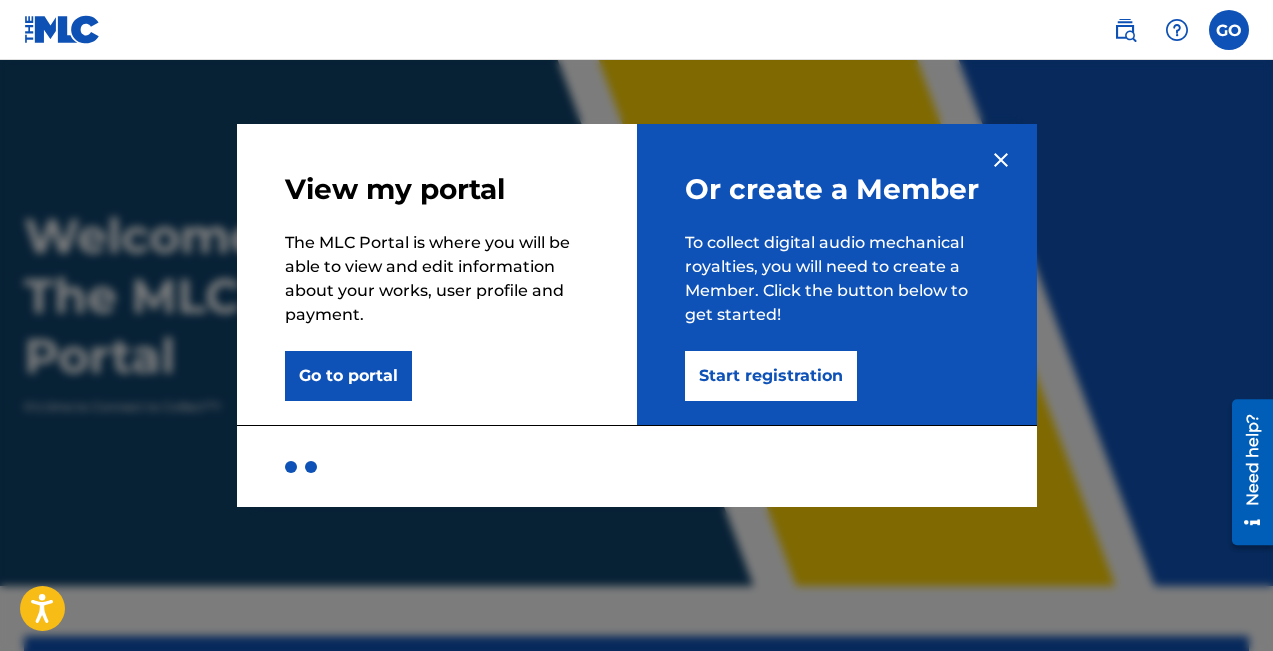click on "Start registration" at bounding box center (771, 376) 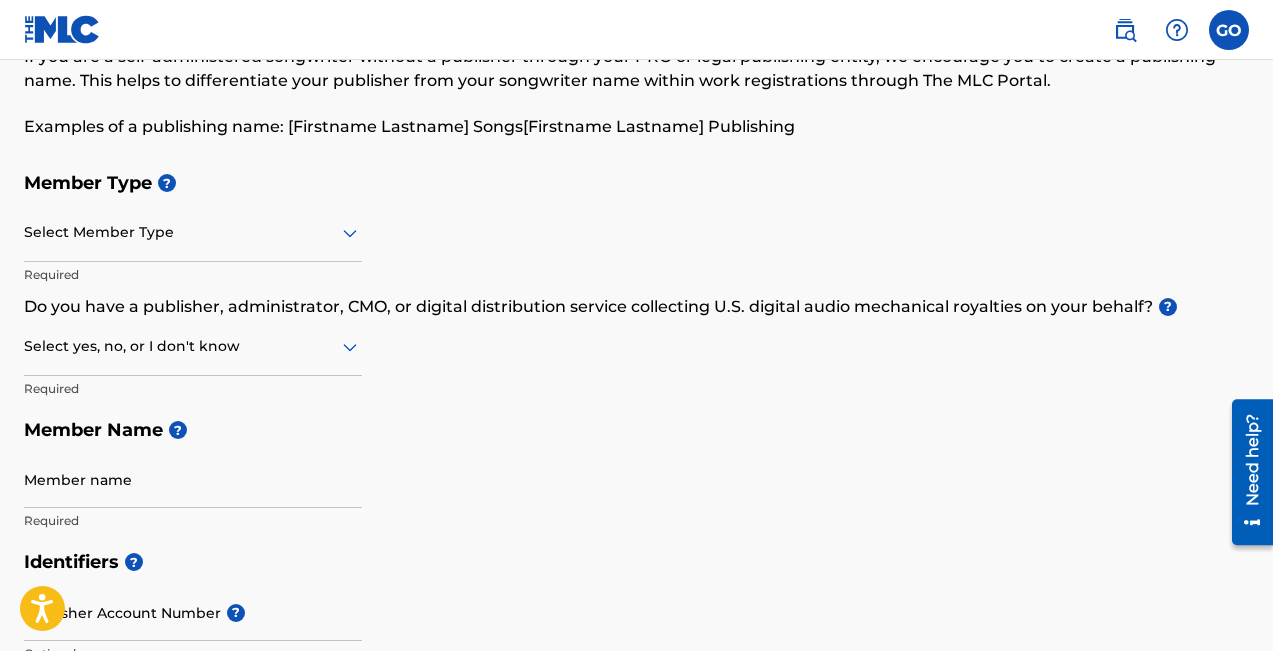 scroll, scrollTop: 140, scrollLeft: 0, axis: vertical 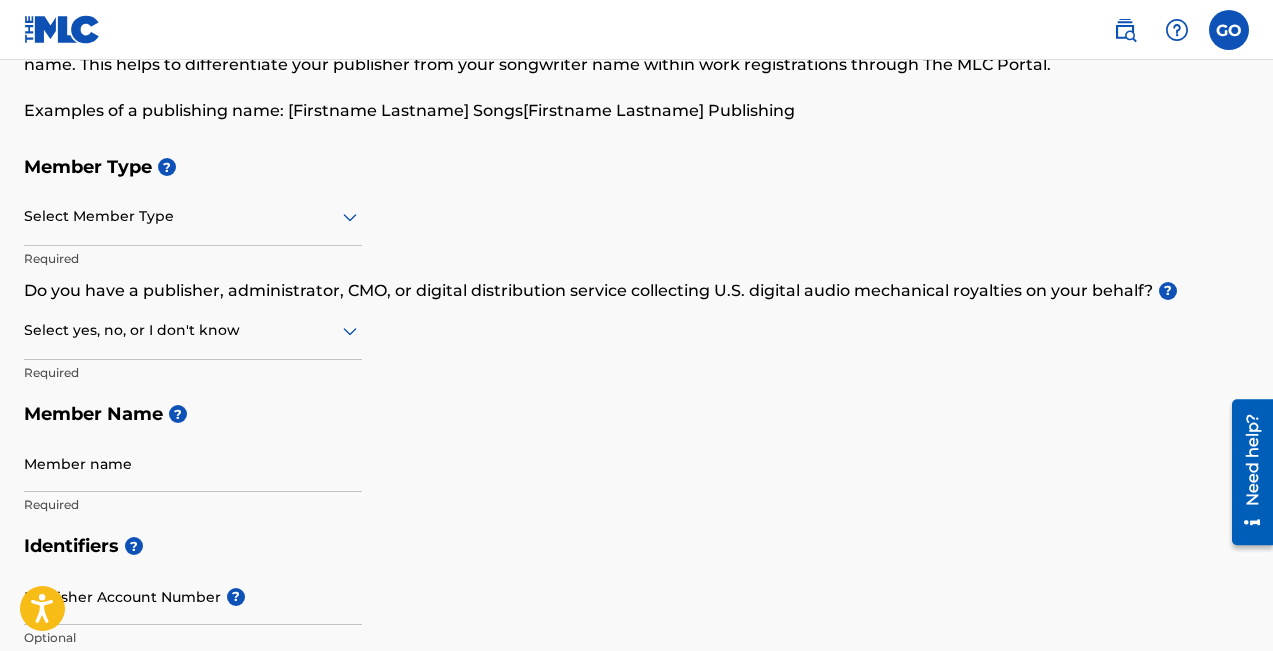 click at bounding box center (193, 216) 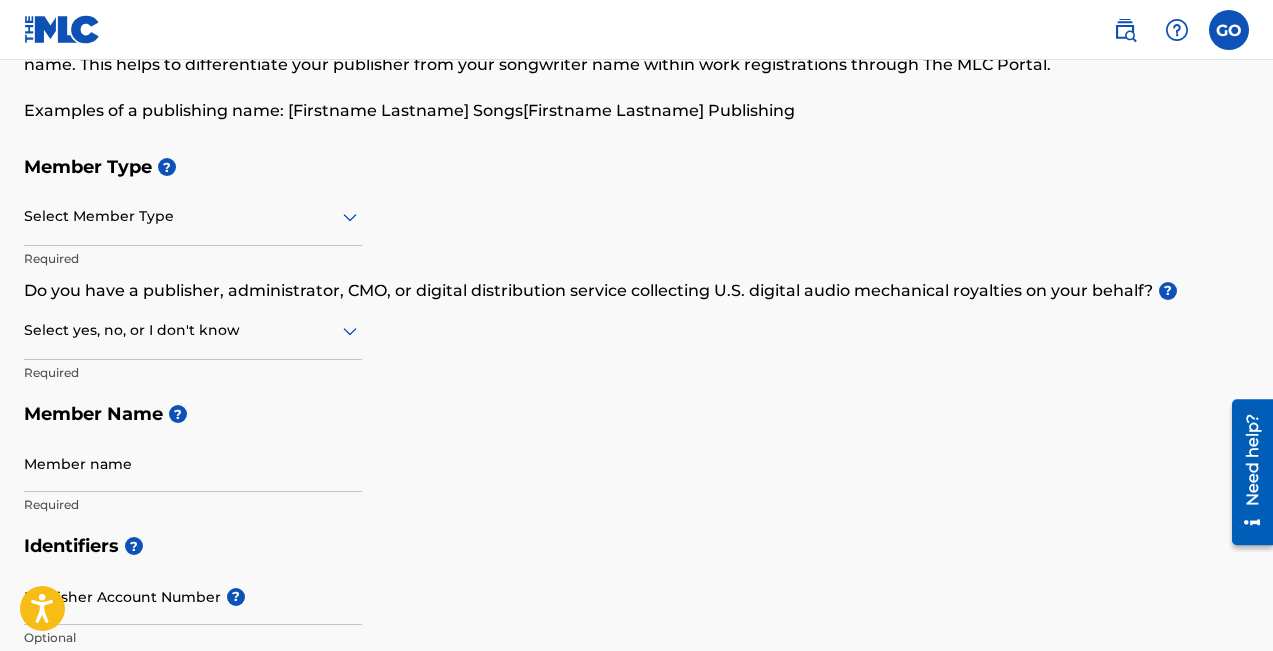 click on "Member Type ?" at bounding box center [636, 167] 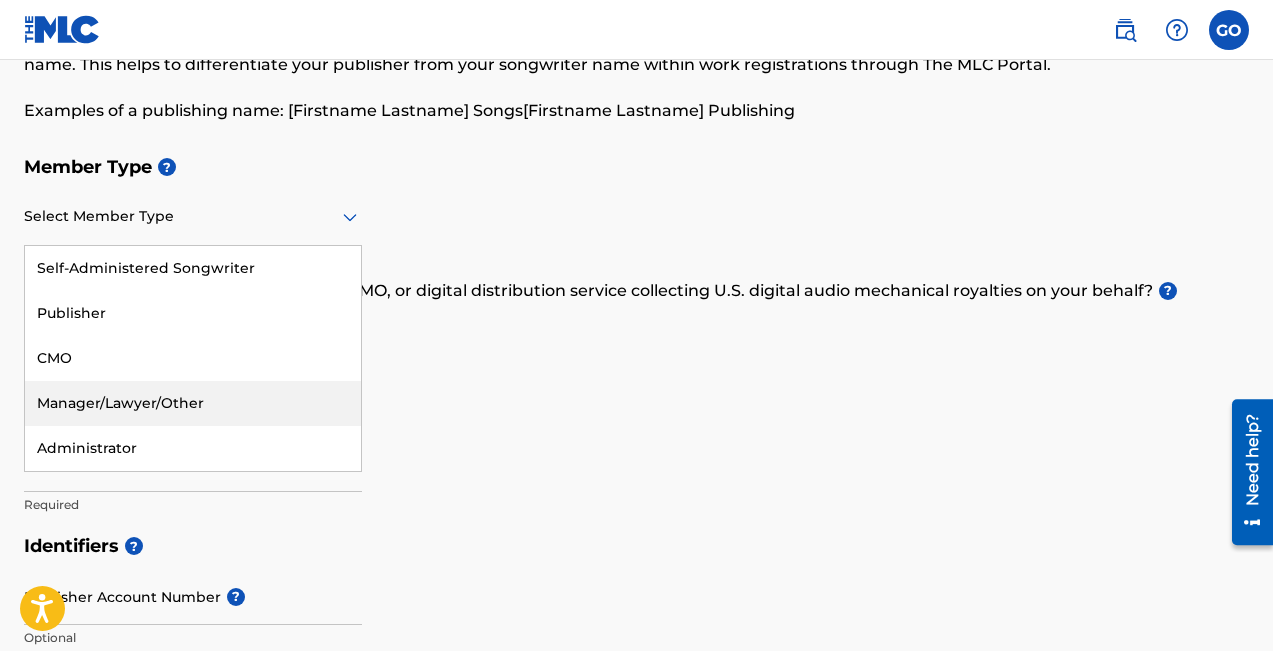 click on "Member Name ?" at bounding box center (636, 414) 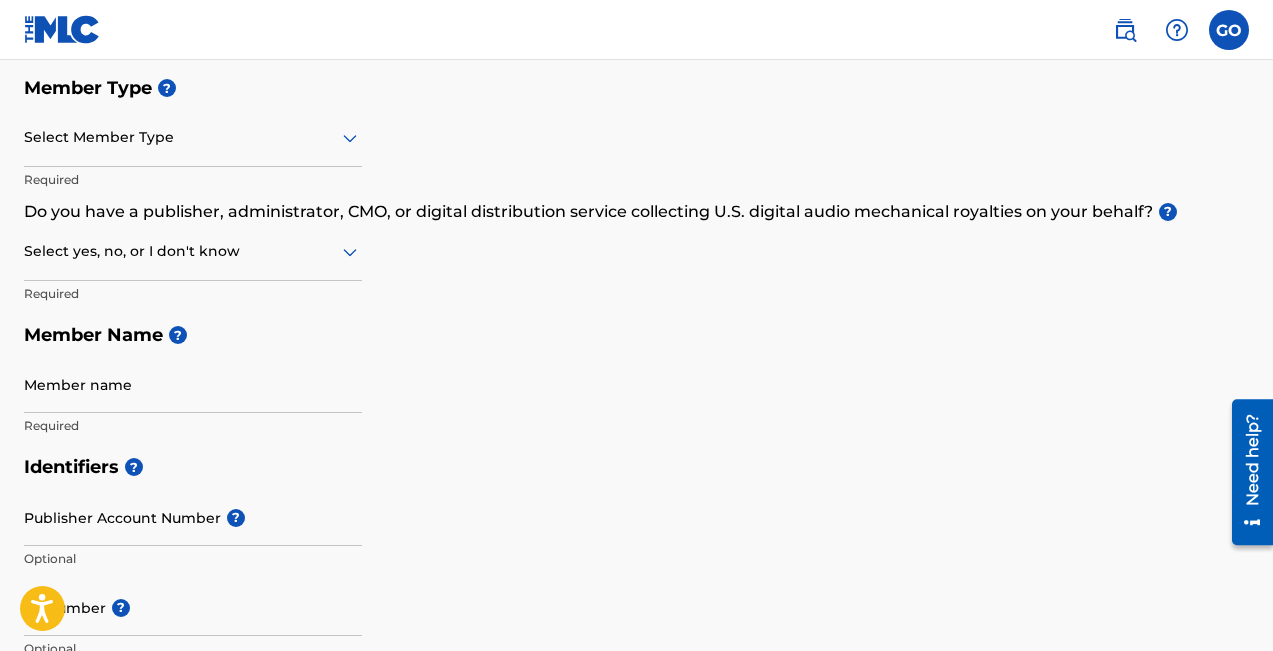 scroll, scrollTop: 220, scrollLeft: 0, axis: vertical 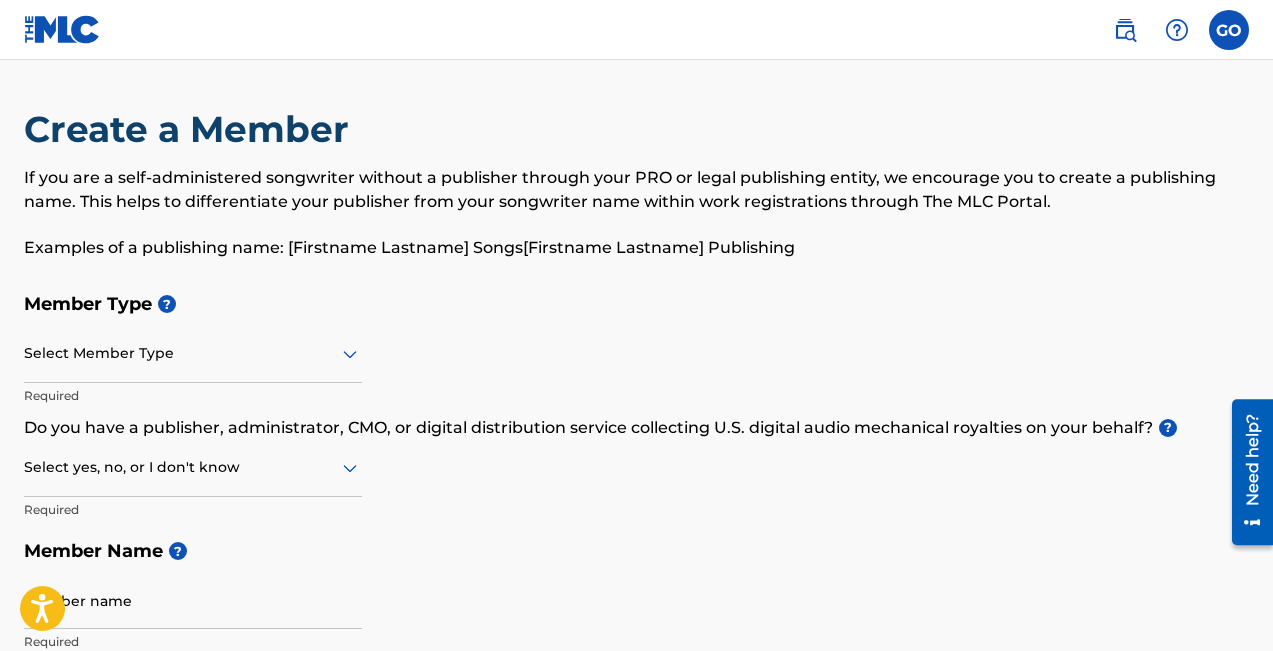 click on "Select Member Type" at bounding box center [193, 354] 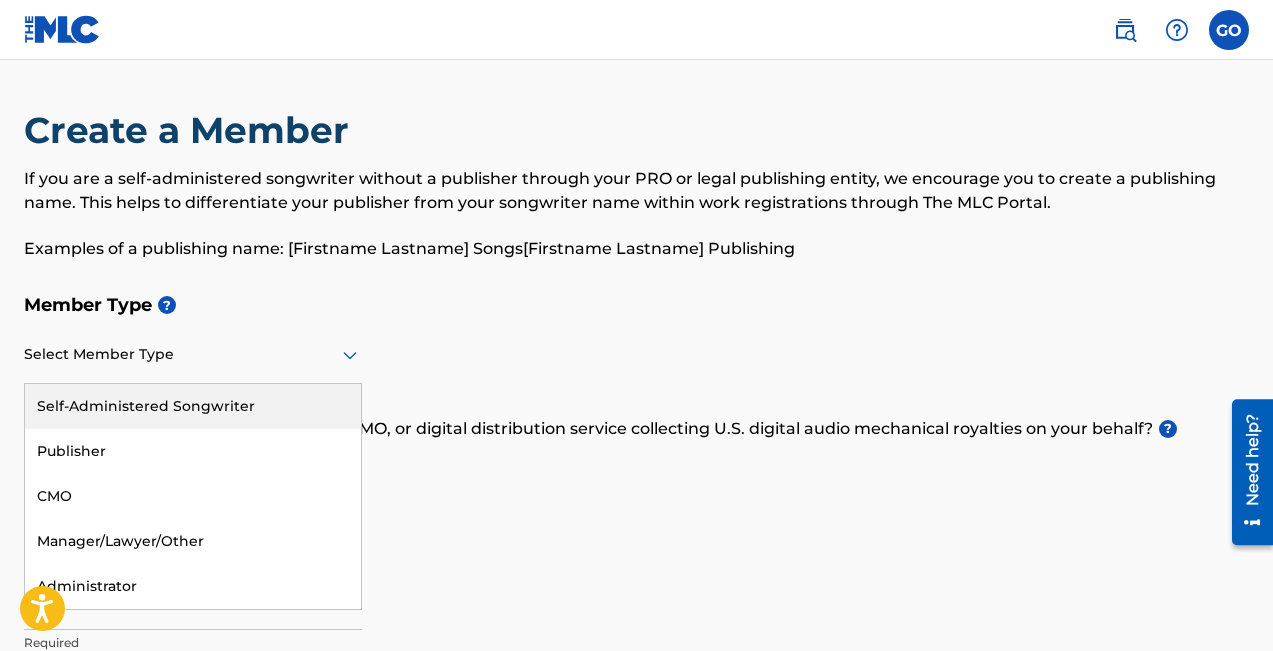 click on "Self-Administered Songwriter" at bounding box center (193, 406) 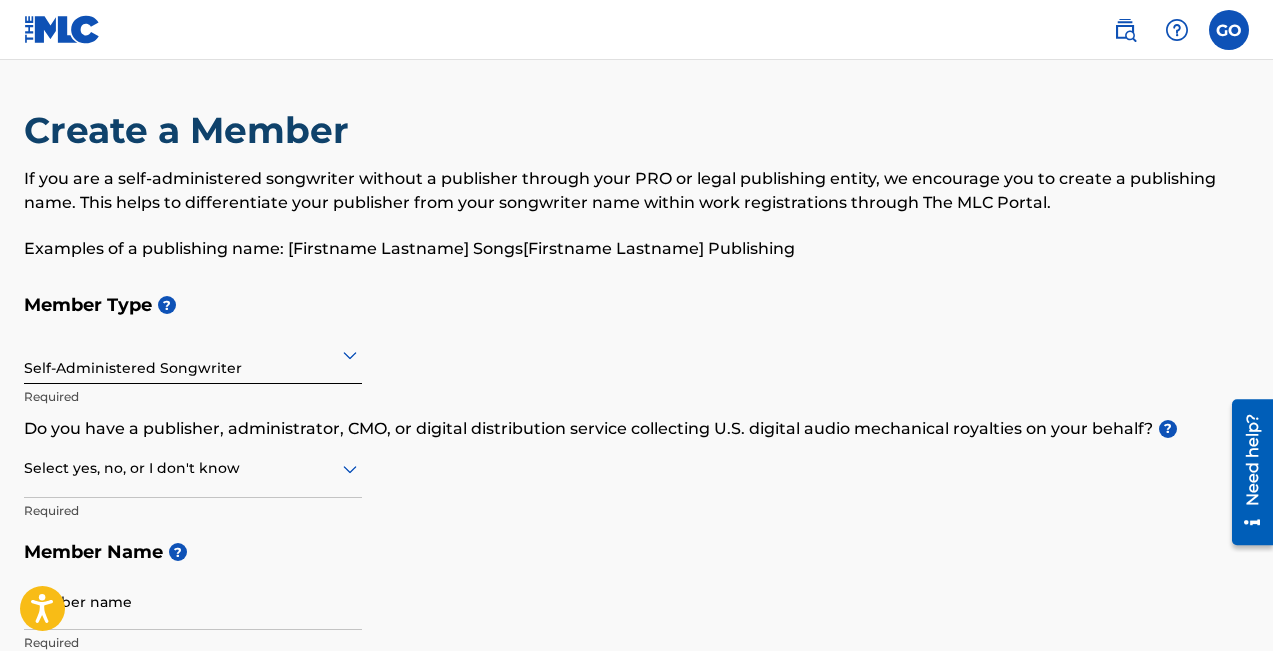 click on "Member Type ? Self-Administered Songwriter Required Do you have a publisher, administrator, CMO, or digital distribution service collecting U.S. digital audio mechanical royalties on your behalf? ? Select yes, no, or I don't know Required Member Name ? Member name Required" at bounding box center [636, 473] 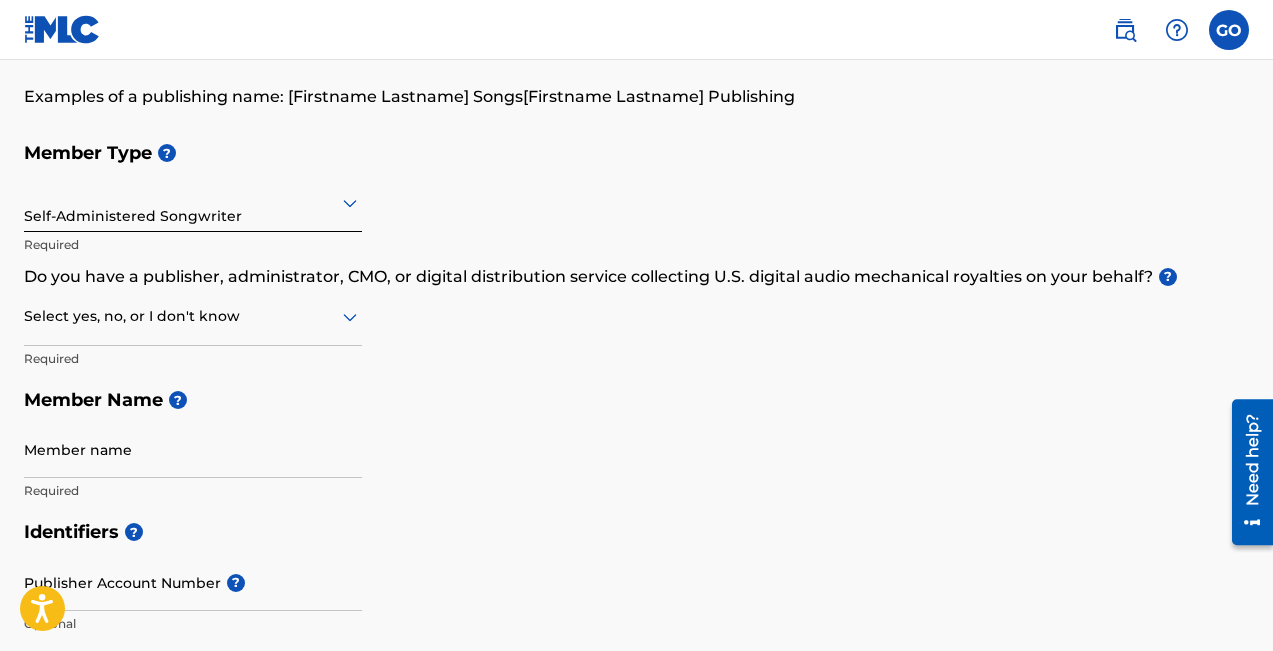 scroll, scrollTop: 161, scrollLeft: 0, axis: vertical 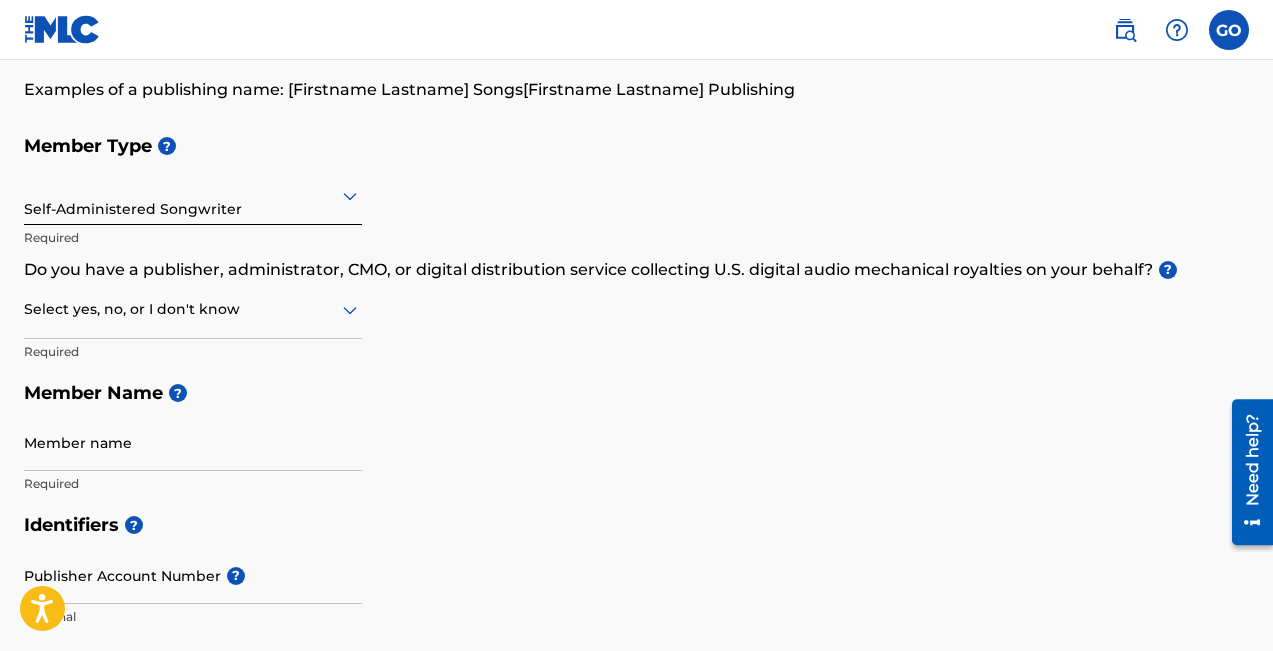 click at bounding box center [193, 309] 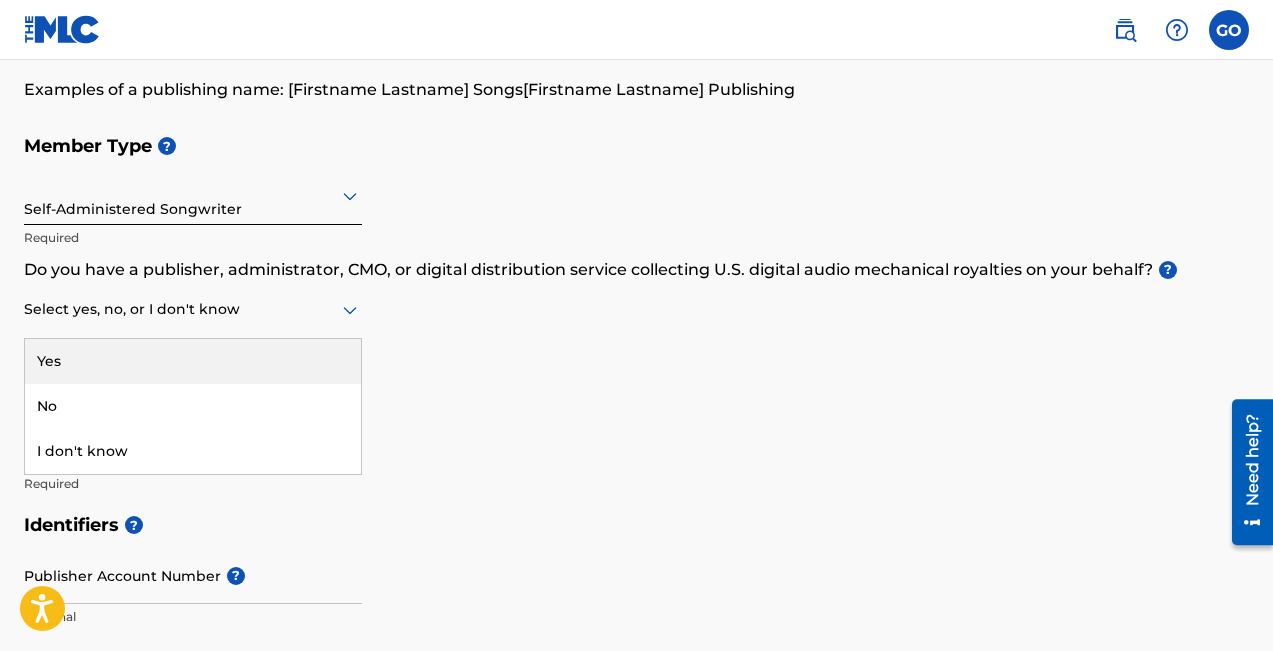click on "Member Type ? Self-Administered Songwriter Required Do you have a publisher, administrator, CMO, or digital distribution service collecting U.S. digital audio mechanical royalties on your behalf? ? Yes, 1 of 3. 3 results available. Use Up and Down to choose options, press Enter to select the currently focused option, press Escape to exit the menu, press Tab to select the option and exit the menu. Select yes, no, or I don't know Yes No I don't know Required Member Name ? Member name Required" at bounding box center [636, 314] 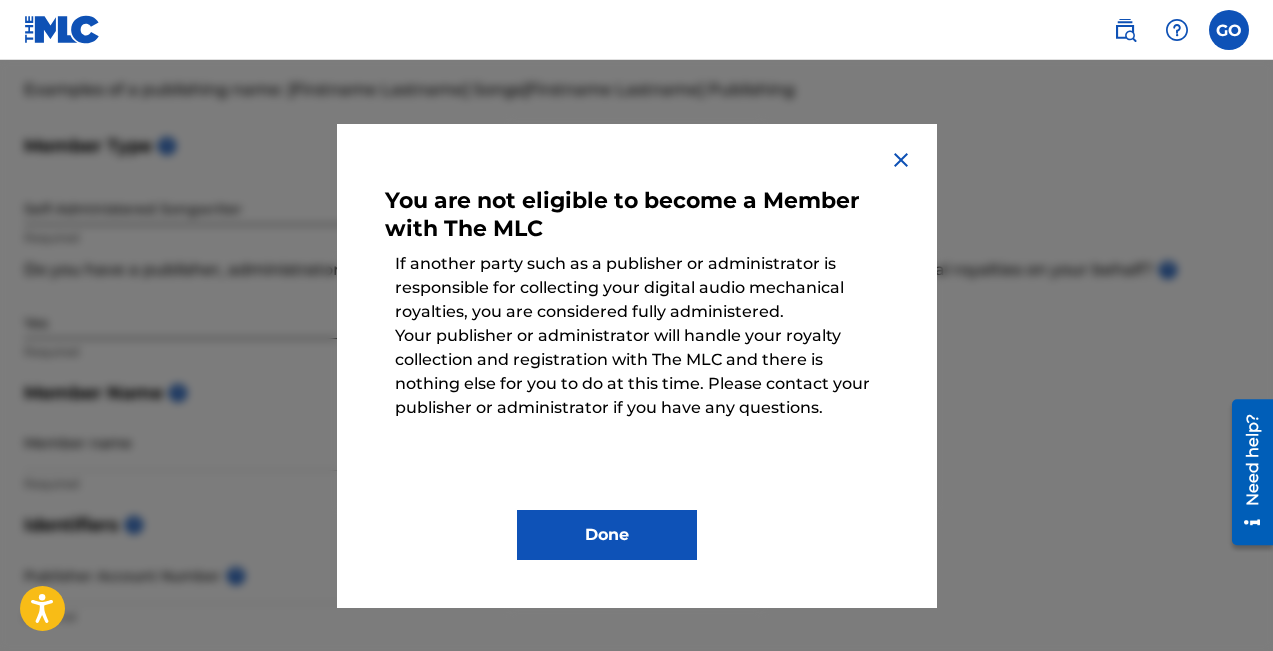 click on "Done" at bounding box center (607, 535) 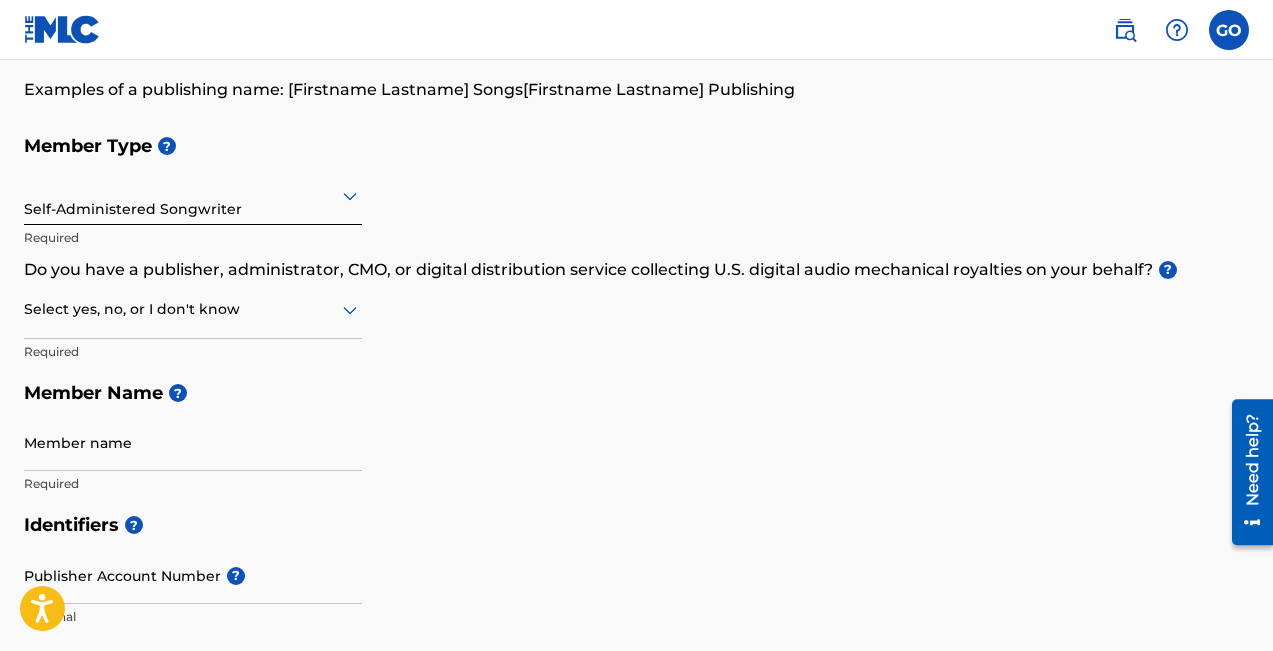 click on "Member name" at bounding box center (193, 442) 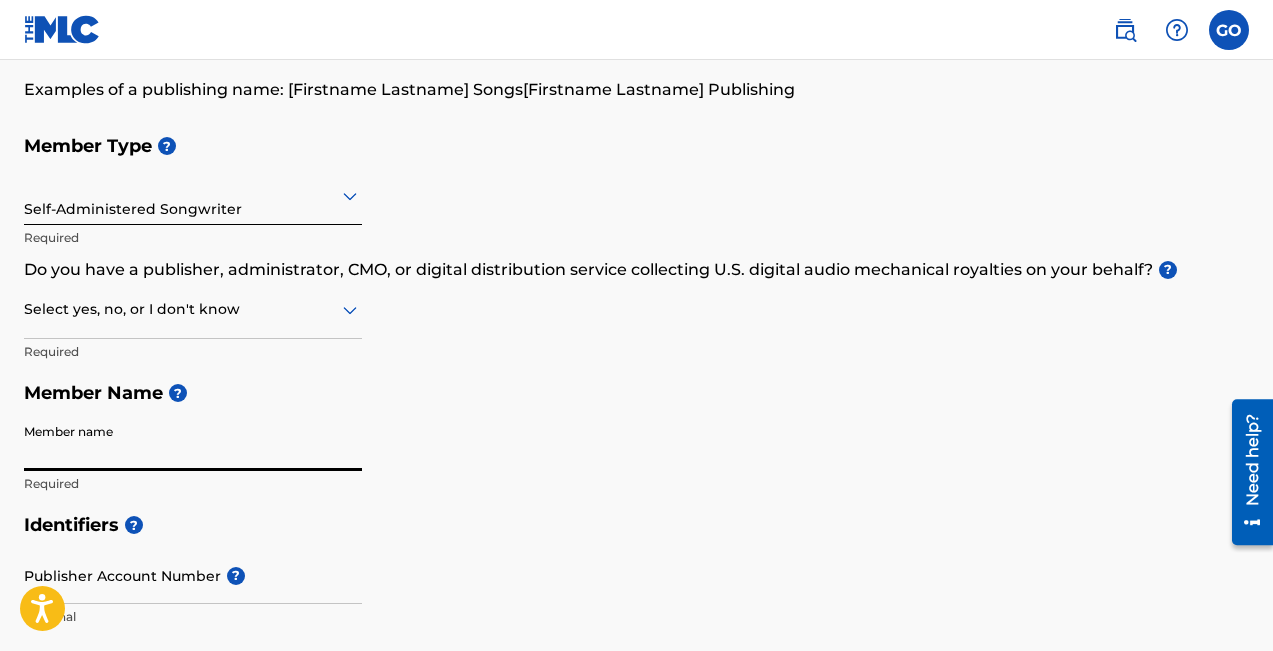 type on "[PERSON_NAME]" 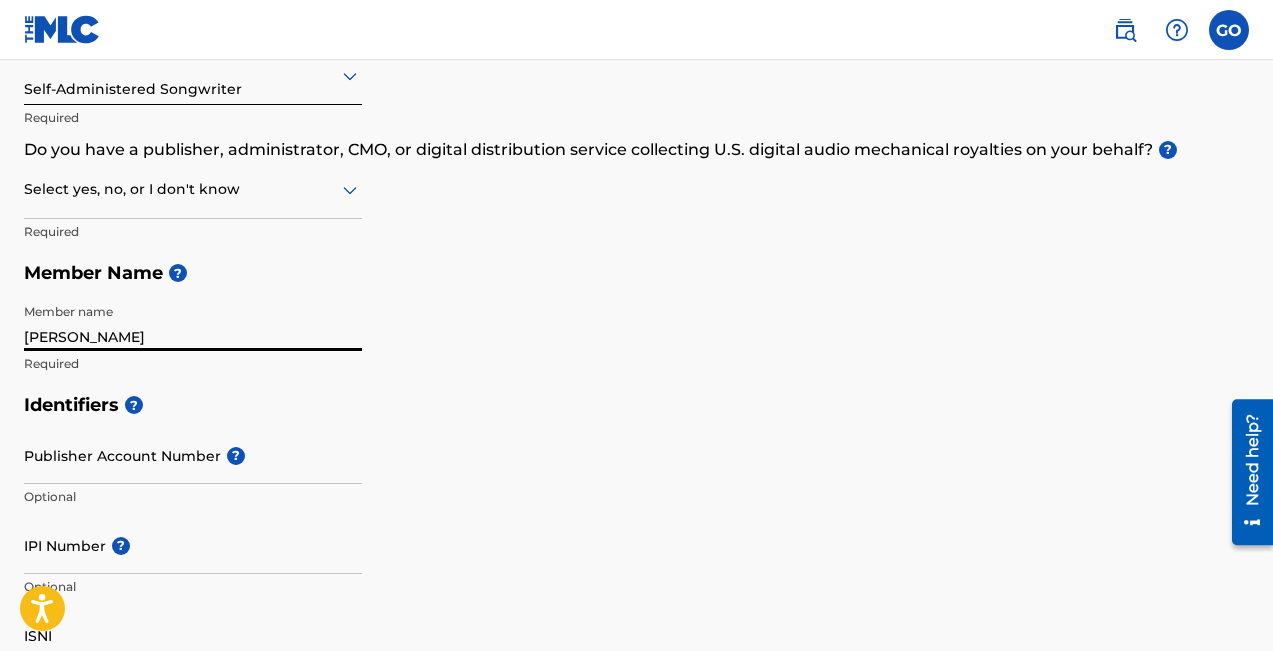 scroll, scrollTop: 273, scrollLeft: 0, axis: vertical 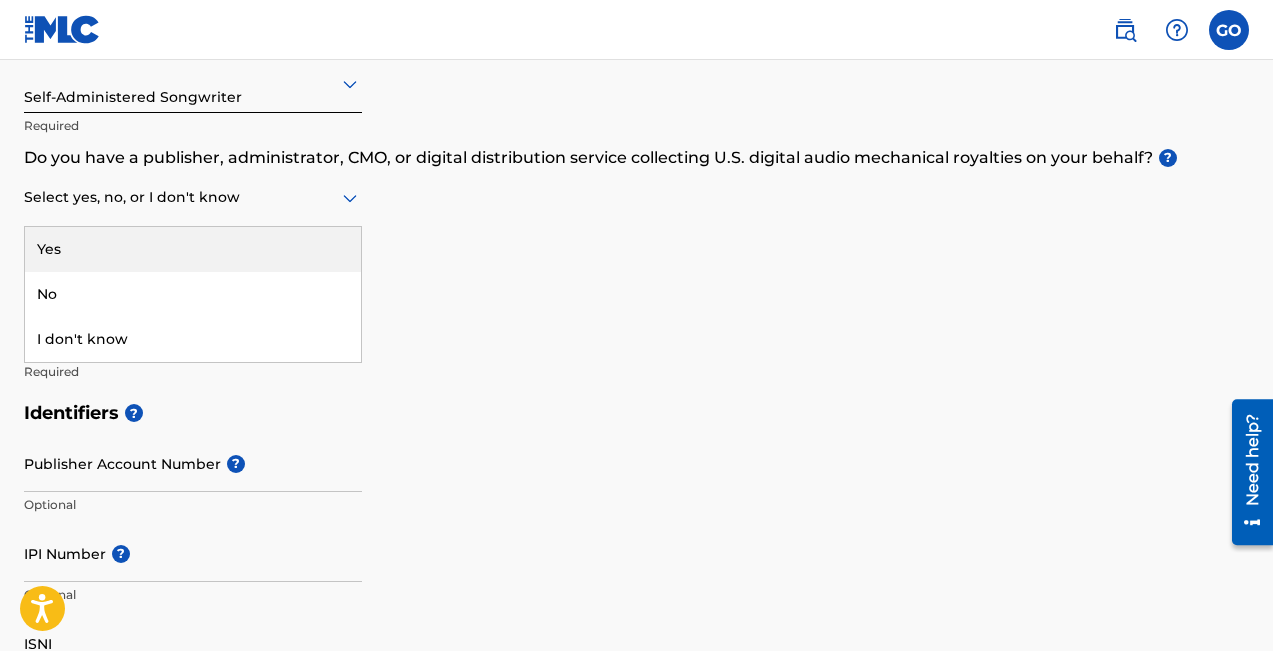 click at bounding box center (193, 197) 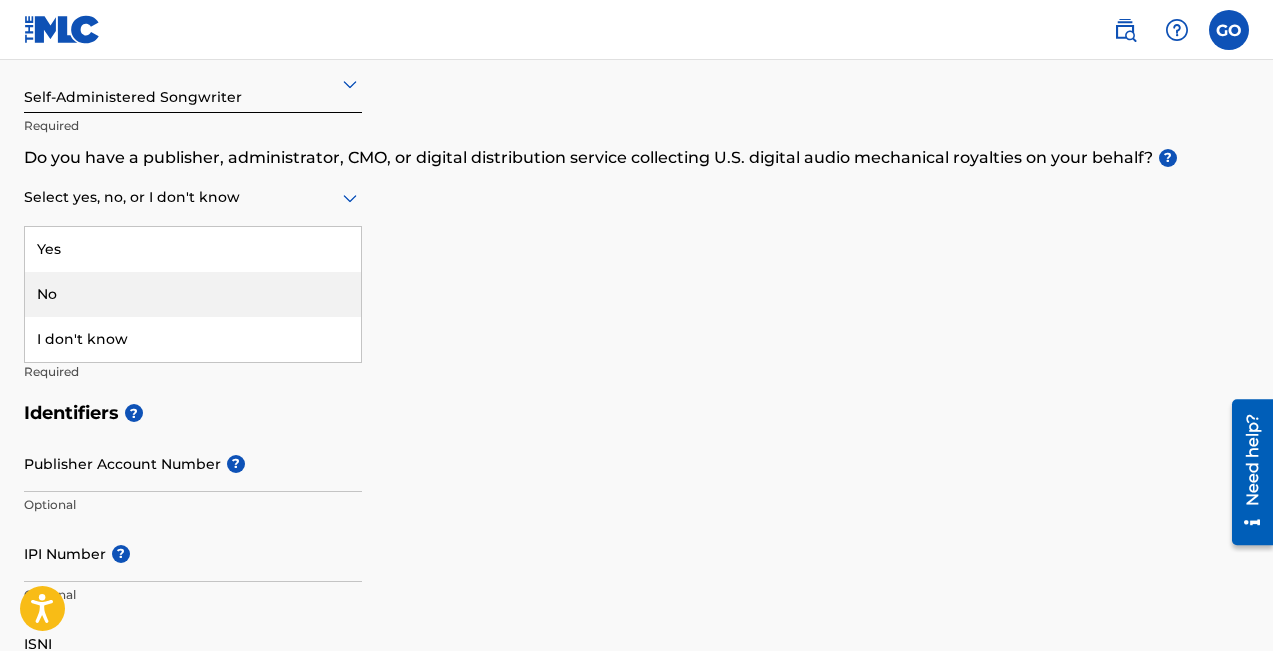 click on "No" at bounding box center (193, 294) 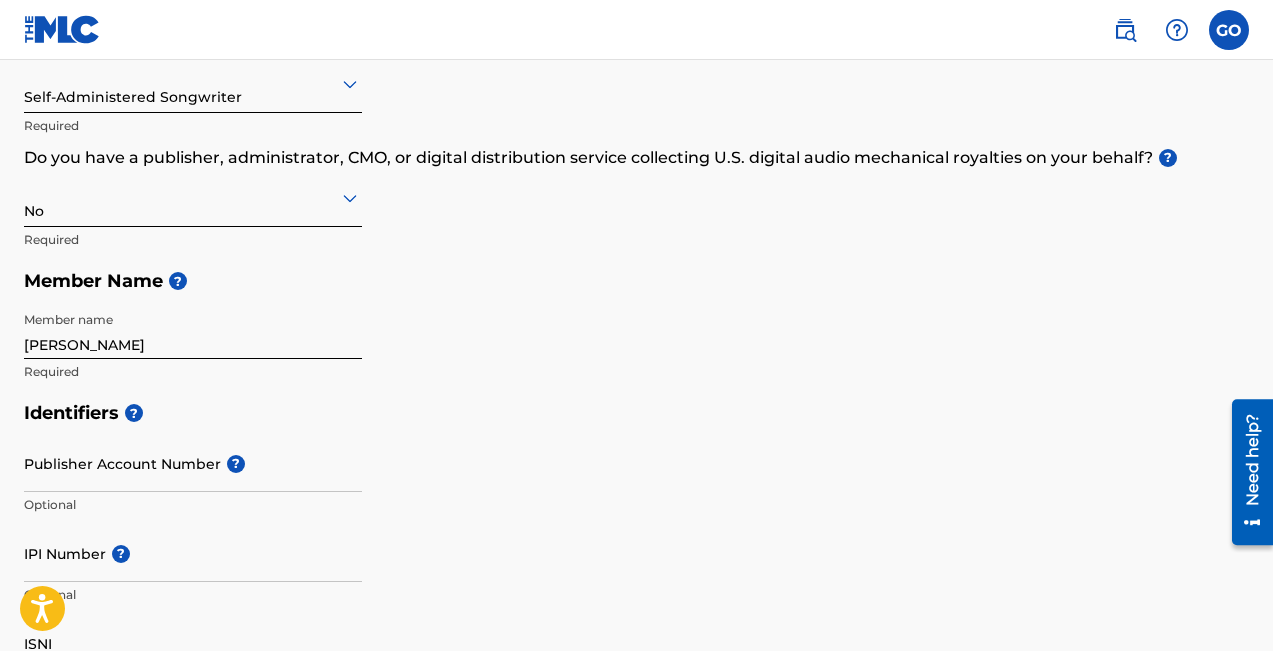 click on "Identifiers ?" at bounding box center [636, 413] 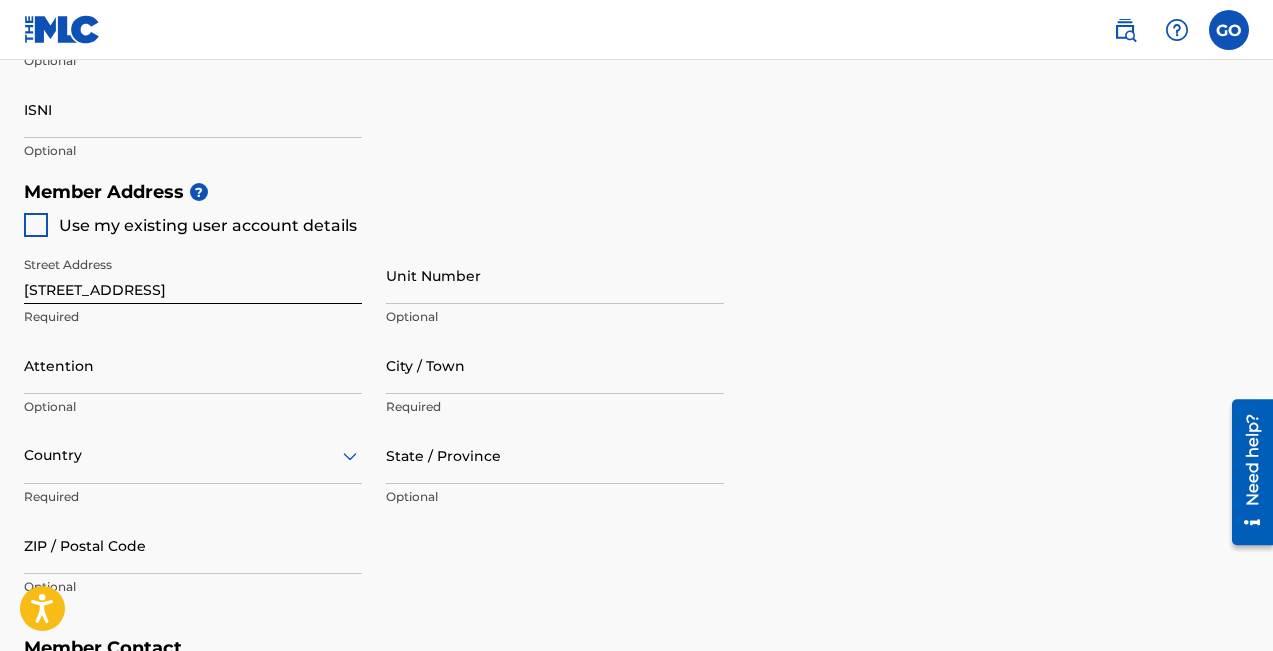 scroll, scrollTop: 810, scrollLeft: 0, axis: vertical 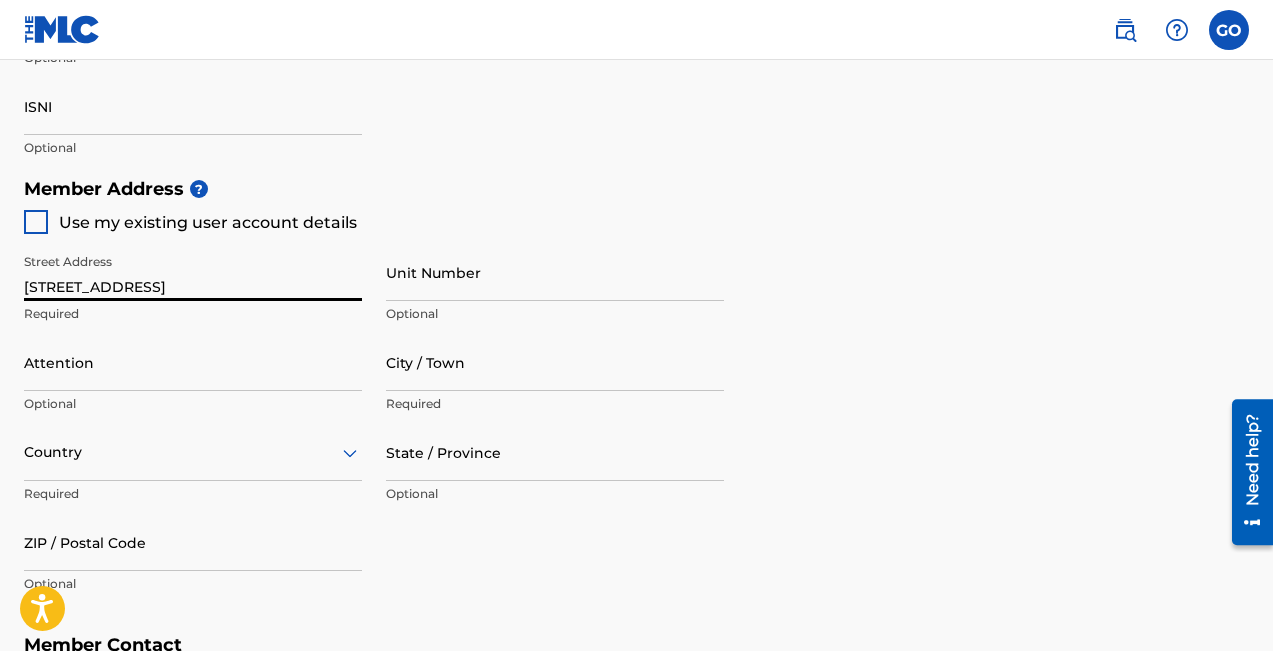 drag, startPoint x: 140, startPoint y: 291, endPoint x: 193, endPoint y: 294, distance: 53.08484 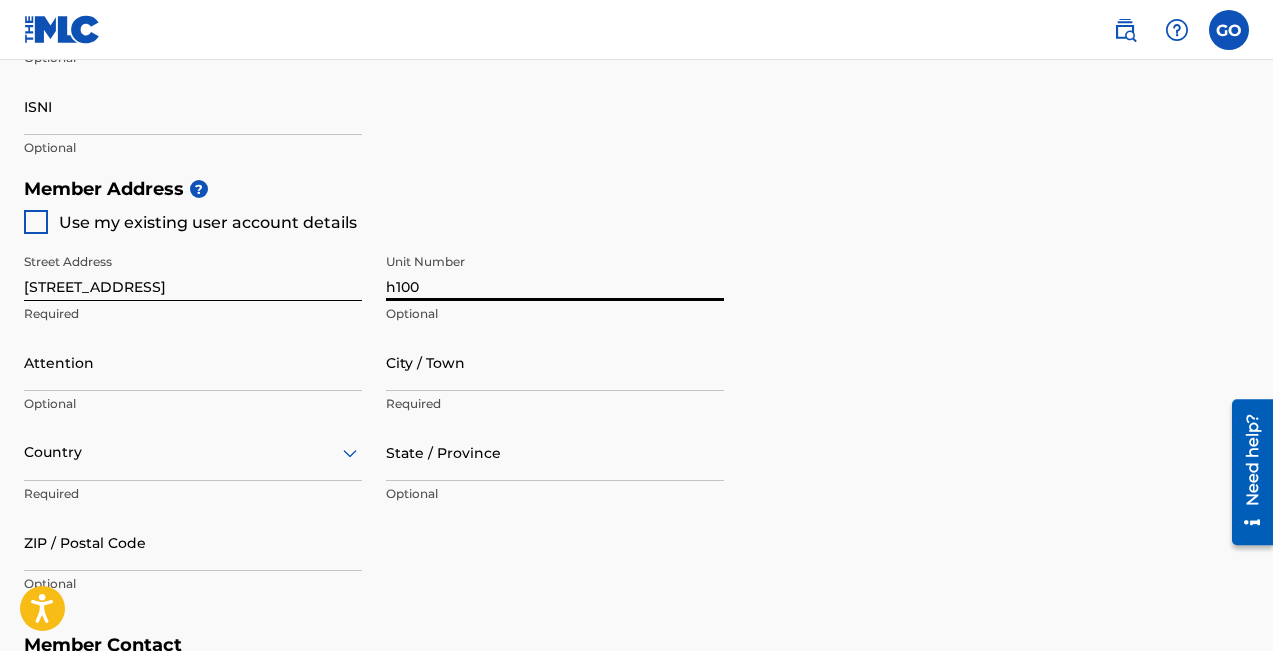 type on "h100" 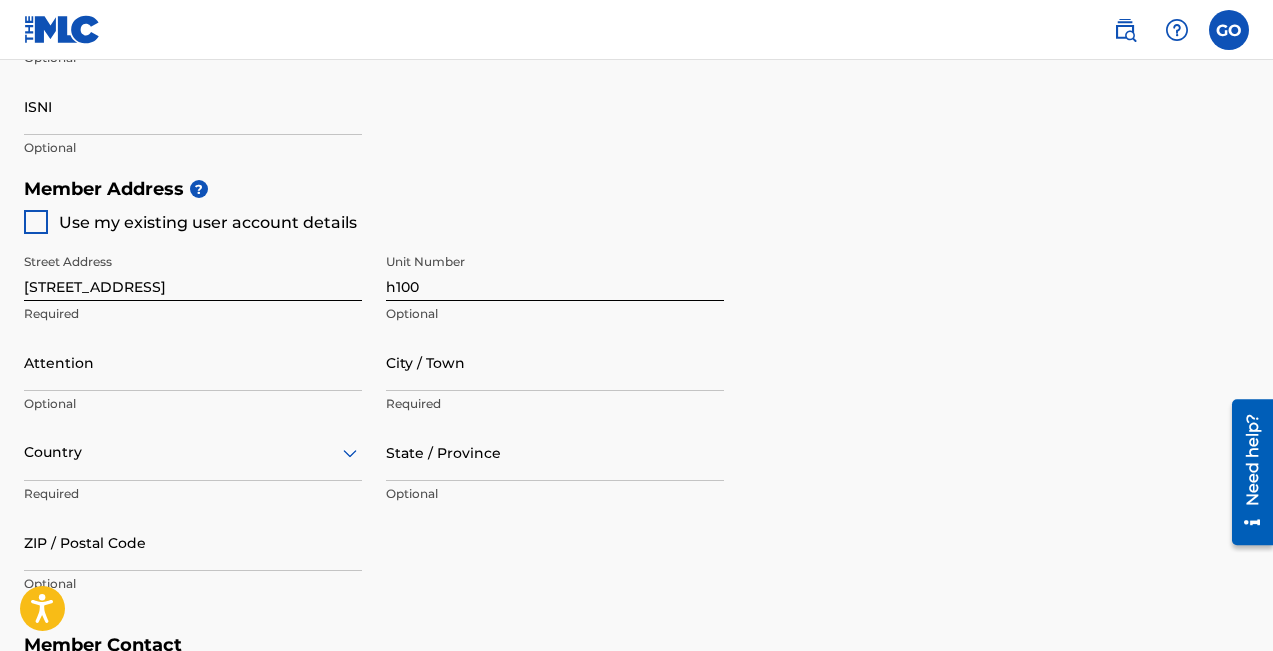click on "Street Address [STREET_ADDRESS] Optional Attention Optional City / Town Required Country Required State / Province Optional ZIP / Postal Code Optional" at bounding box center (374, 424) 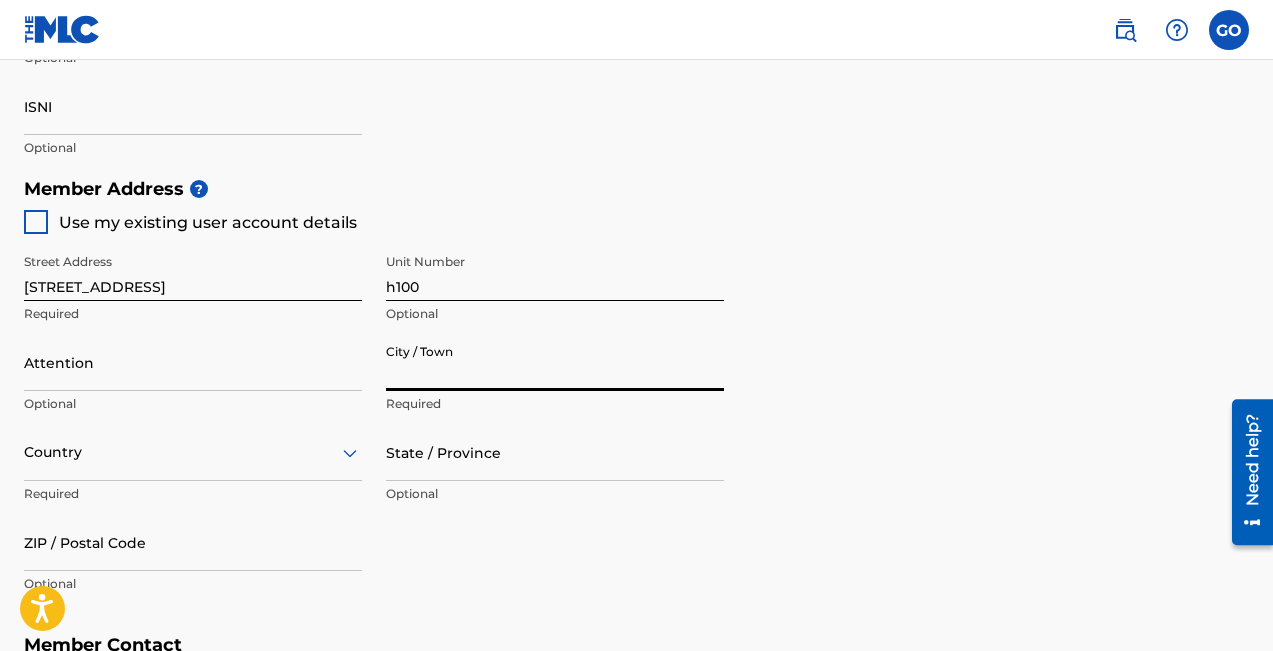 click on "City / Town" at bounding box center (555, 362) 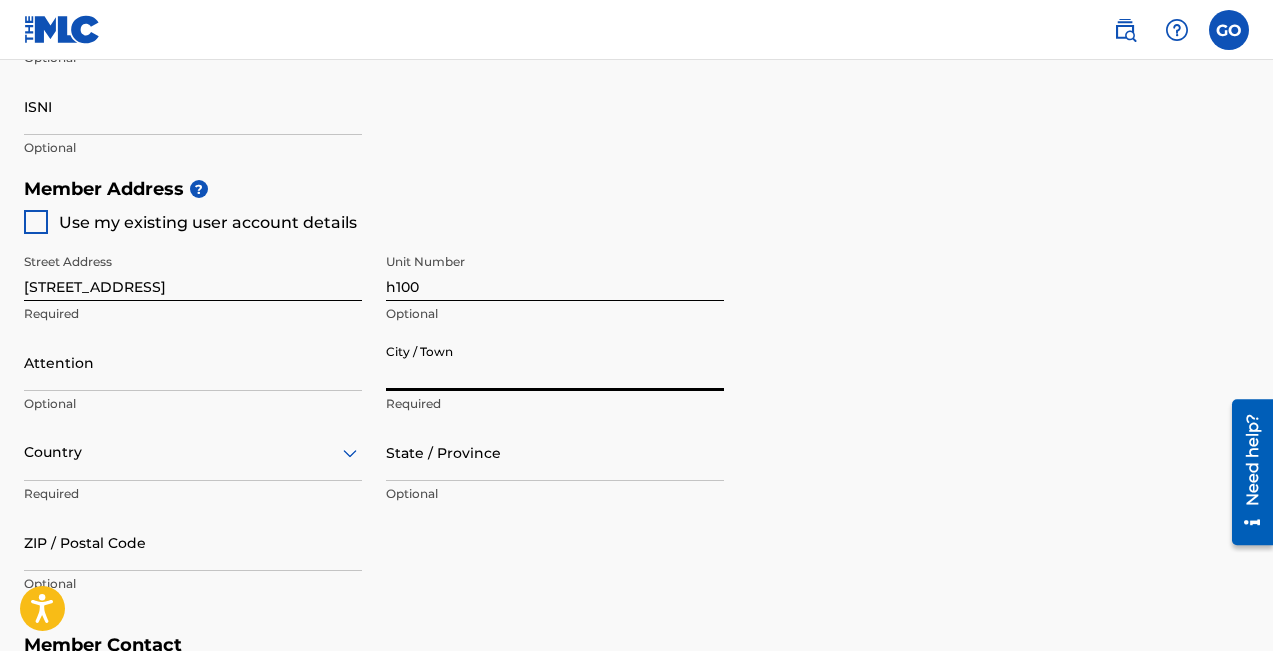 type on "[GEOGRAPHIC_DATA]" 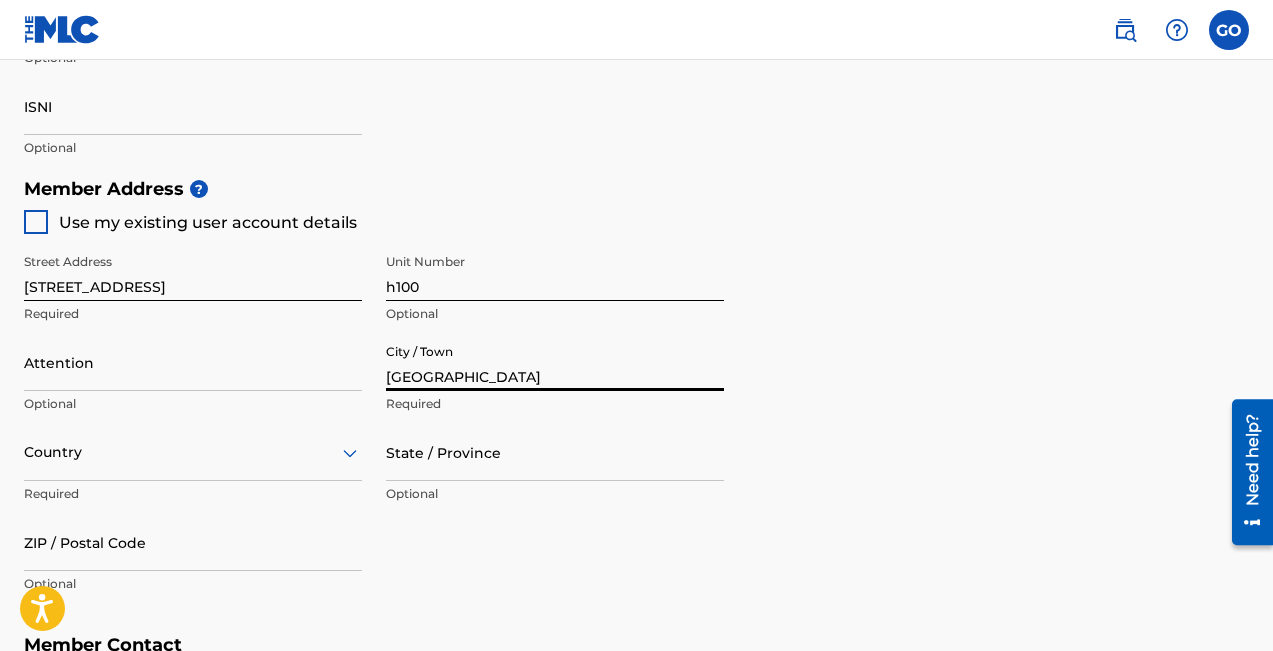 type on "[PERSON_NAME]" 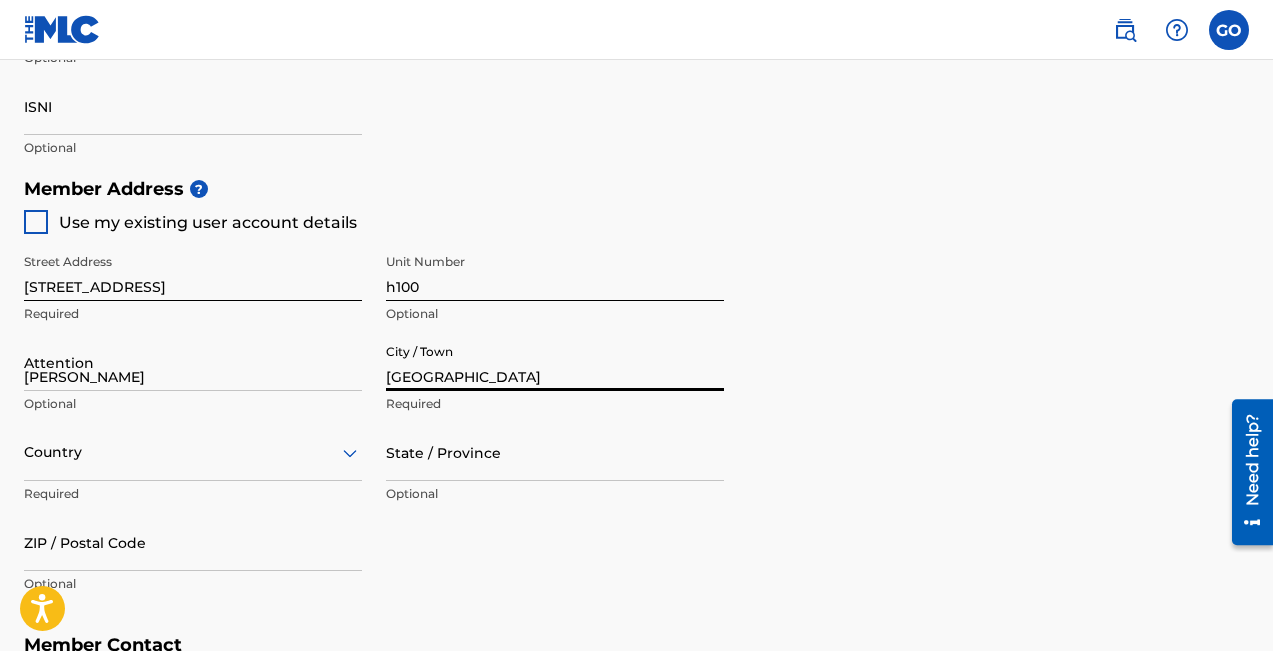 type on "[GEOGRAPHIC_DATA]" 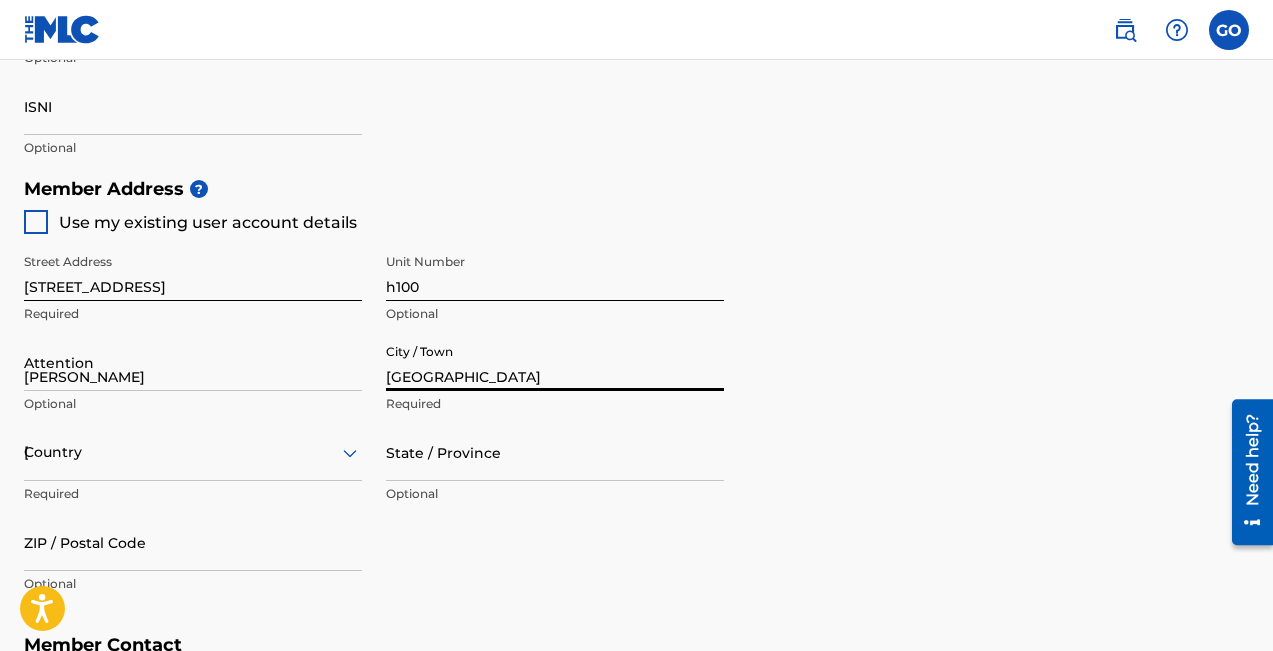 type on "[US_STATE]" 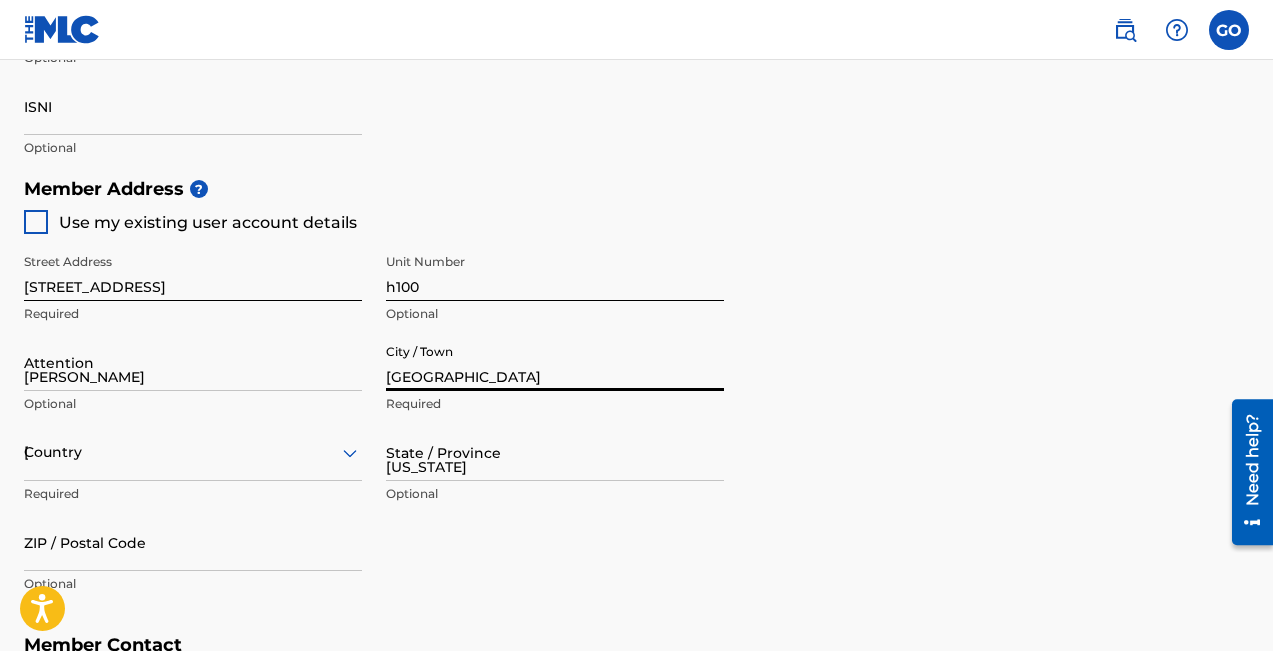 type on "98683" 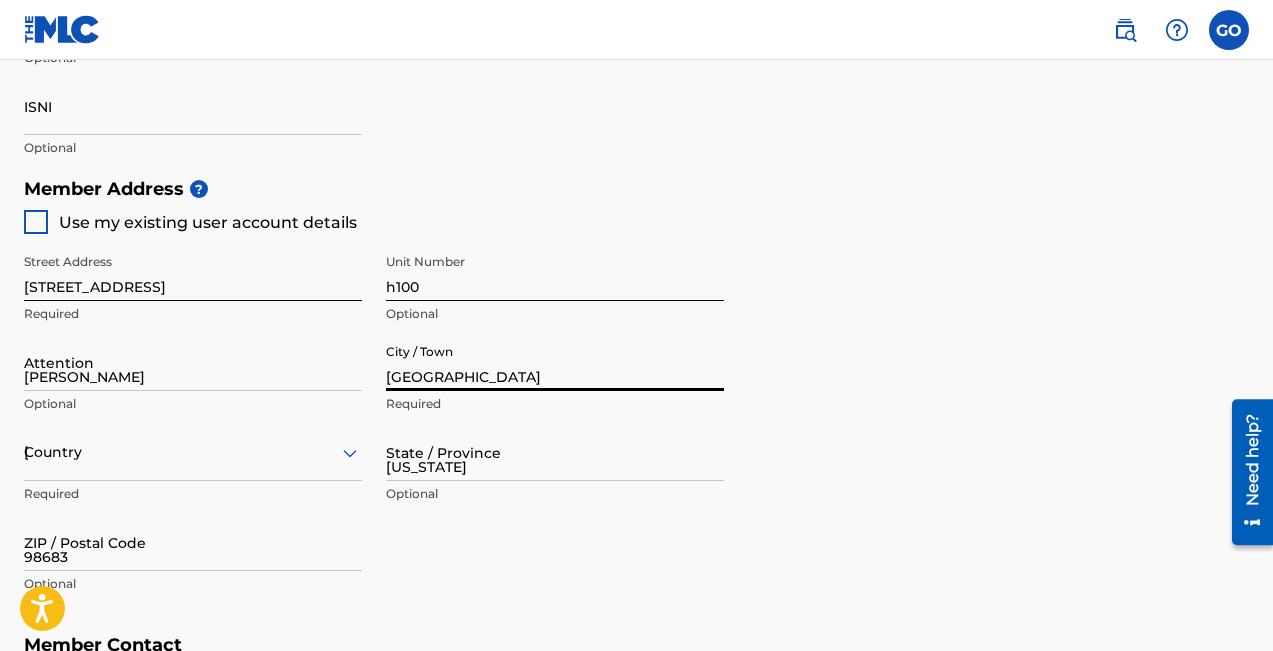 type on "360" 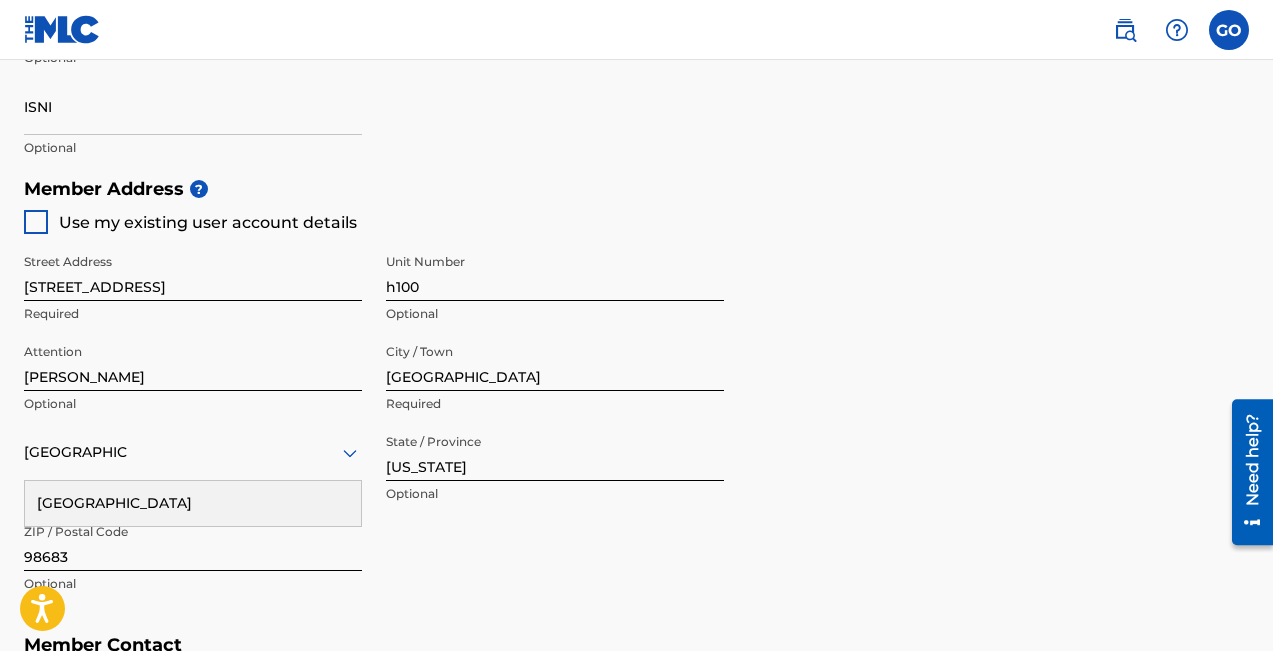 click on "[GEOGRAPHIC_DATA]" at bounding box center (193, 503) 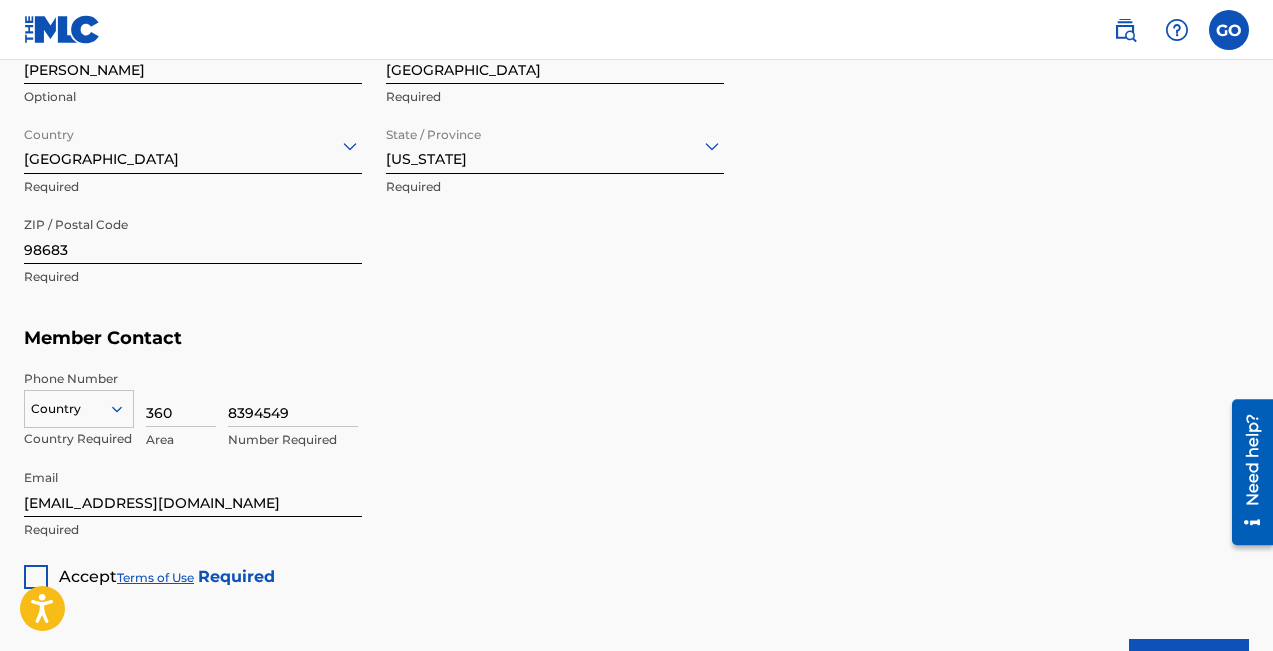 scroll, scrollTop: 1268, scrollLeft: 0, axis: vertical 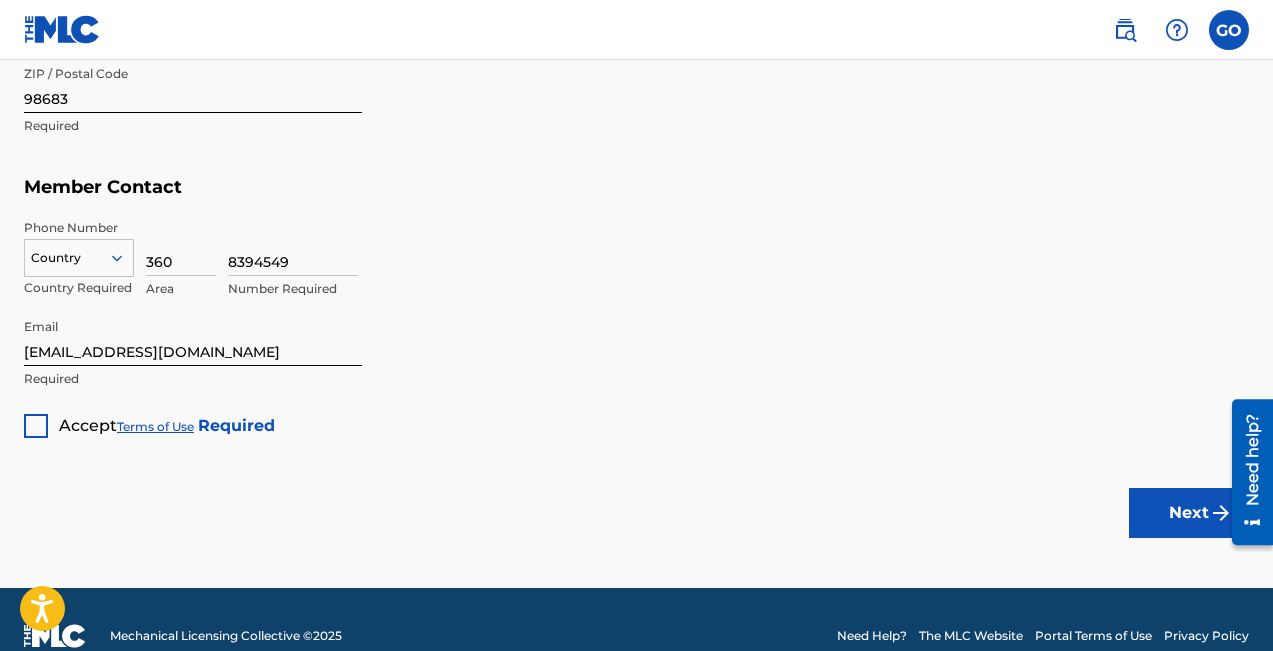 click at bounding box center (36, 426) 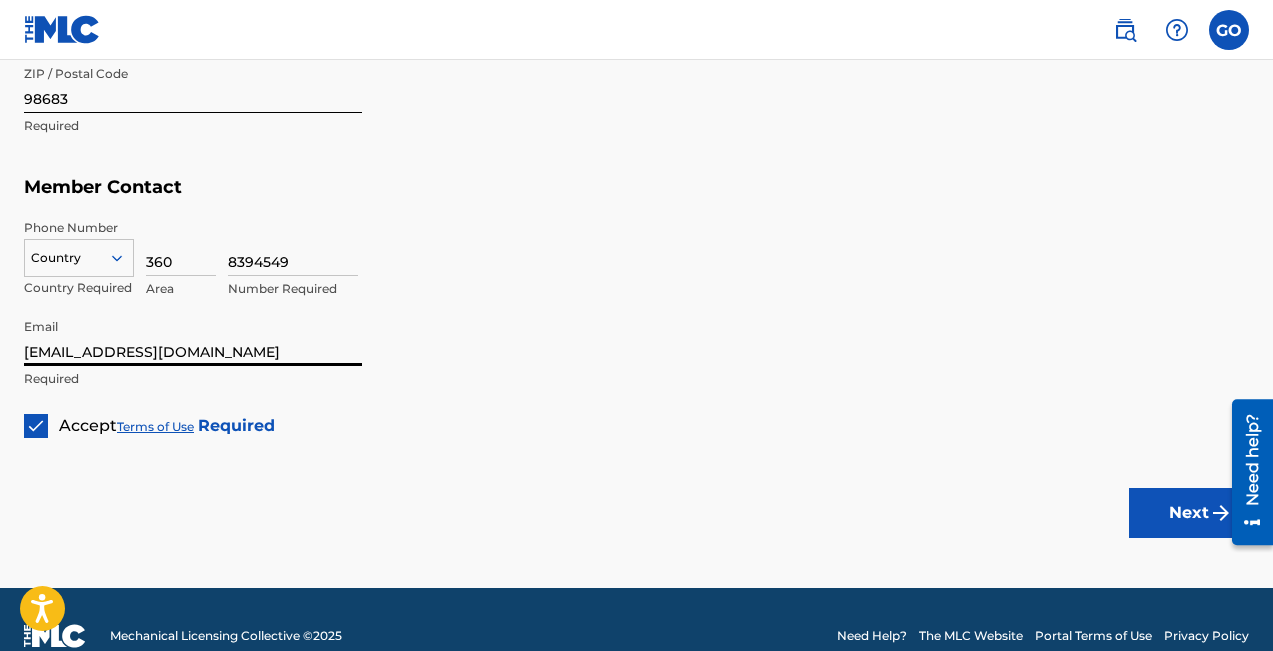 drag, startPoint x: 320, startPoint y: 344, endPoint x: -29, endPoint y: 358, distance: 349.2807 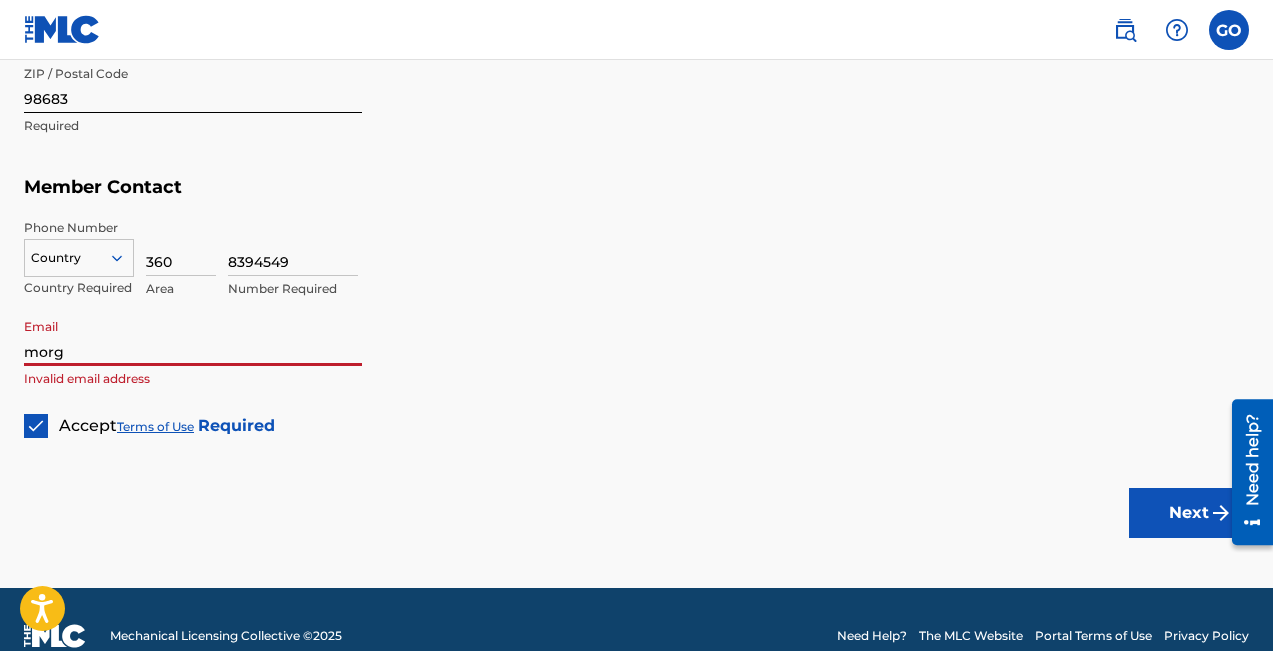 type on "[EMAIL_ADDRESS][DOMAIN_NAME]" 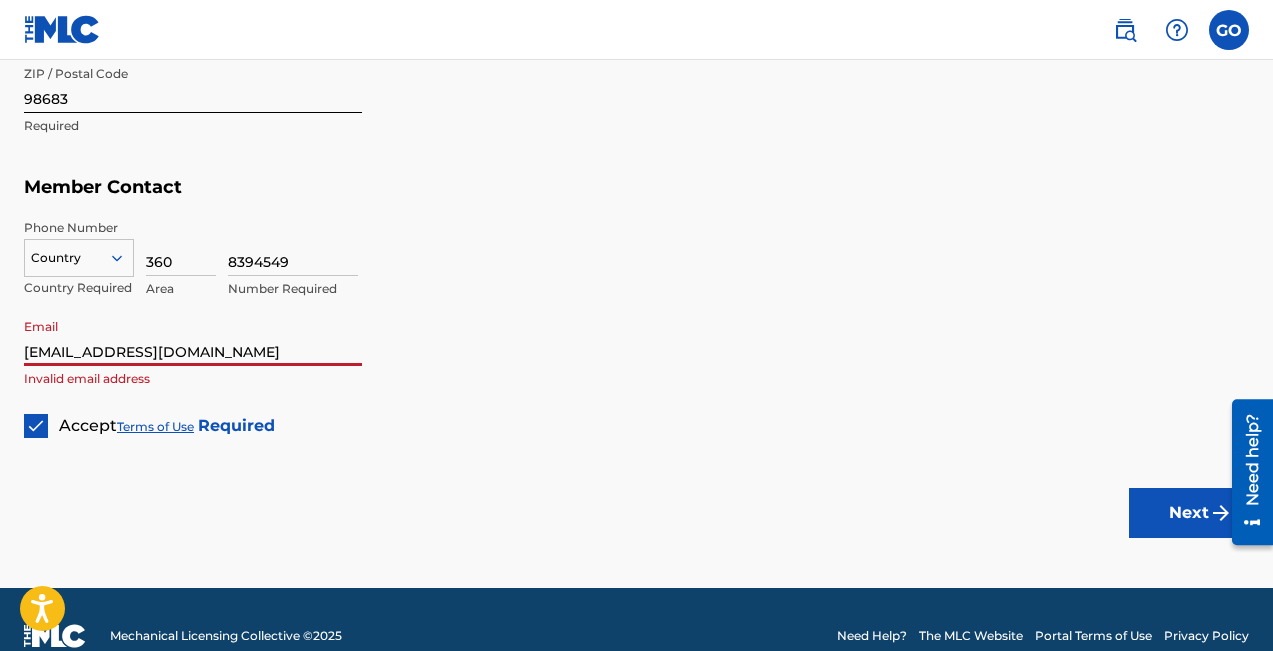 type on "[GEOGRAPHIC_DATA]" 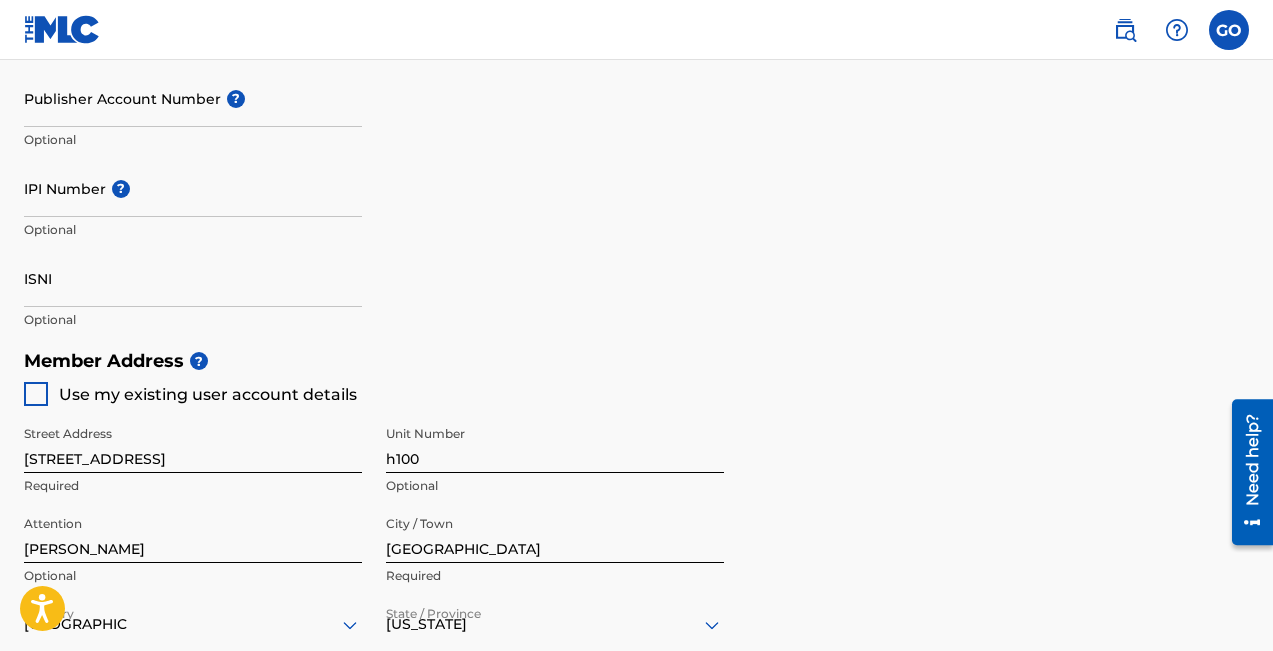 scroll, scrollTop: 504, scrollLeft: 0, axis: vertical 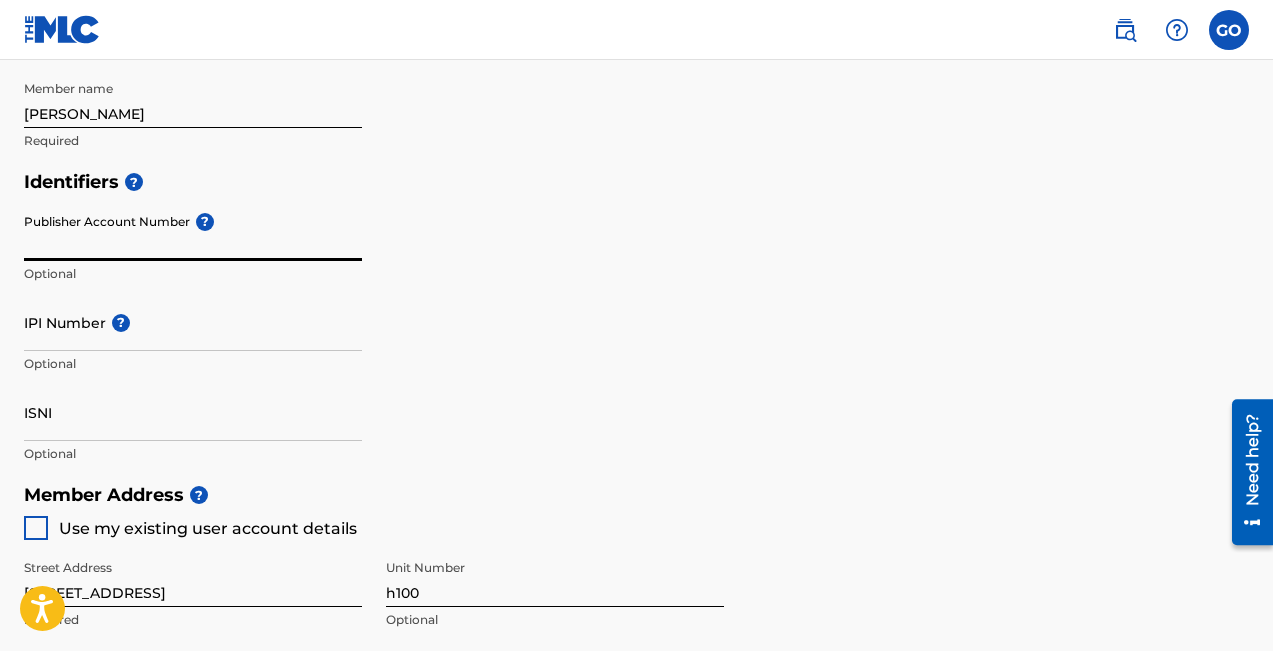 click on "Publisher Account Number ?" at bounding box center (193, 232) 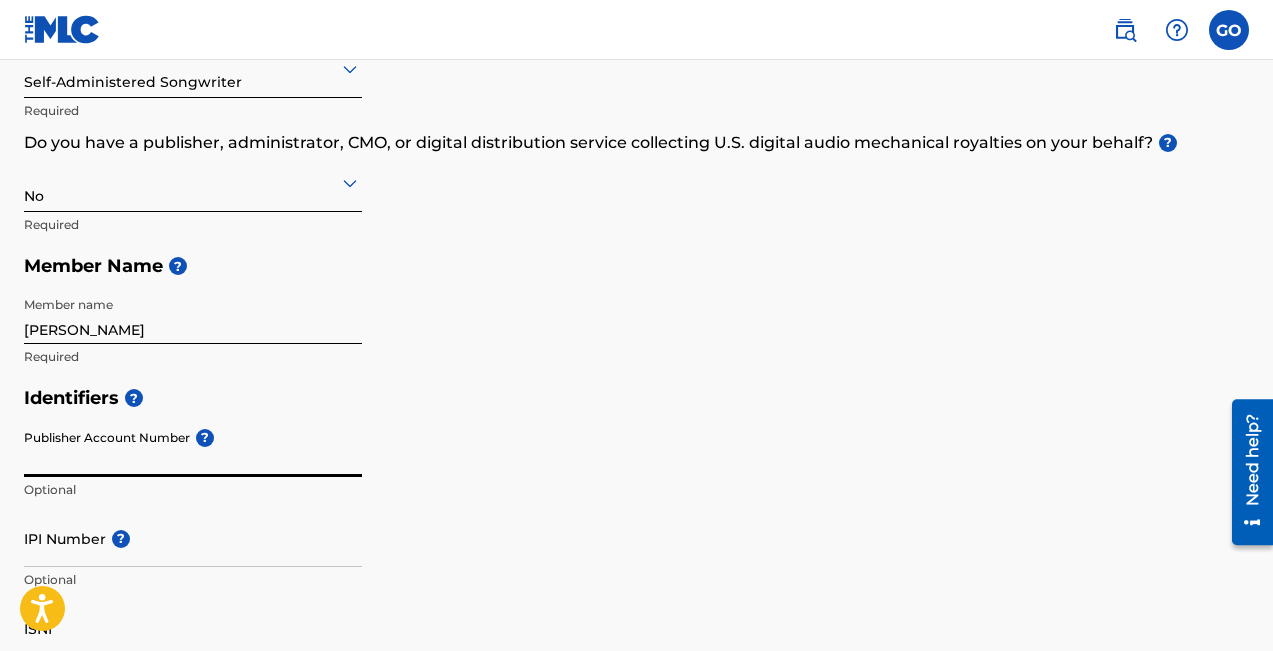 scroll, scrollTop: 275, scrollLeft: 0, axis: vertical 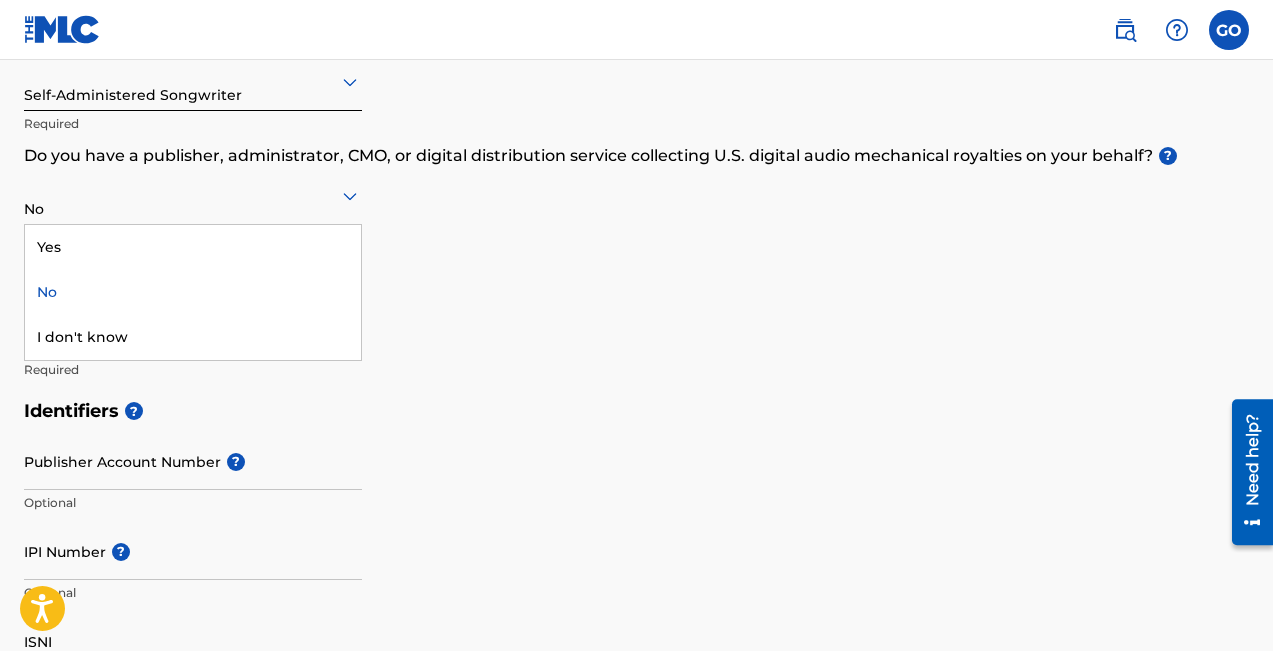 click at bounding box center [193, 195] 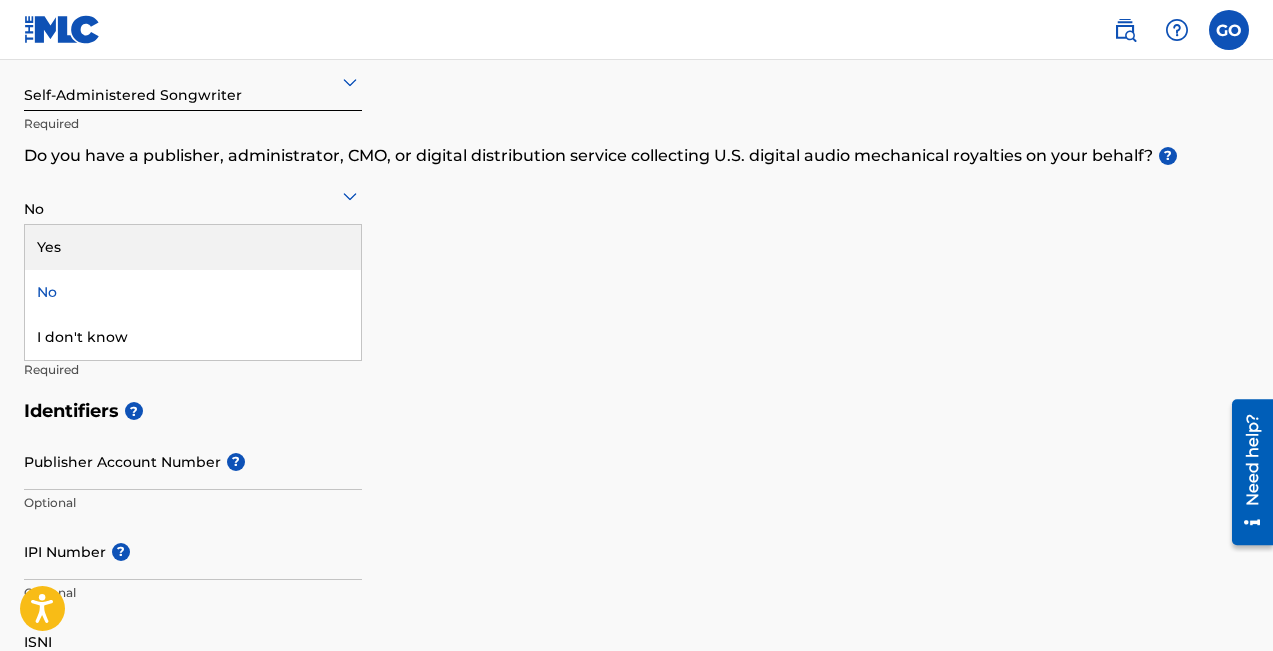 click on "Yes" at bounding box center [193, 247] 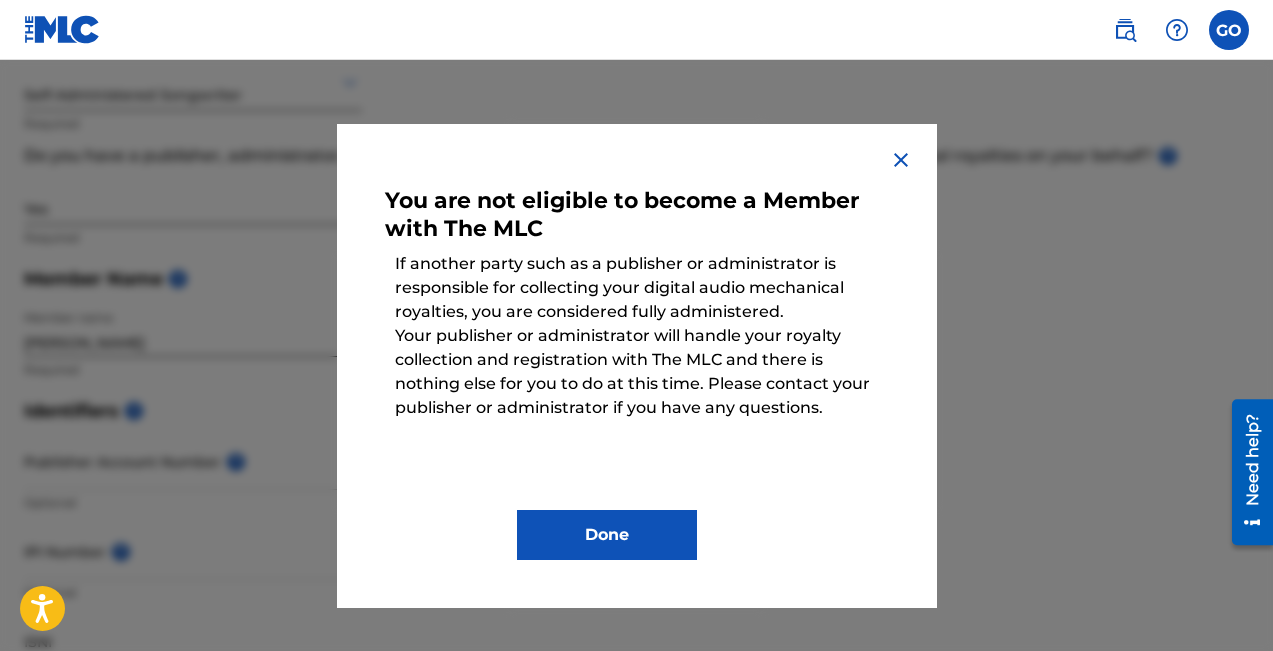 click on "Done" at bounding box center [607, 535] 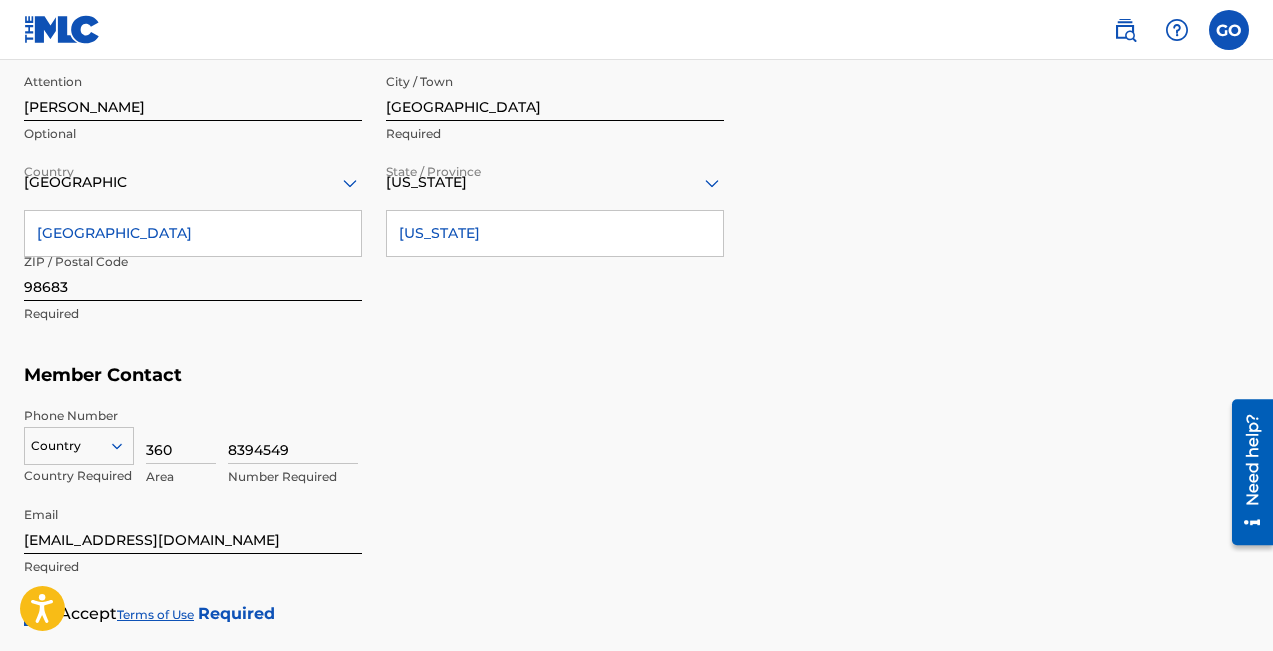 scroll, scrollTop: 1300, scrollLeft: 0, axis: vertical 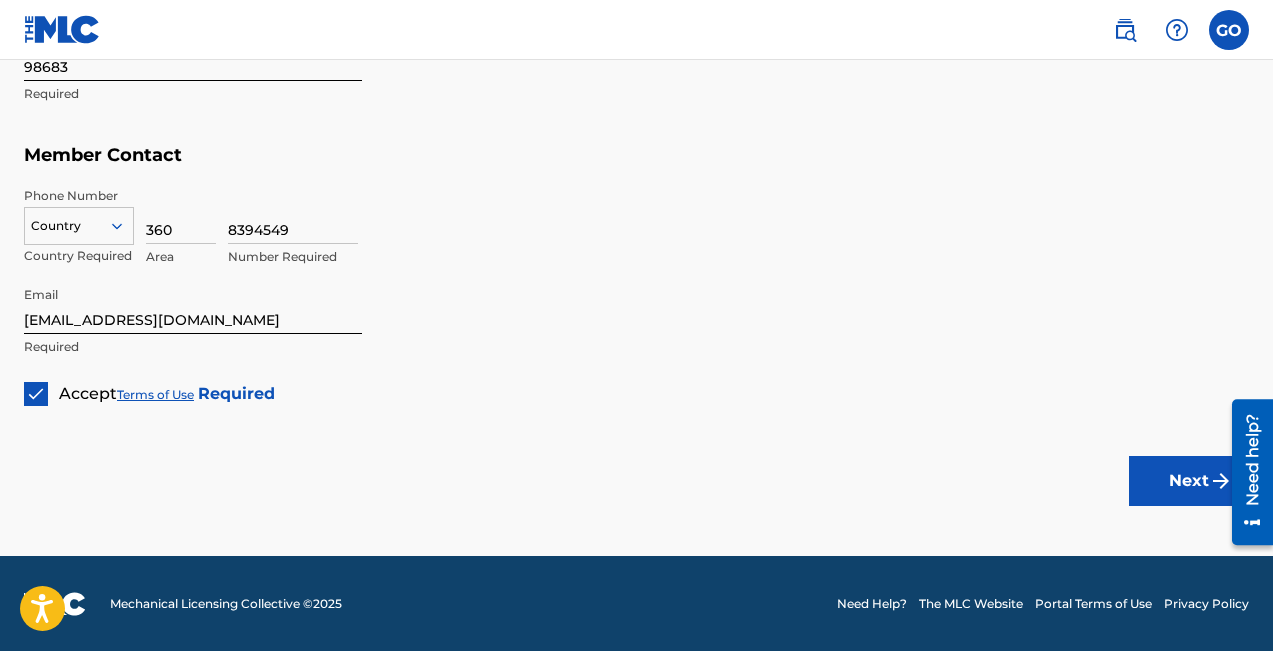 click on "Next" at bounding box center (1189, 481) 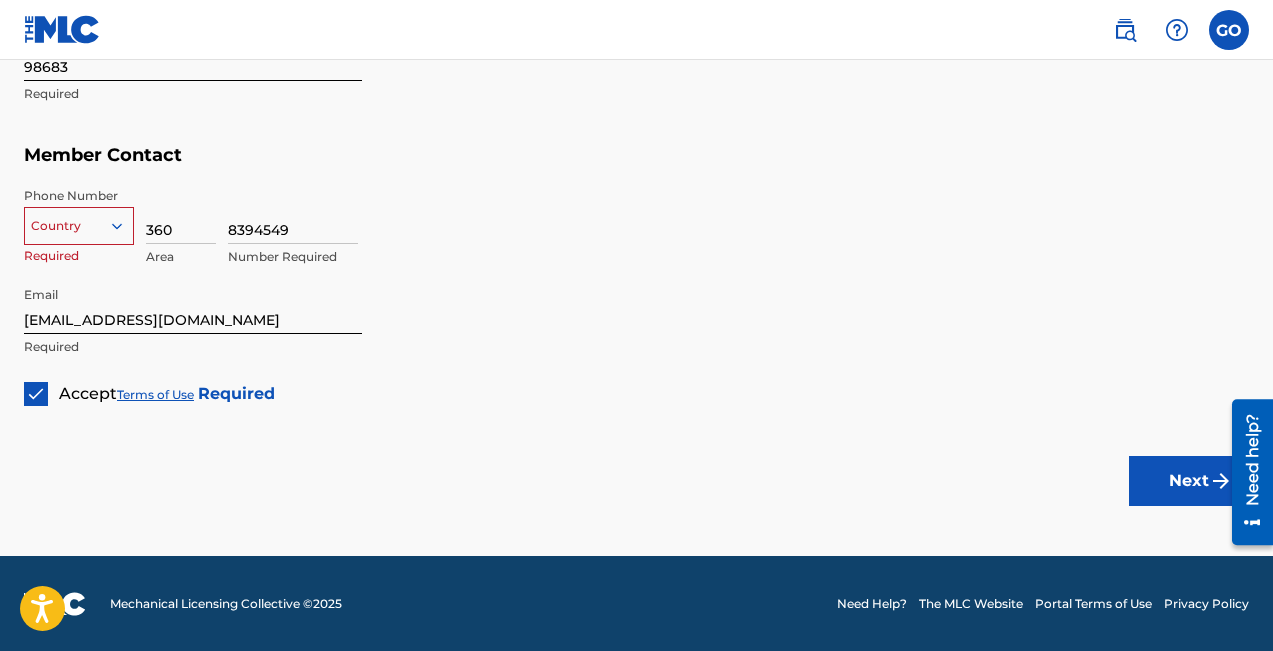 click at bounding box center [79, 226] 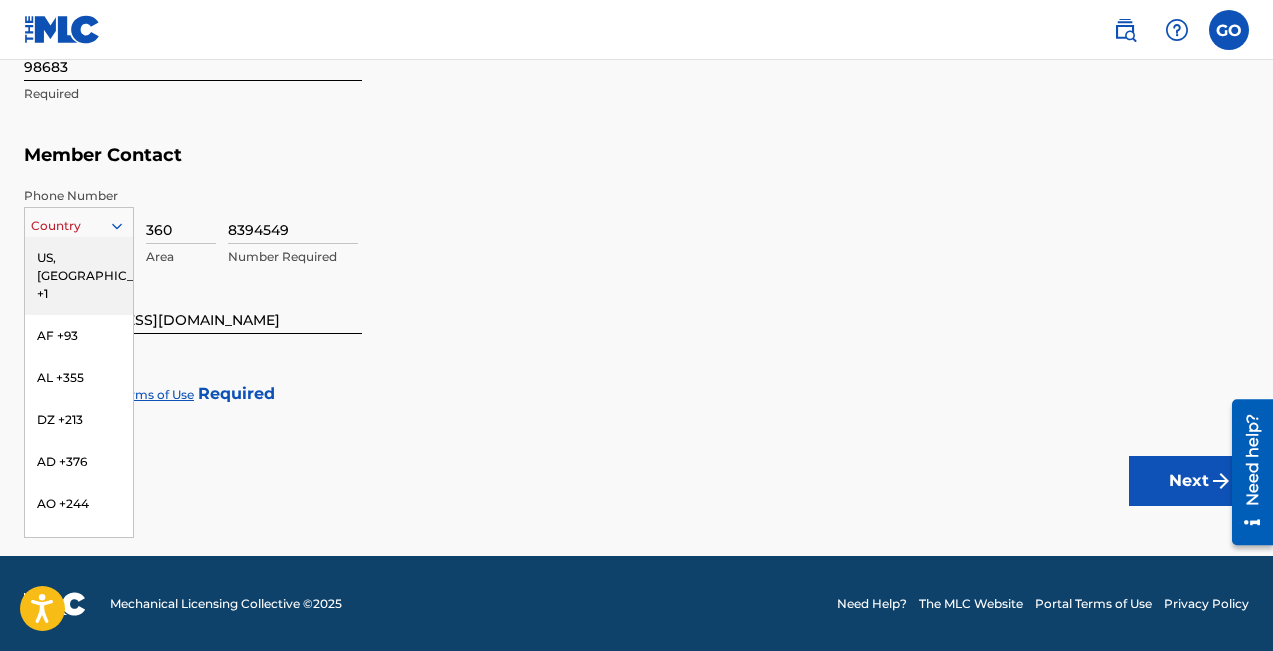 click on "US, [GEOGRAPHIC_DATA] +1" at bounding box center (79, 276) 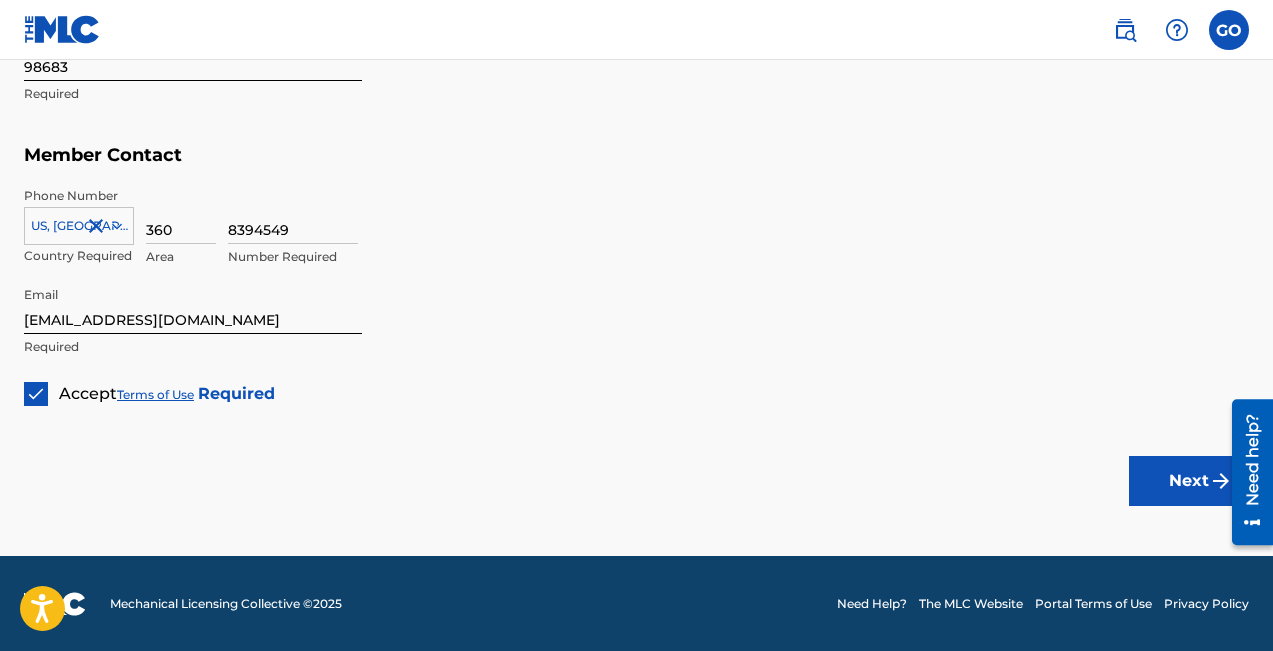 click on "Next" at bounding box center [1189, 481] 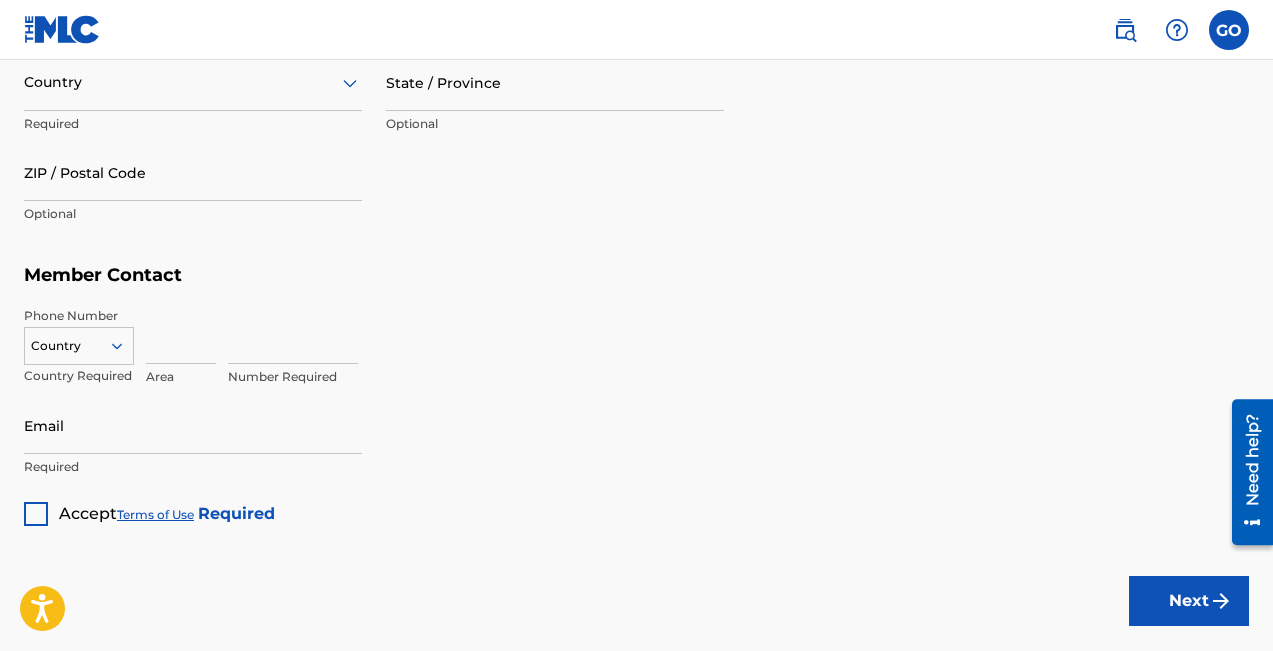 scroll, scrollTop: 1300, scrollLeft: 0, axis: vertical 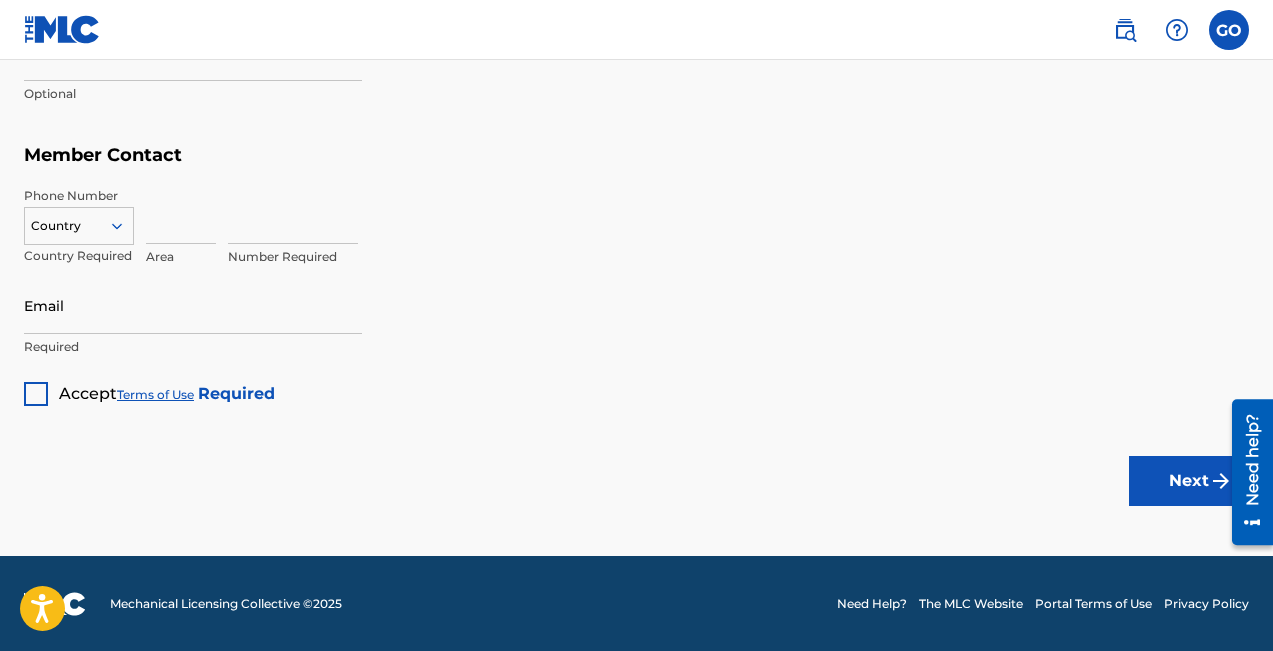 click at bounding box center (36, 394) 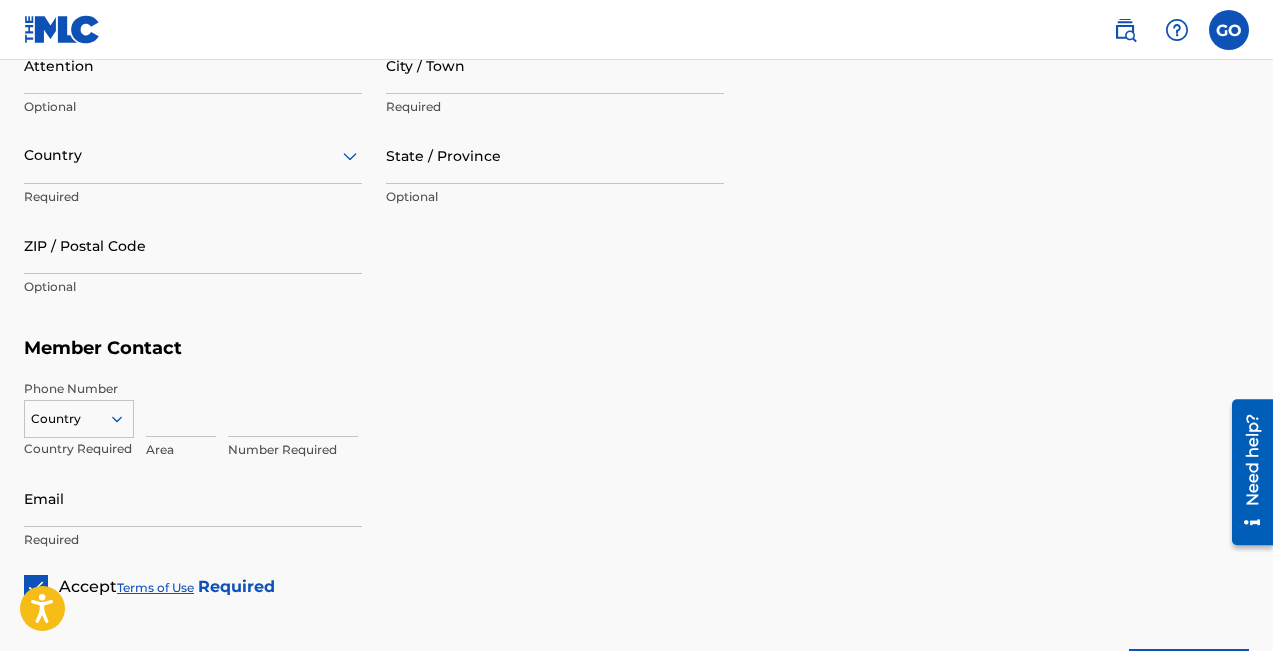 scroll, scrollTop: 1086, scrollLeft: 0, axis: vertical 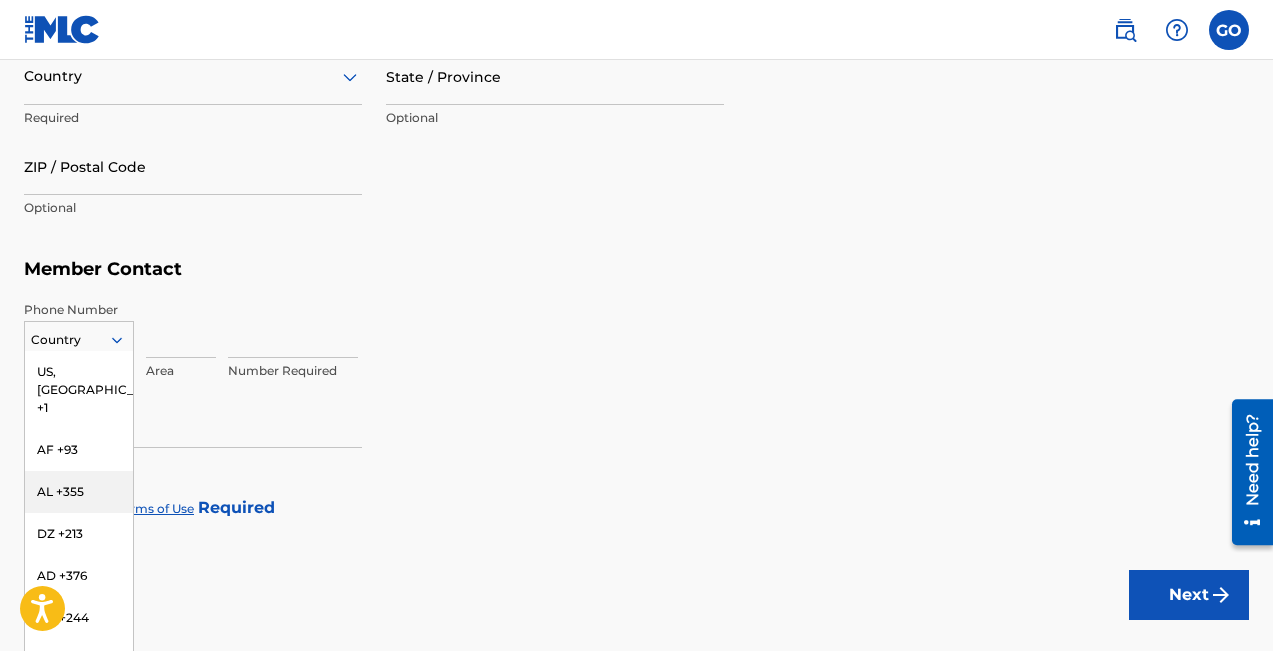 click on "AL +355, 3 of 216. 216 results available. Use Up and Down to choose options, press Enter to select the currently focused option, press Escape to exit the menu, press Tab to select the option and exit the menu. Country [GEOGRAPHIC_DATA], [GEOGRAPHIC_DATA] +1 AF +93 AL +355 DZ +213 AD +376 AO +244 AI +1264 AG +1268 AR +54 AM +374 AW +297 AU +61 AT +43 AZ +994 BS +1242 BH +973 BD +880 BB +1246 BY +375 BE +32 BZ +501 BJ +229 BM +1441 BT +975 BO +591 BA +387 BW +267 BR +55 BN +673 BG +359 BF +226 BI +257 KH +855 CM +237 CV +238 KY +1345 CF +236 TD +235 CL +56 CN +86 CO +57 KM +269 CG, CD +242 CK +682 CR +506 CI +225 HR +385 CU +53 CY +357 CZ +420 DK +45 DJ +253 DM +1767 DO +1809 EC +593 EG +20 SV +503 GQ +240 ER +291 EE +372 ET +251 FK +500 FO +298 FJ +679 FI +358 FR +33 GF +594 PF +689 GA +241 GM +220 GE +995 DE +49 GH +233 GI +350 GR +30 GL +299 GD +1473 GP +590 GT +502 GN +224 GW +245 GY +592 HT +509 VA, IT +39 HN +504 HK +852 HU +36 IS +354 IN +91 ID +62 IR +98 IQ +964 IE +353 IL +972 JM +1876 JP +81 JO +962 KZ +7 KE +254 KI +686 KP +850" at bounding box center (79, 336) 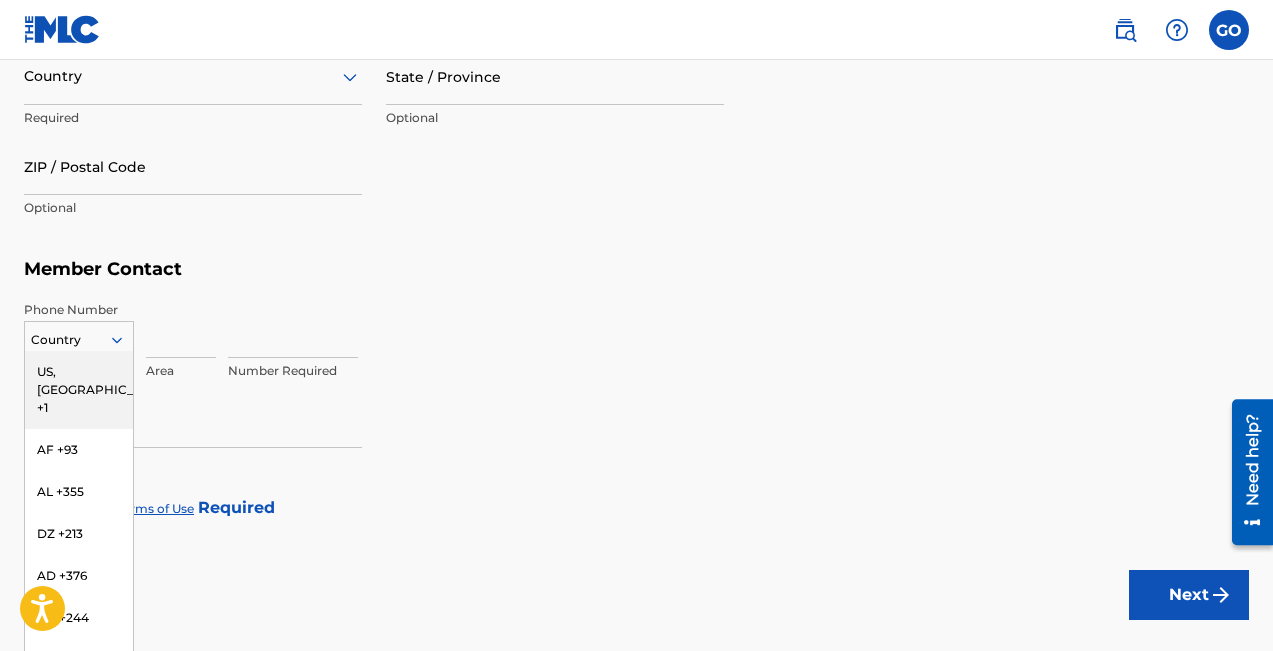 click on "US, [GEOGRAPHIC_DATA] +1" at bounding box center [79, 390] 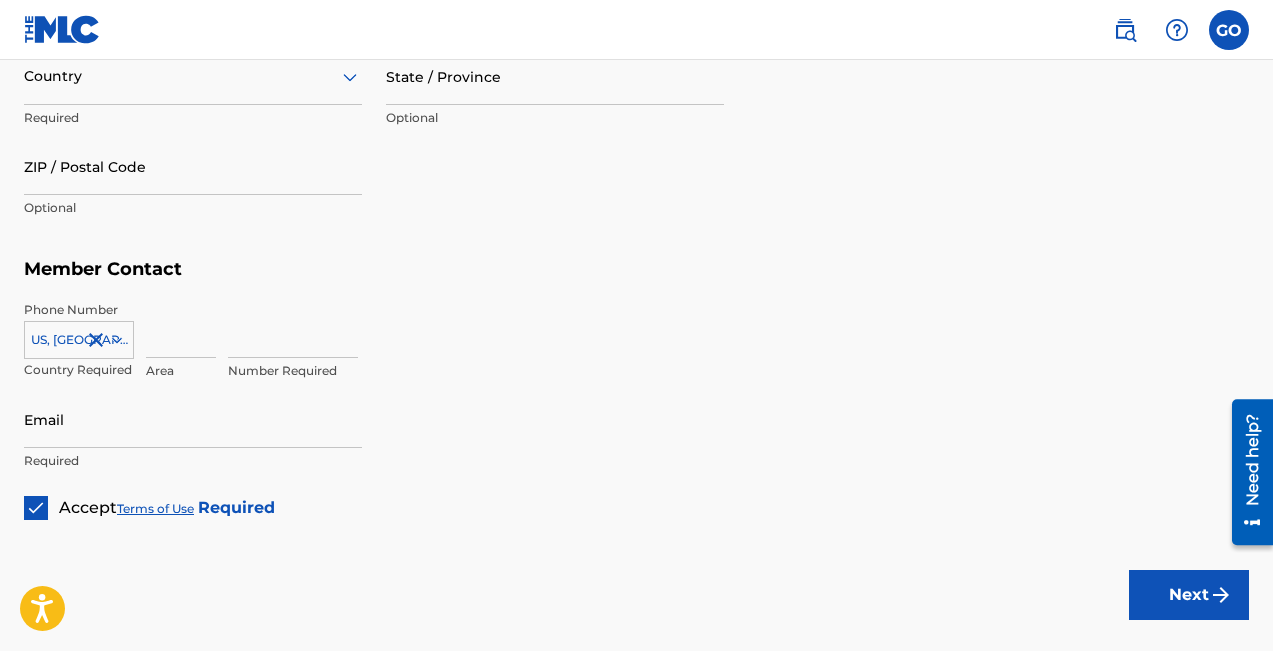 click at bounding box center [181, 329] 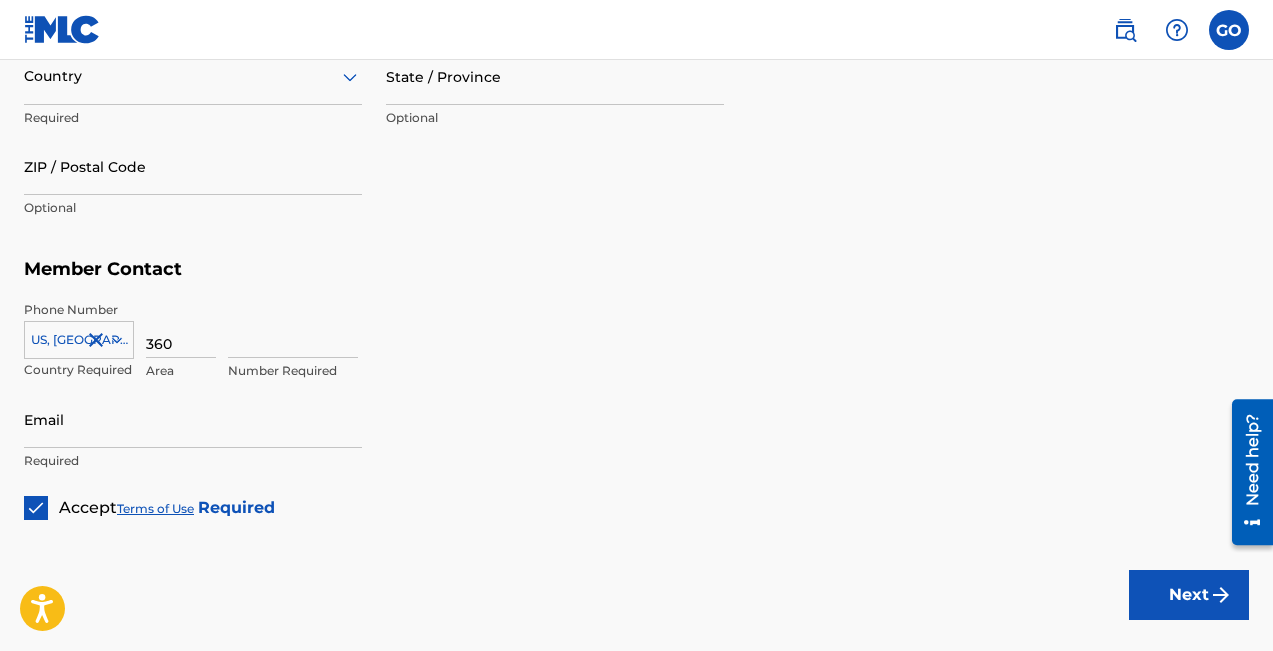 type on "[PERSON_NAME]" 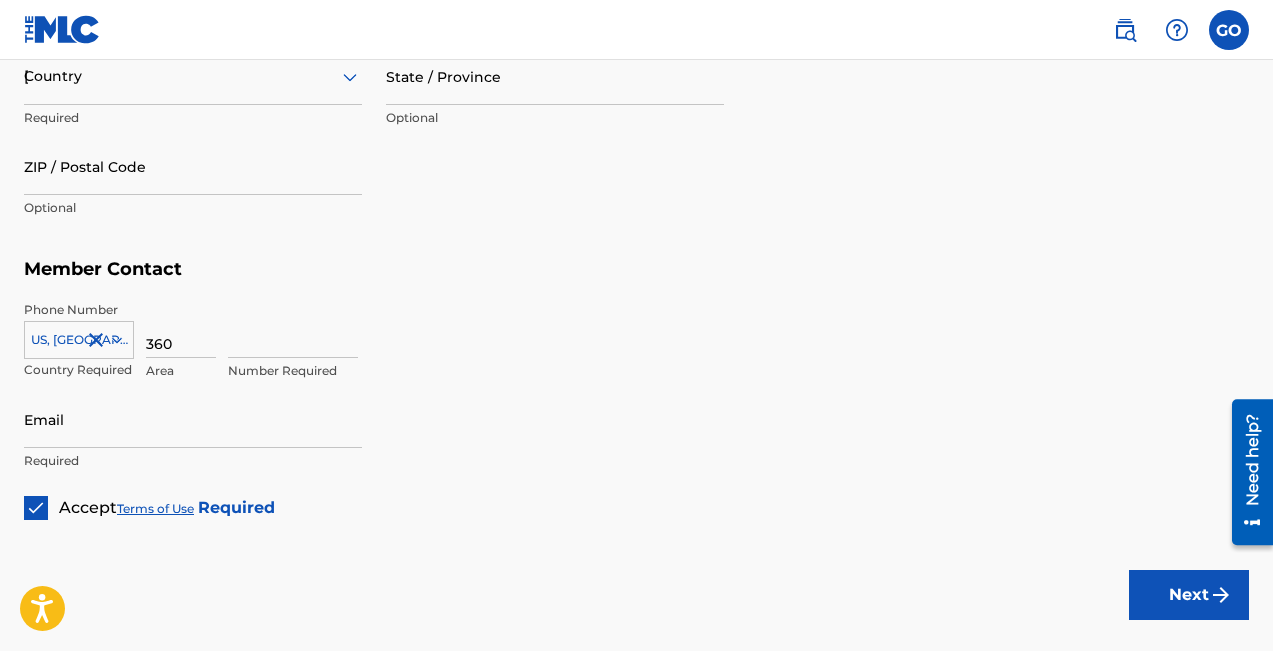 type on "[US_STATE]" 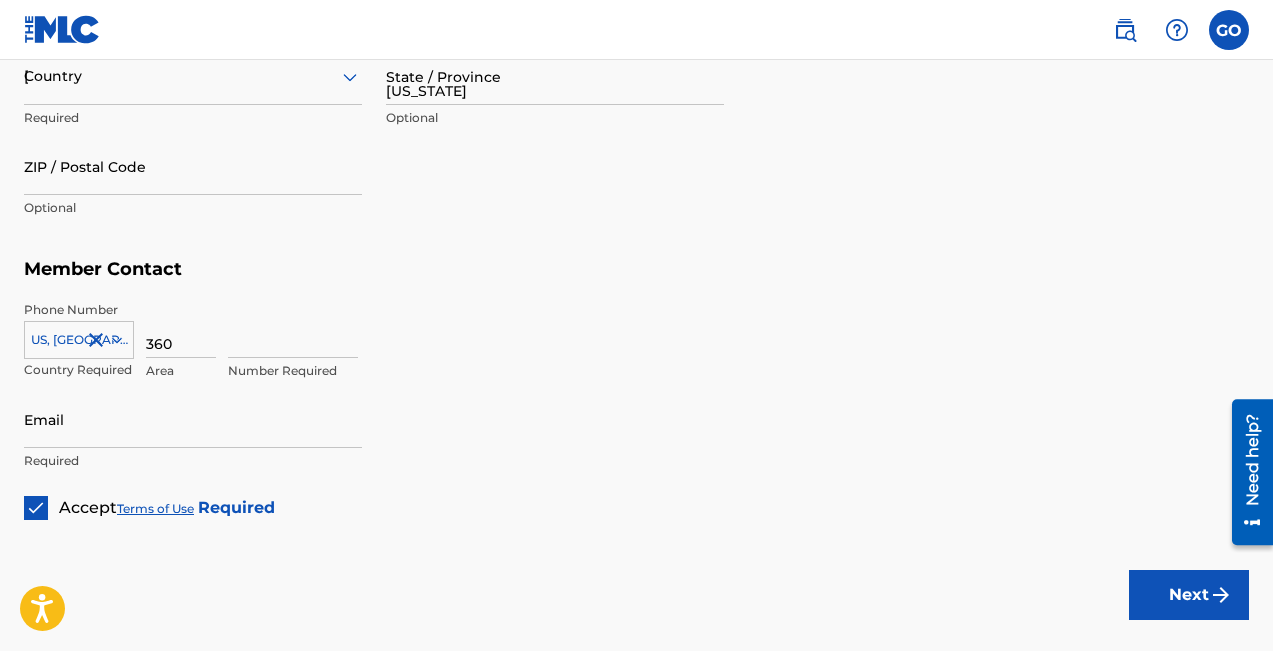 type on "98683" 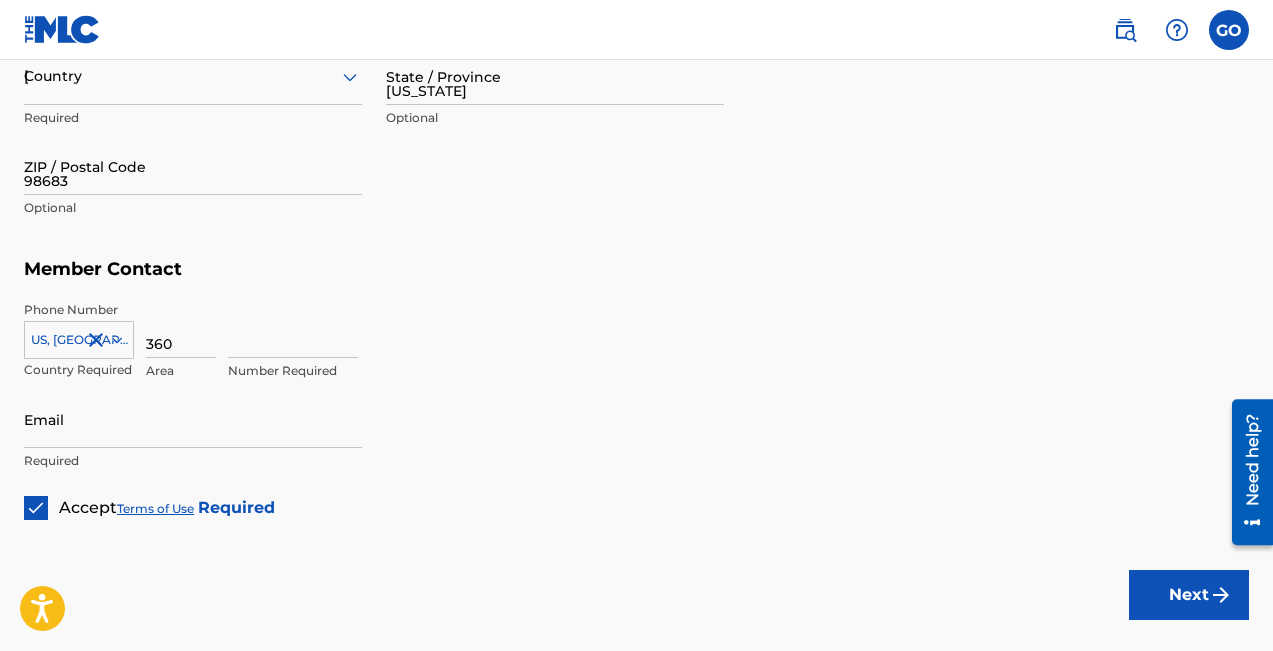 type on "8394549" 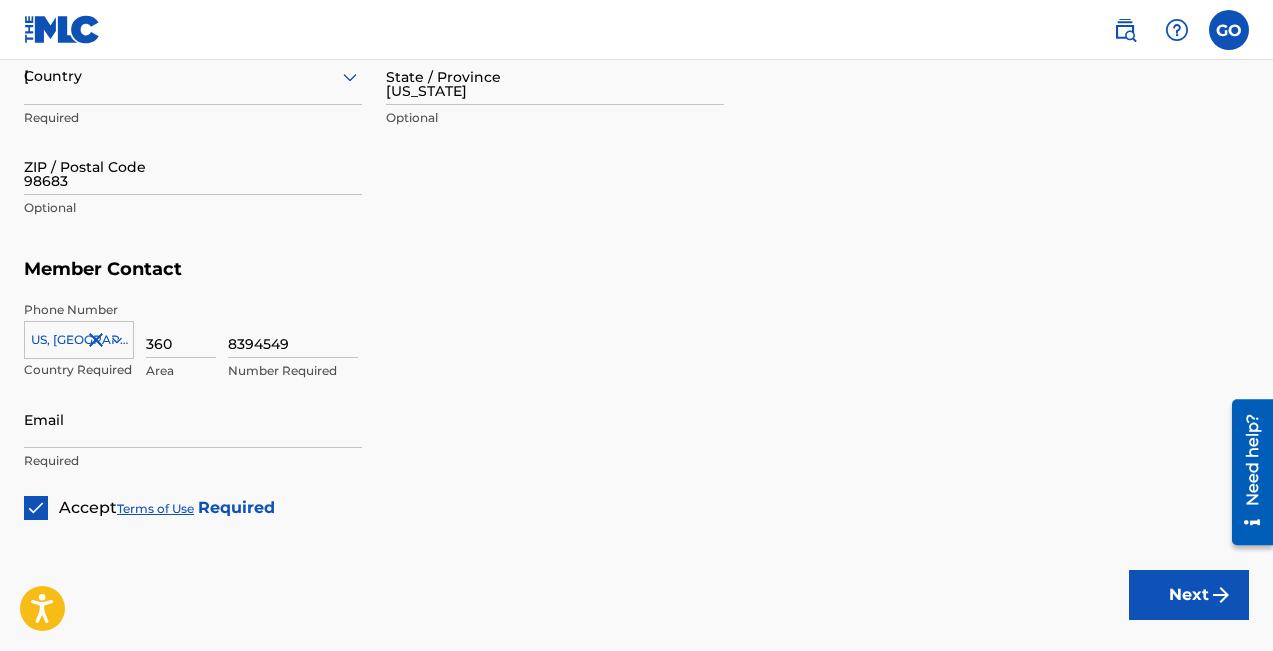 type on "[EMAIL_ADDRESS][DOMAIN_NAME]" 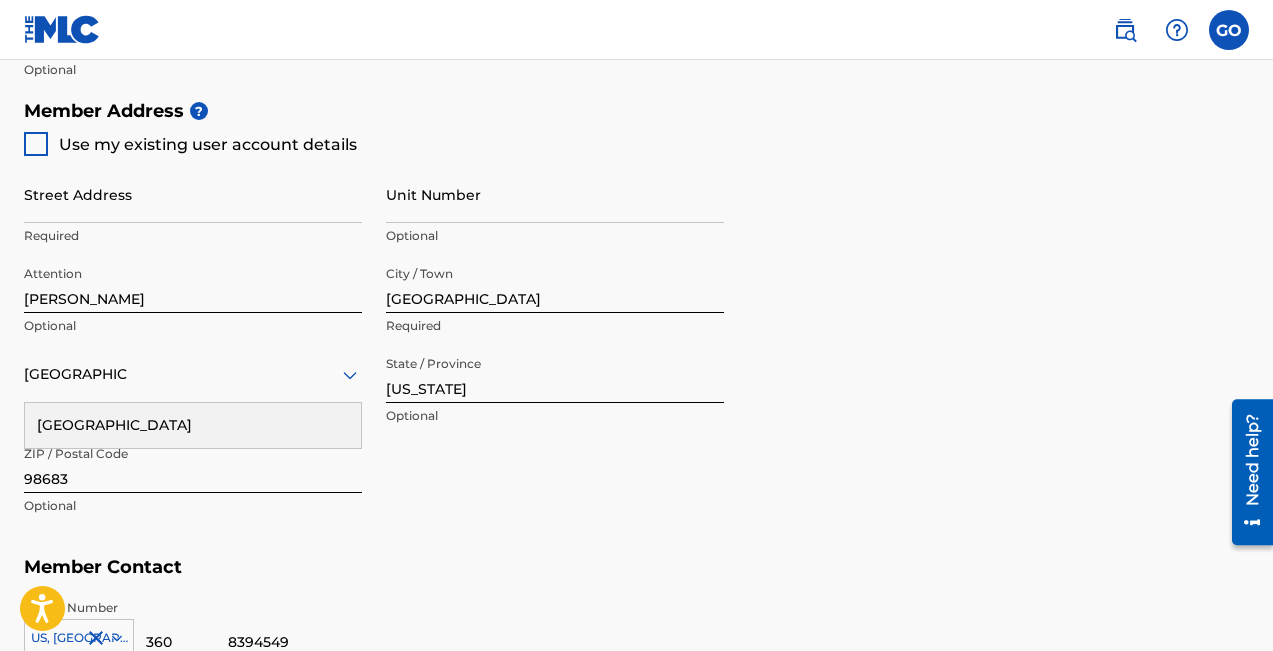 scroll, scrollTop: 884, scrollLeft: 0, axis: vertical 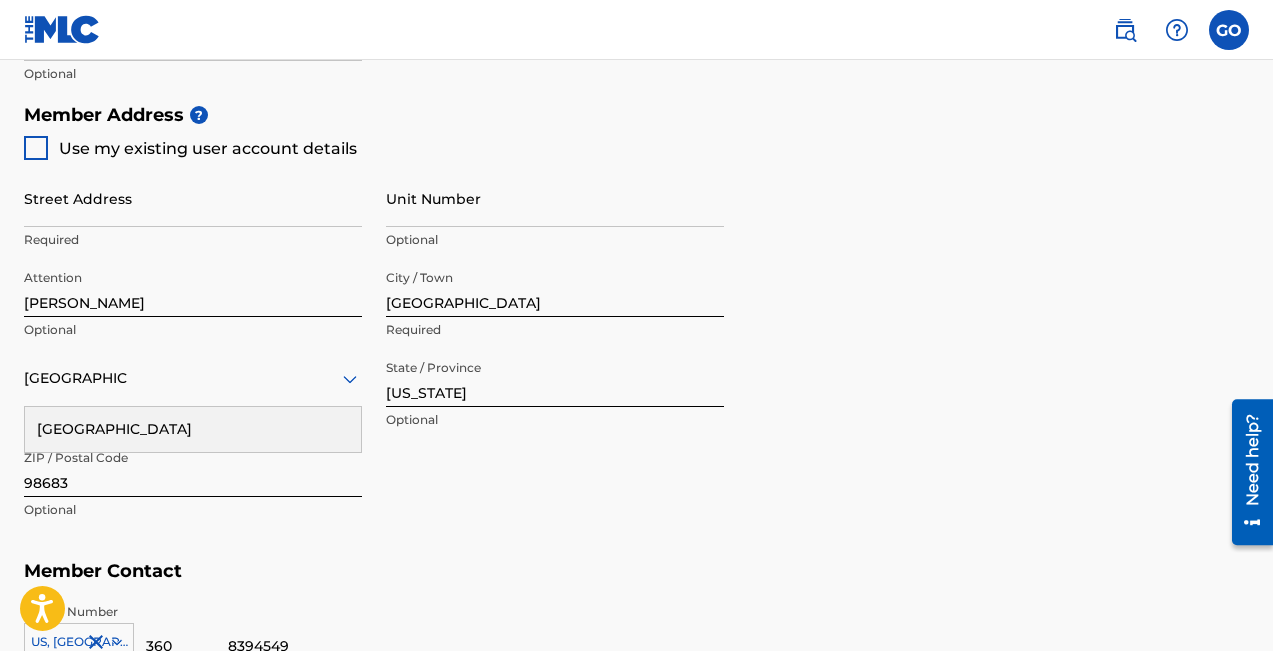click on "Street Address" at bounding box center [193, 198] 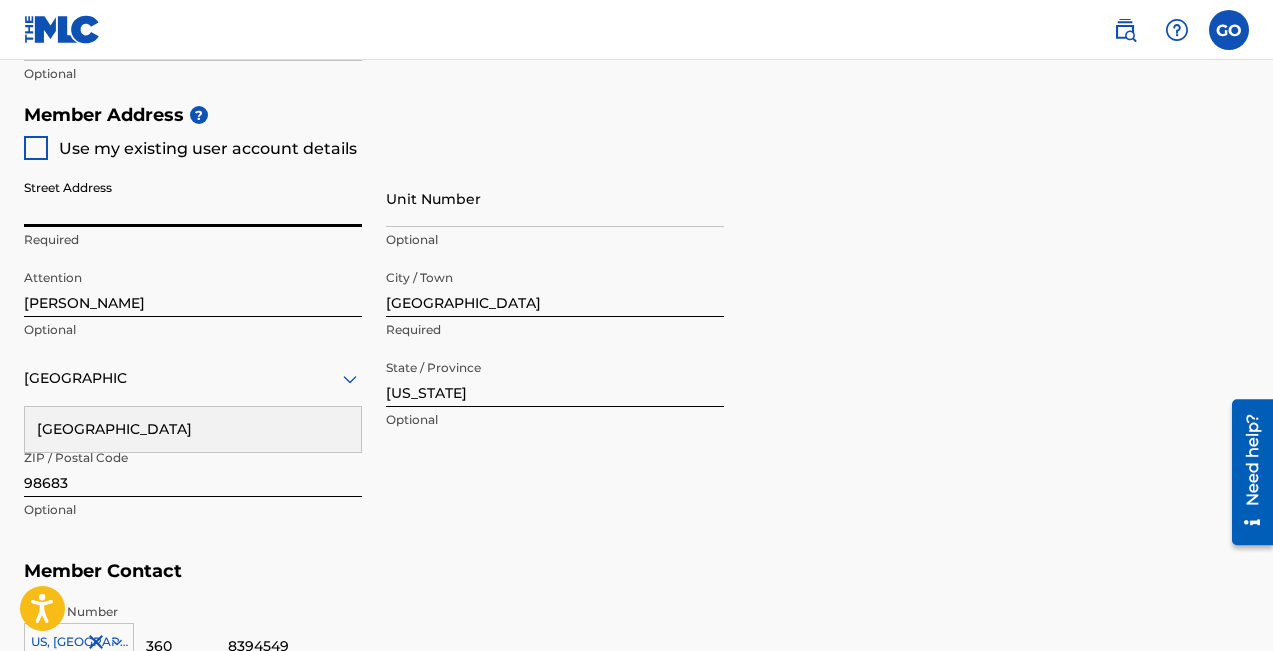type on "[STREET_ADDRESS]" 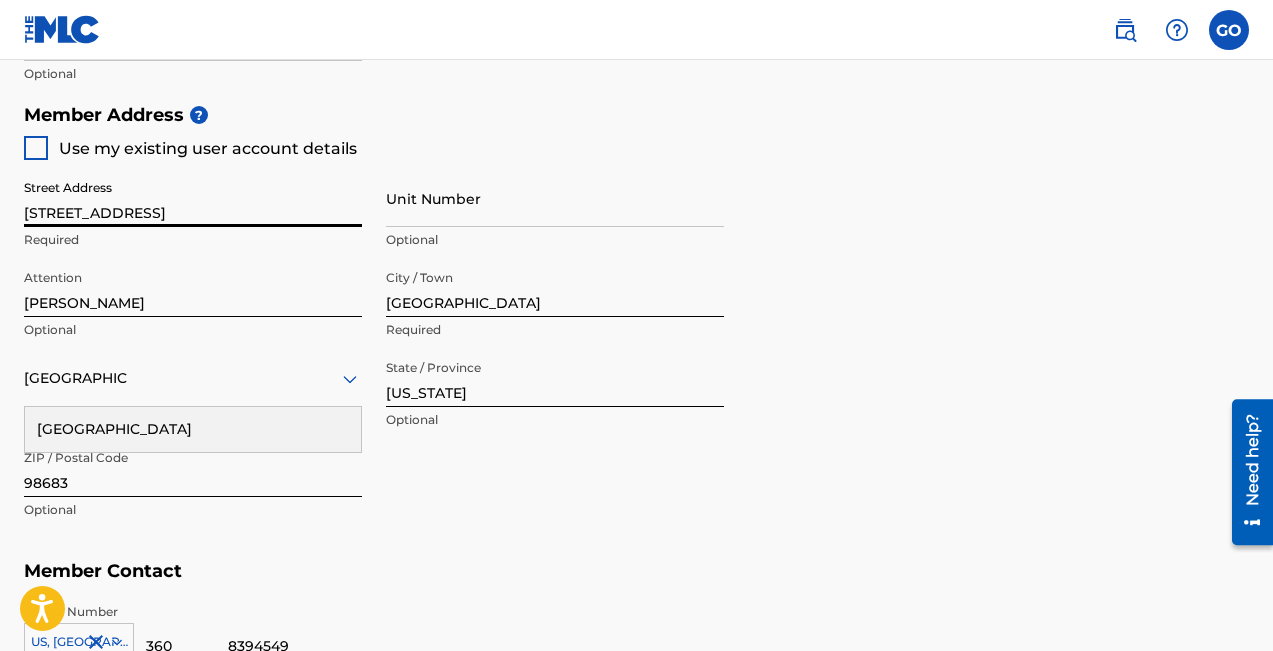 type on "[PERSON_NAME]" 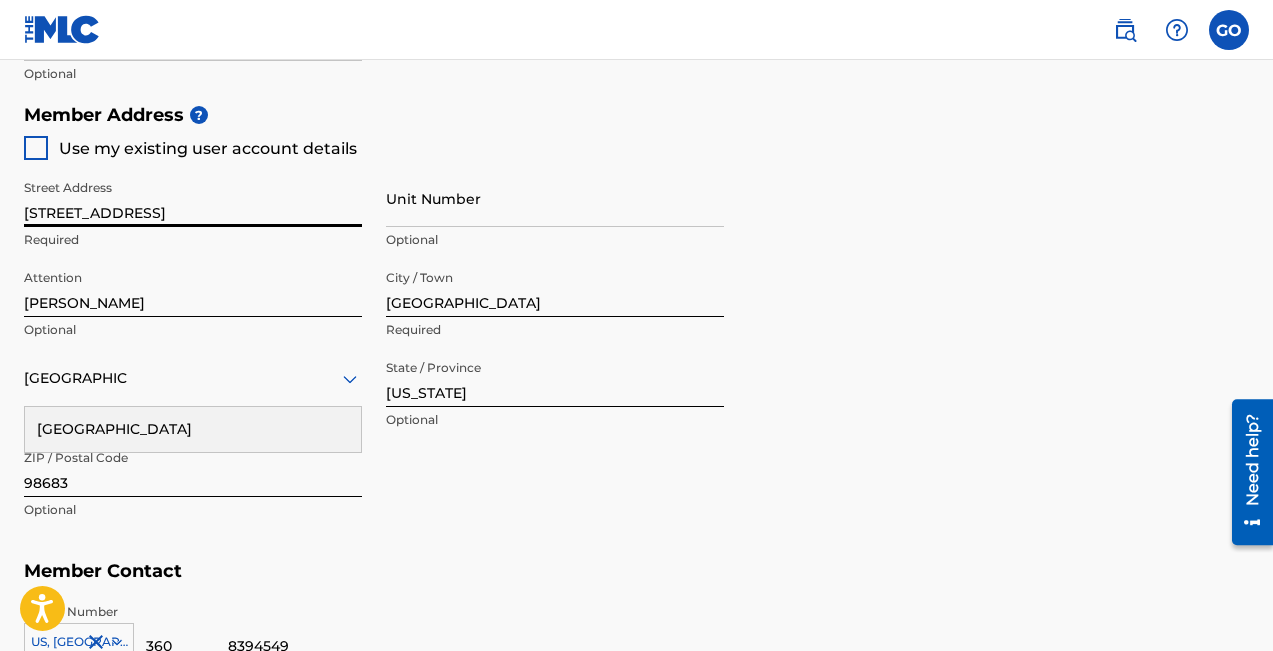 click on "[GEOGRAPHIC_DATA]" at bounding box center (193, 429) 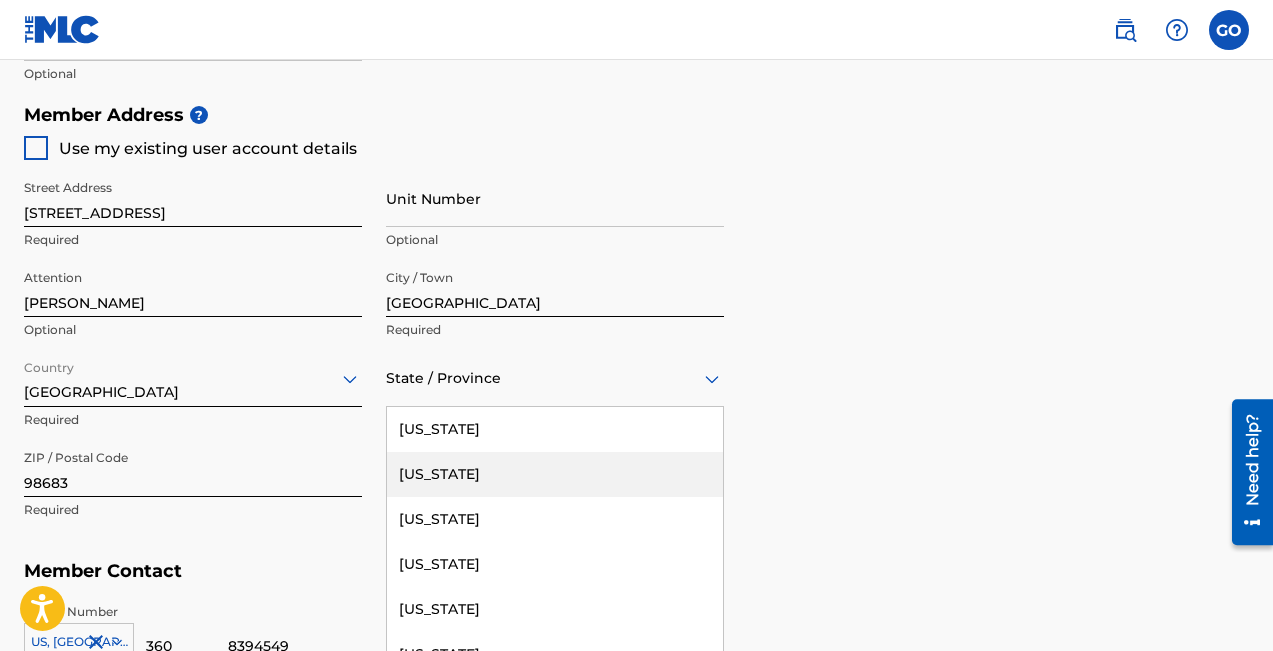 click on "[US_STATE], 2 of 57. 57 results available. Use Up and Down to choose options, press Enter to select the currently focused option, press Escape to exit the menu, press Tab to select the option and exit the menu. State / Province [US_STATE] [US_STATE] [US_STATE] [US_STATE] [US_STATE] [US_STATE] [US_STATE] [US_STATE] [US_STATE] [GEOGRAPHIC_DATA][US_STATE][GEOGRAPHIC_DATA] [US_STATE] [US_STATE] [US_STATE] [US_STATE] [US_STATE] [US_STATE] [US_STATE] [US_STATE] [US_STATE] [US_STATE] [US_STATE] [US_STATE] [US_STATE] [US_STATE] [US_STATE] [US_STATE] [US_STATE] [US_STATE] [US_STATE] [US_STATE] [US_STATE] [US_STATE] [US_STATE] [US_STATE] [US_STATE] [US_STATE] [US_STATE] [US_STATE] [US_STATE] [US_STATE] [US_STATE] [US_STATE] [US_STATE] [US_STATE] [US_STATE] [US_STATE] [US_STATE] [US_STATE] [US_STATE] [US_STATE] [US_STATE] [GEOGRAPHIC_DATA], [GEOGRAPHIC_DATA] [US_STATE][PERSON_NAME][US_STATE] [US_STATE][PERSON_NAME] [US_STATE] [US_STATE]" at bounding box center [555, 378] 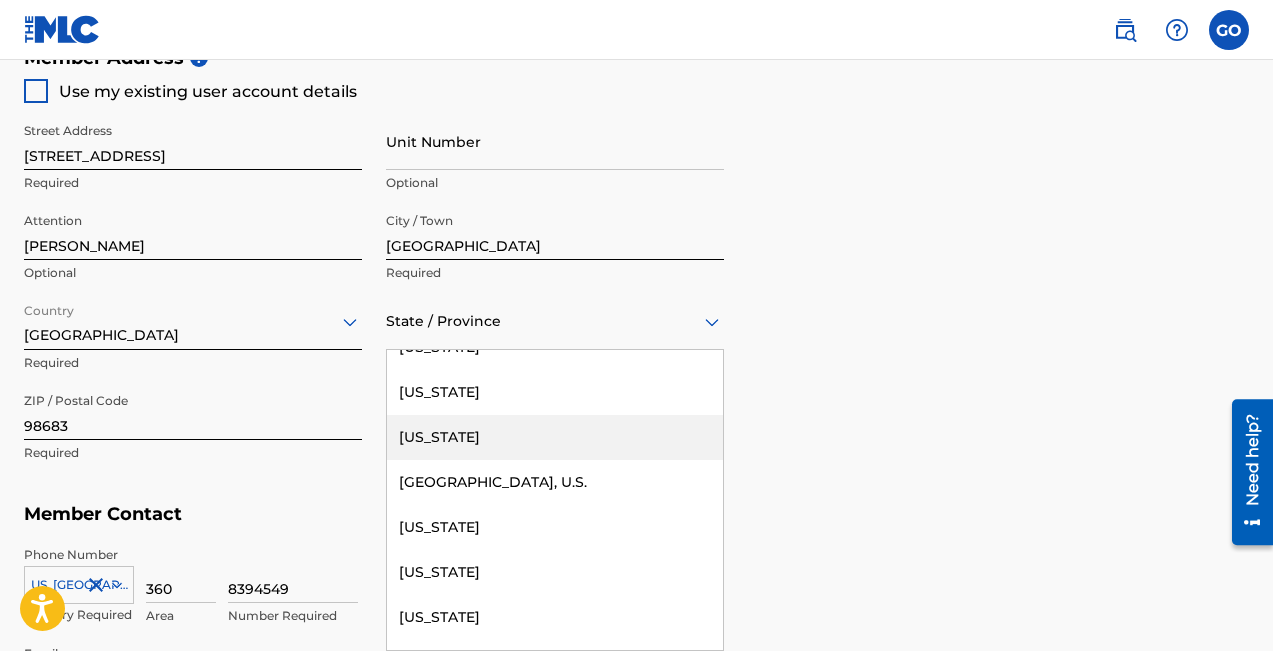 scroll, scrollTop: 2265, scrollLeft: 0, axis: vertical 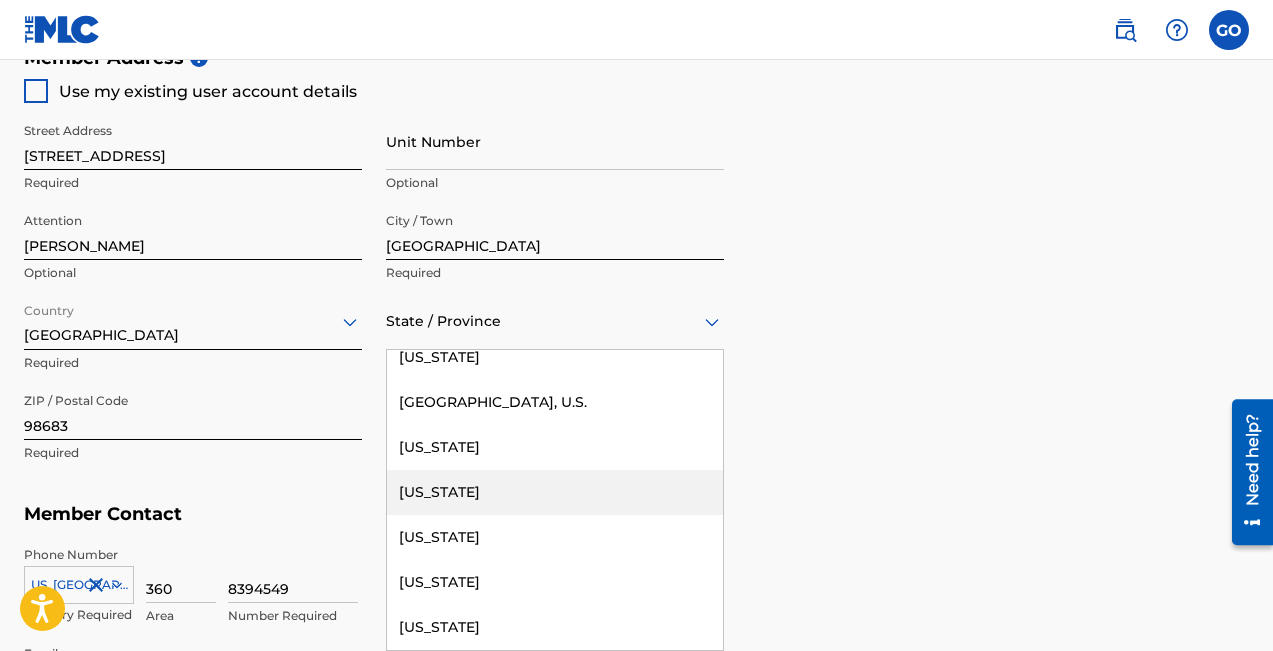 click on "[US_STATE]" at bounding box center (555, 492) 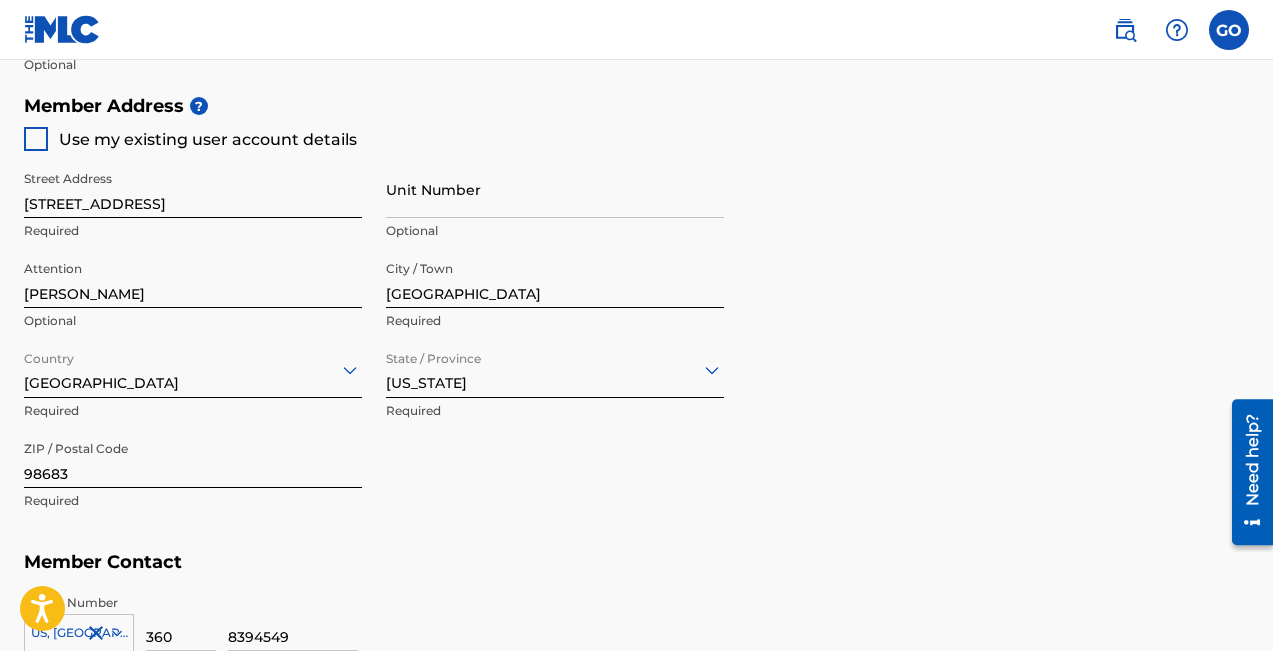 scroll, scrollTop: 1300, scrollLeft: 0, axis: vertical 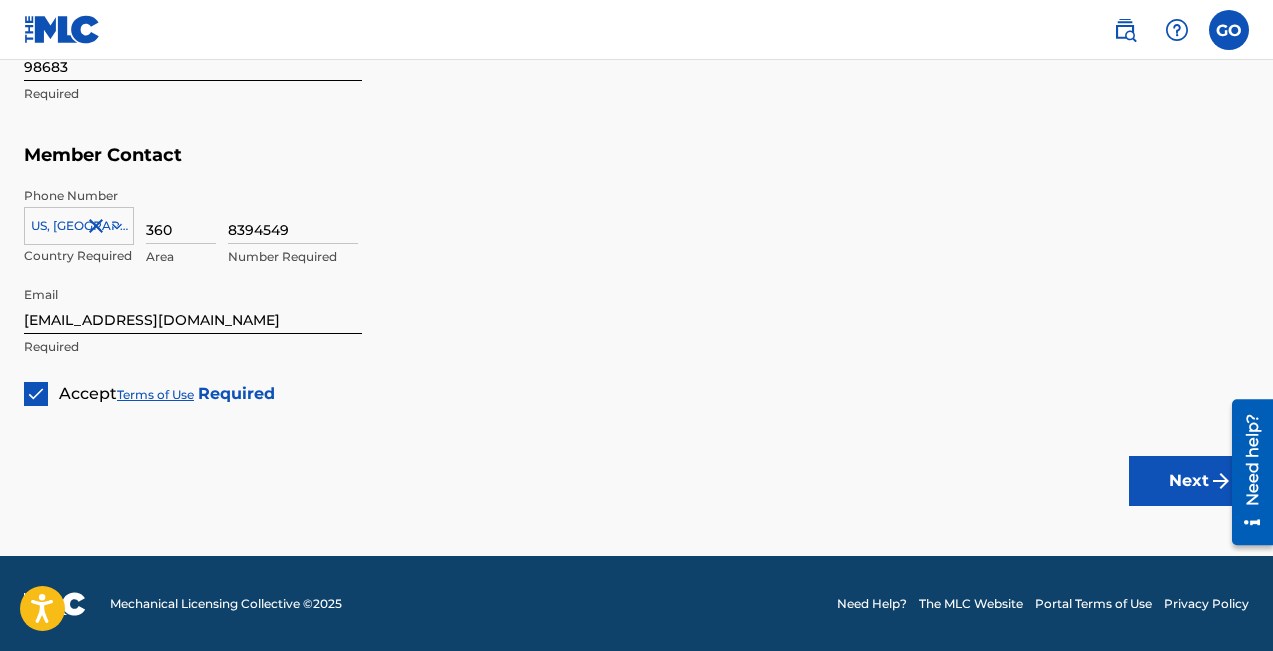 click on "Next" at bounding box center [1189, 481] 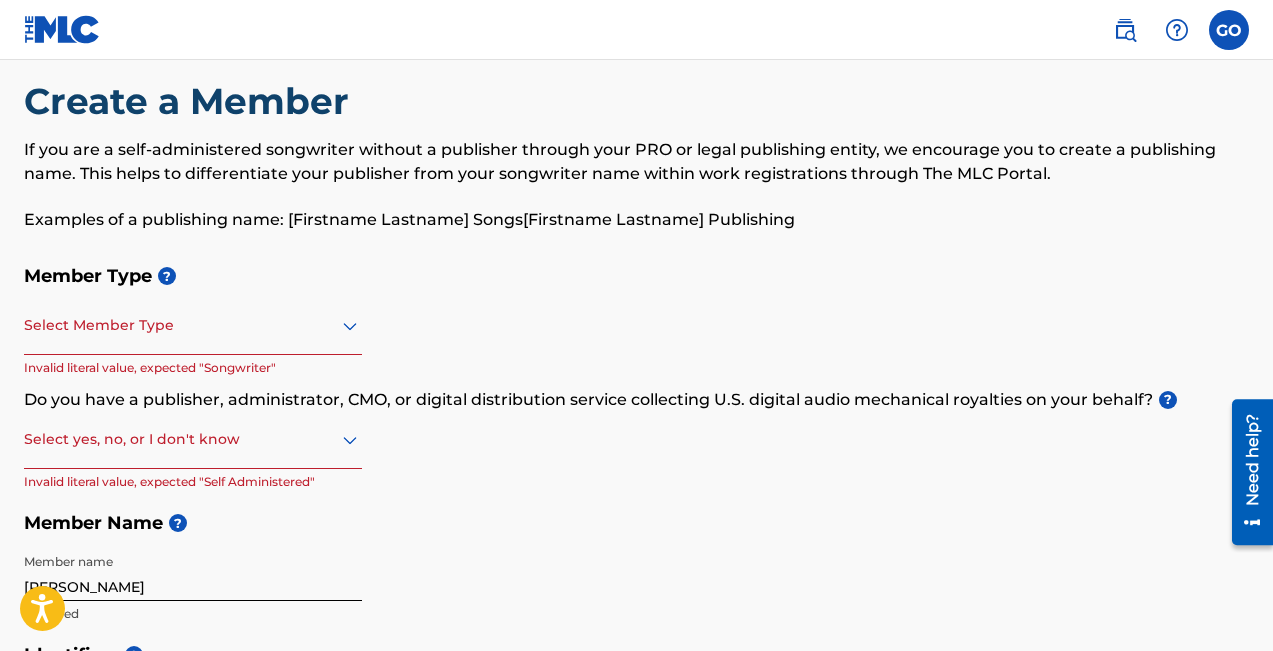 click at bounding box center (193, 325) 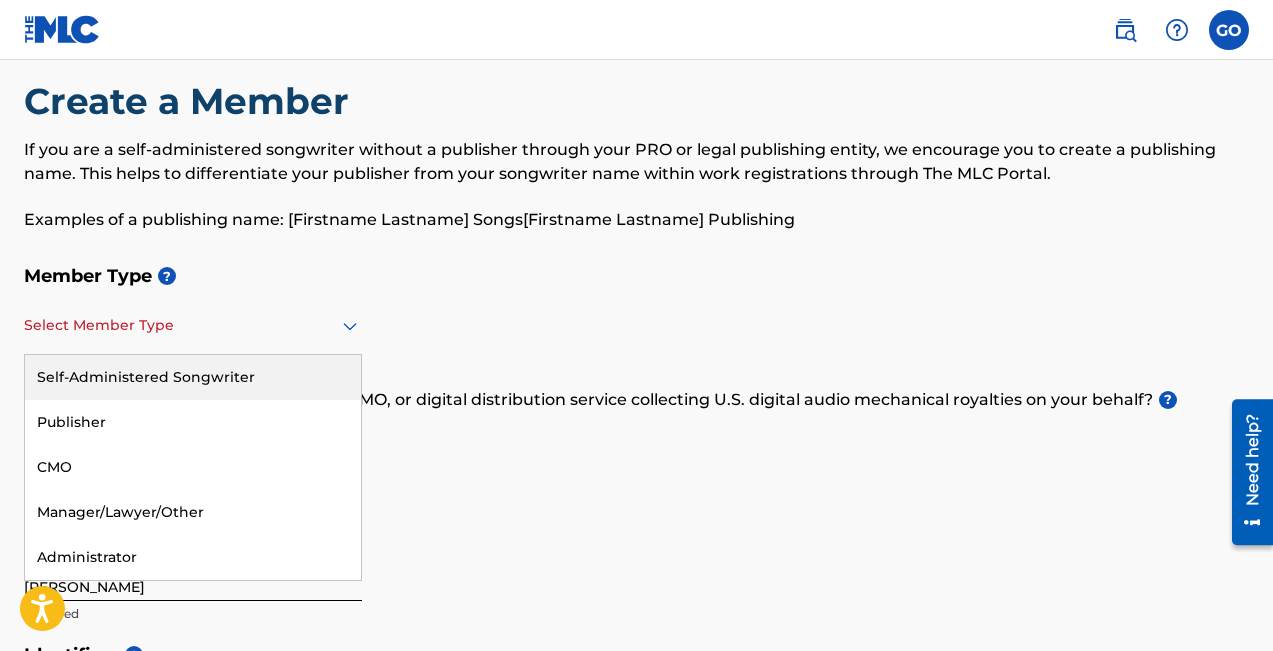 click on "Self-Administered Songwriter" at bounding box center [193, 377] 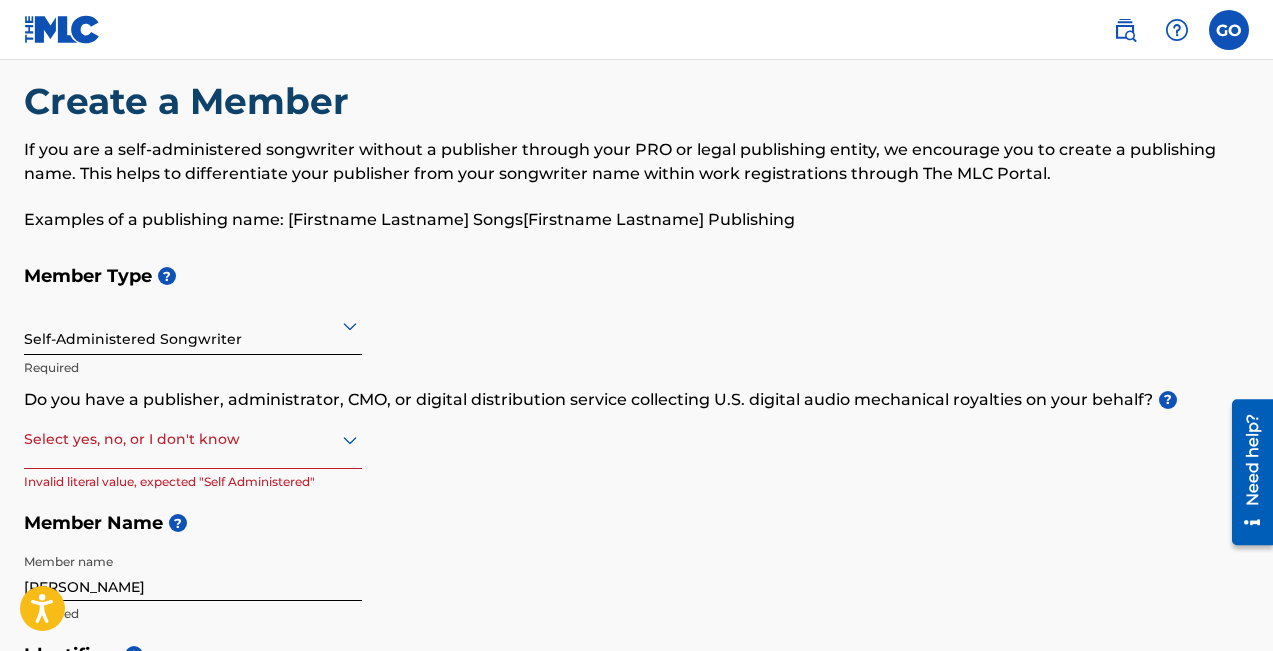 click at bounding box center [193, 439] 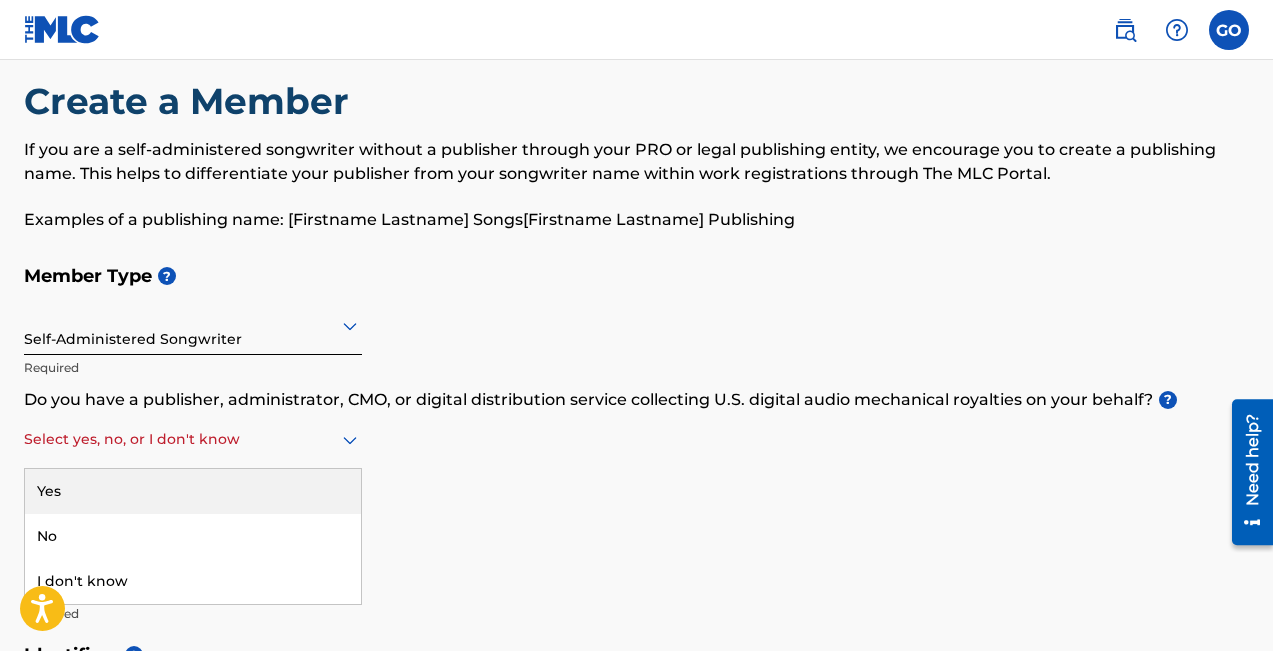 click on "Yes" at bounding box center [193, 491] 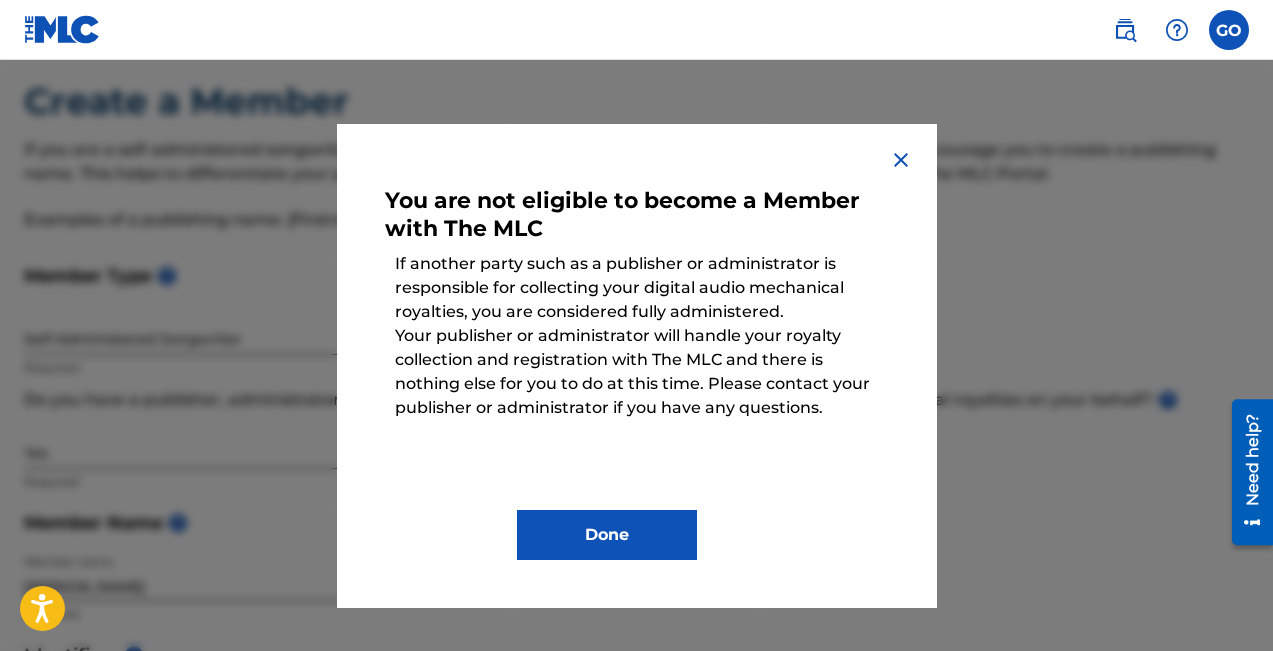 click on "Done" at bounding box center [607, 535] 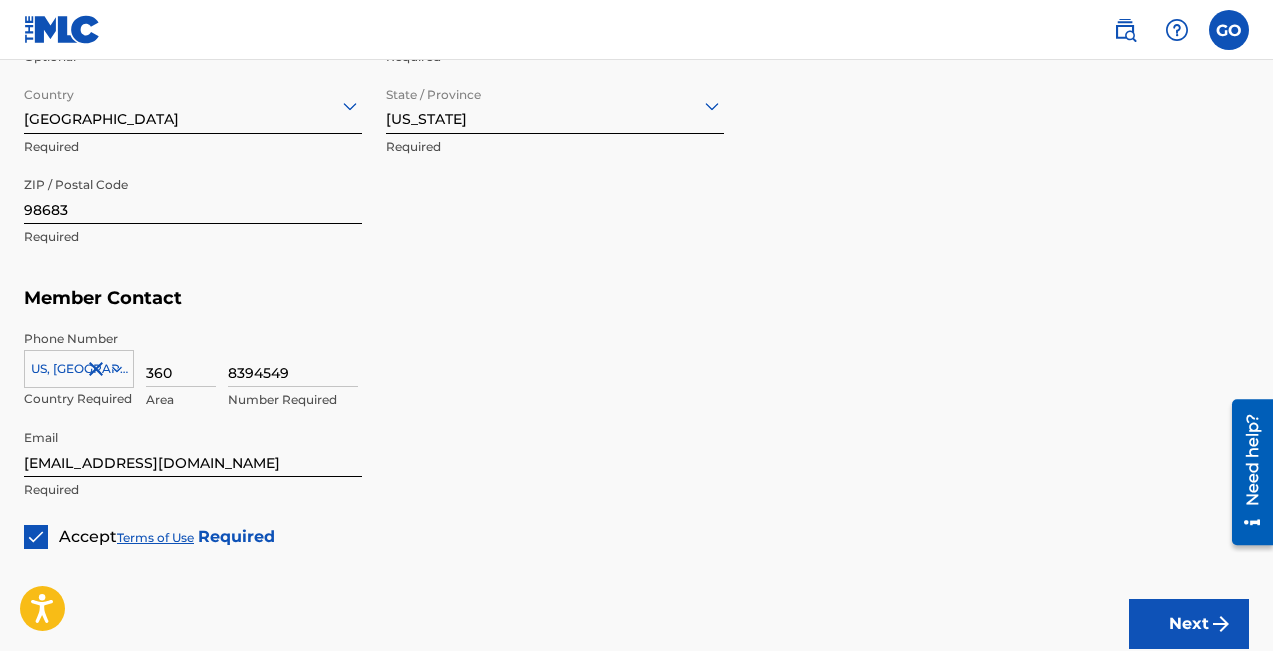 scroll, scrollTop: 1165, scrollLeft: 0, axis: vertical 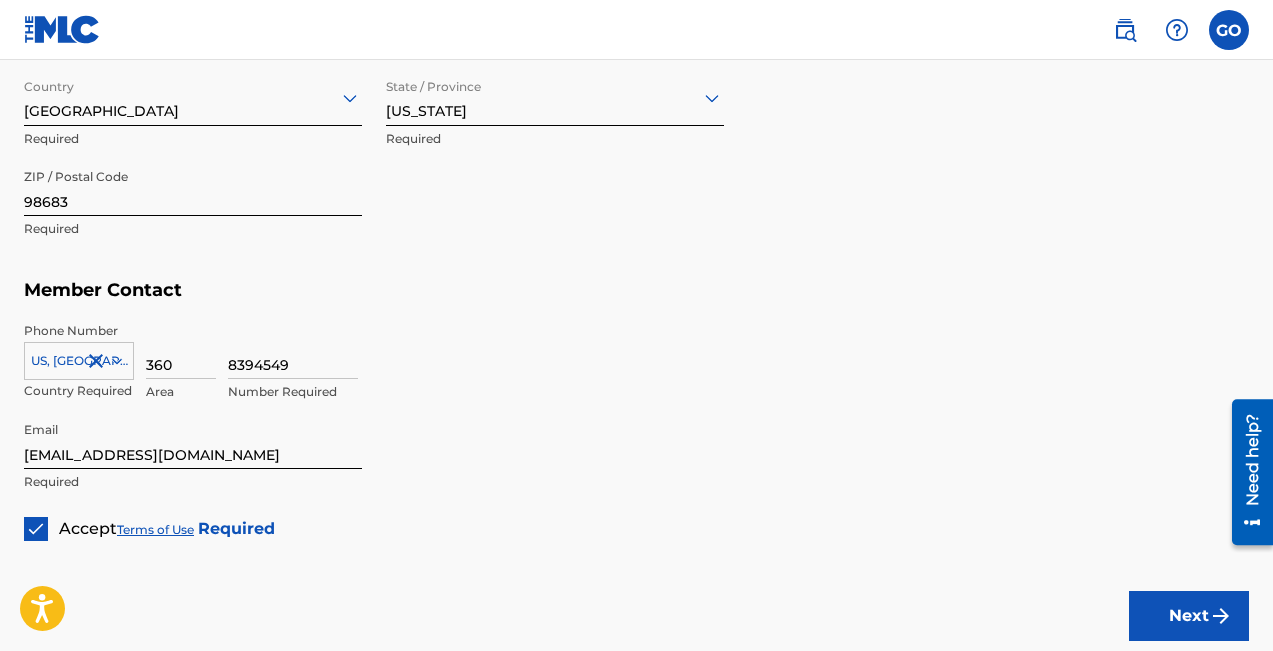 click on "Next" at bounding box center (1189, 616) 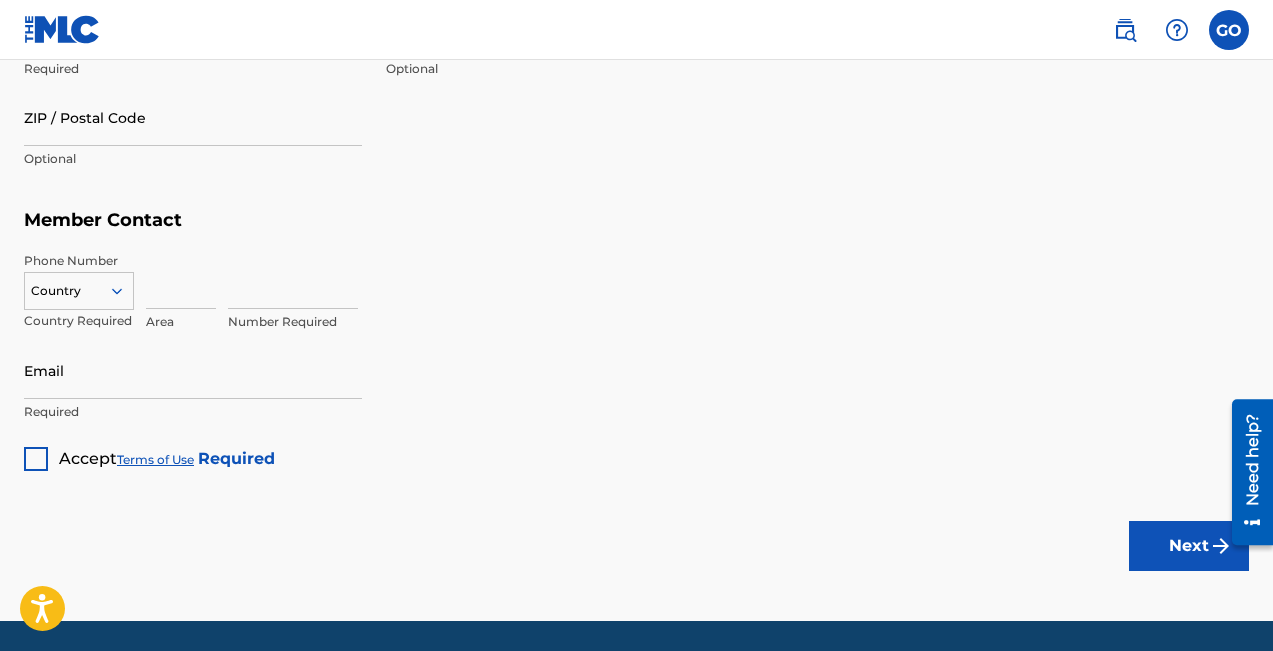 scroll, scrollTop: 1300, scrollLeft: 0, axis: vertical 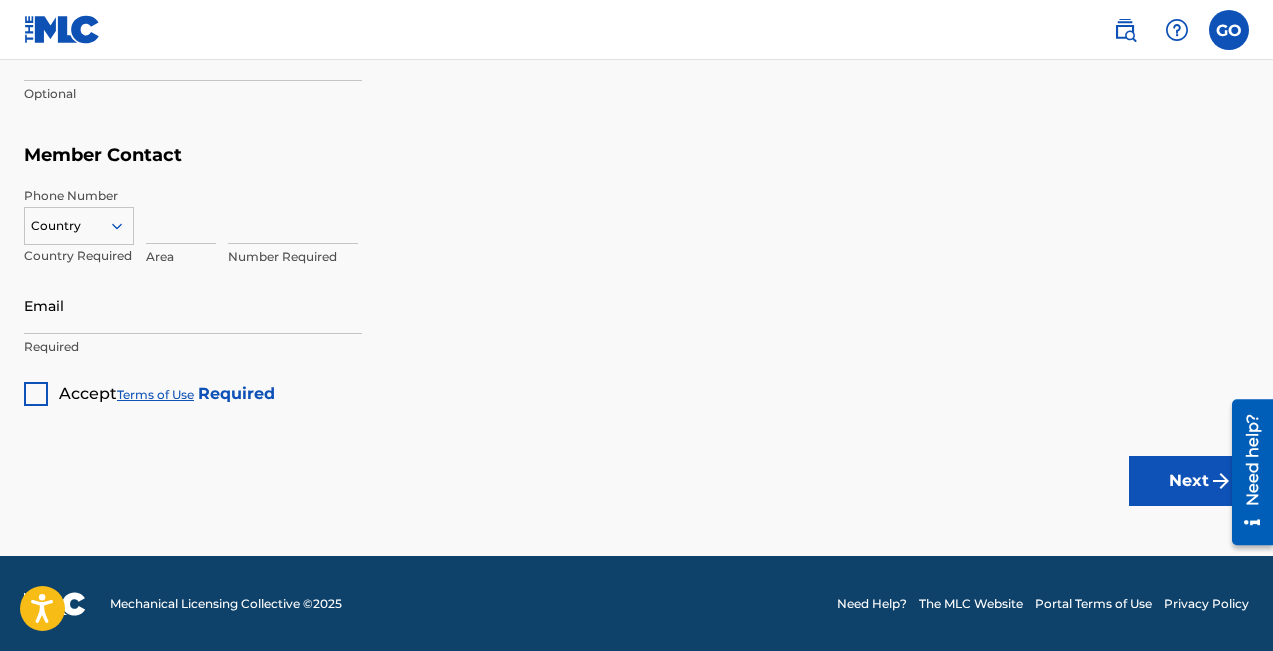 click at bounding box center [36, 394] 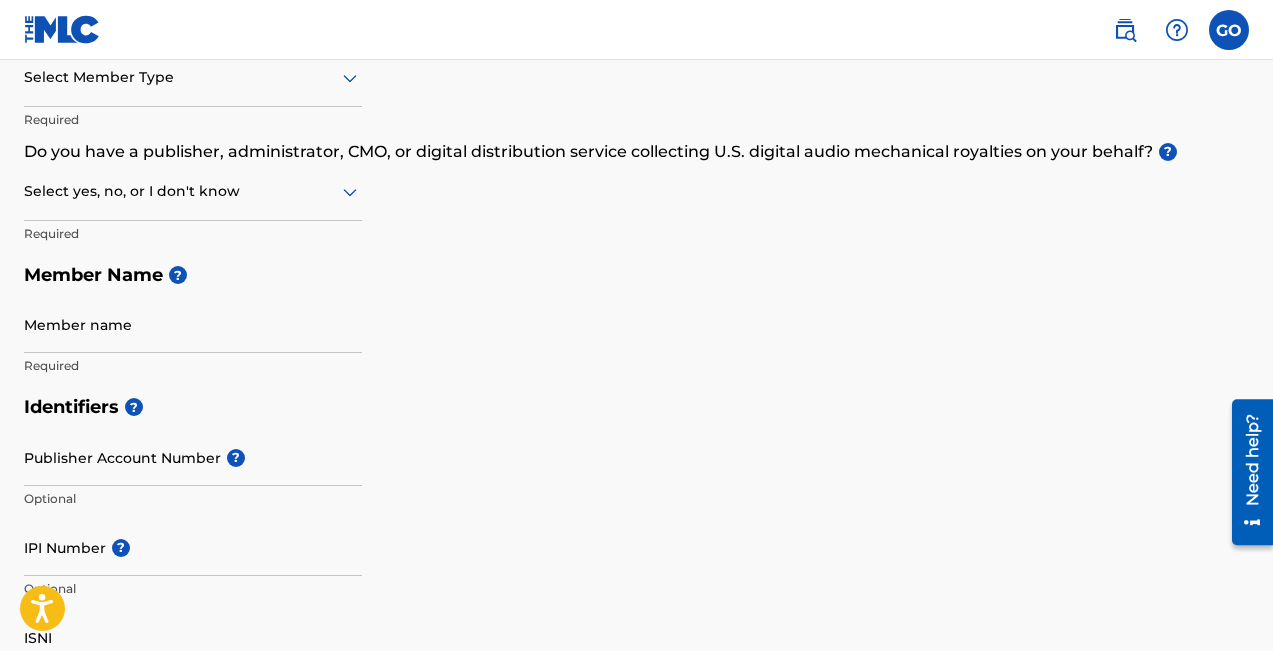 scroll, scrollTop: 232, scrollLeft: 0, axis: vertical 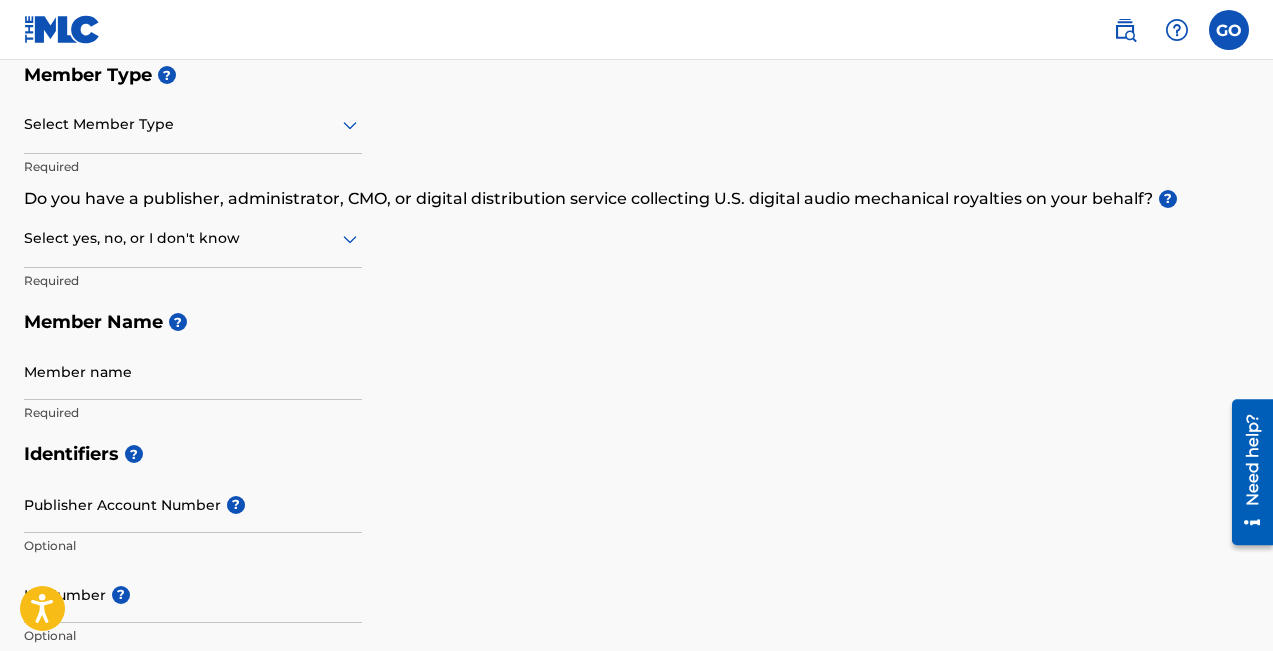 click on "Select yes, no, or I don't know" at bounding box center [193, 239] 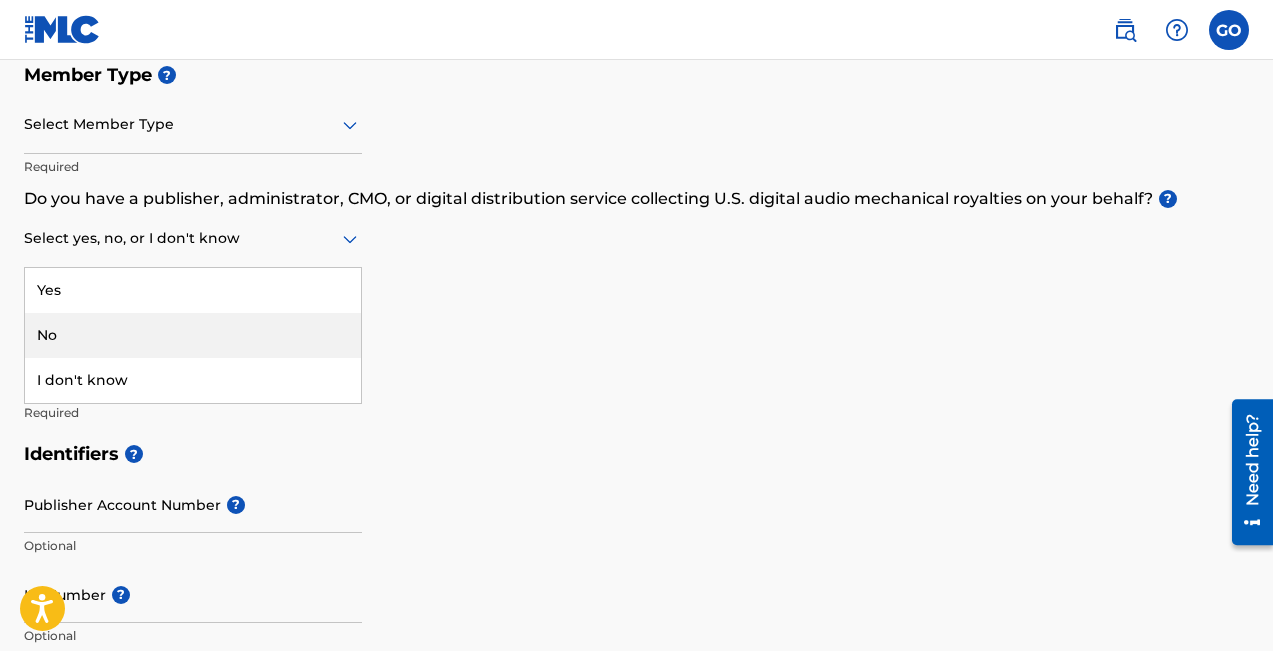click on "No" at bounding box center [193, 335] 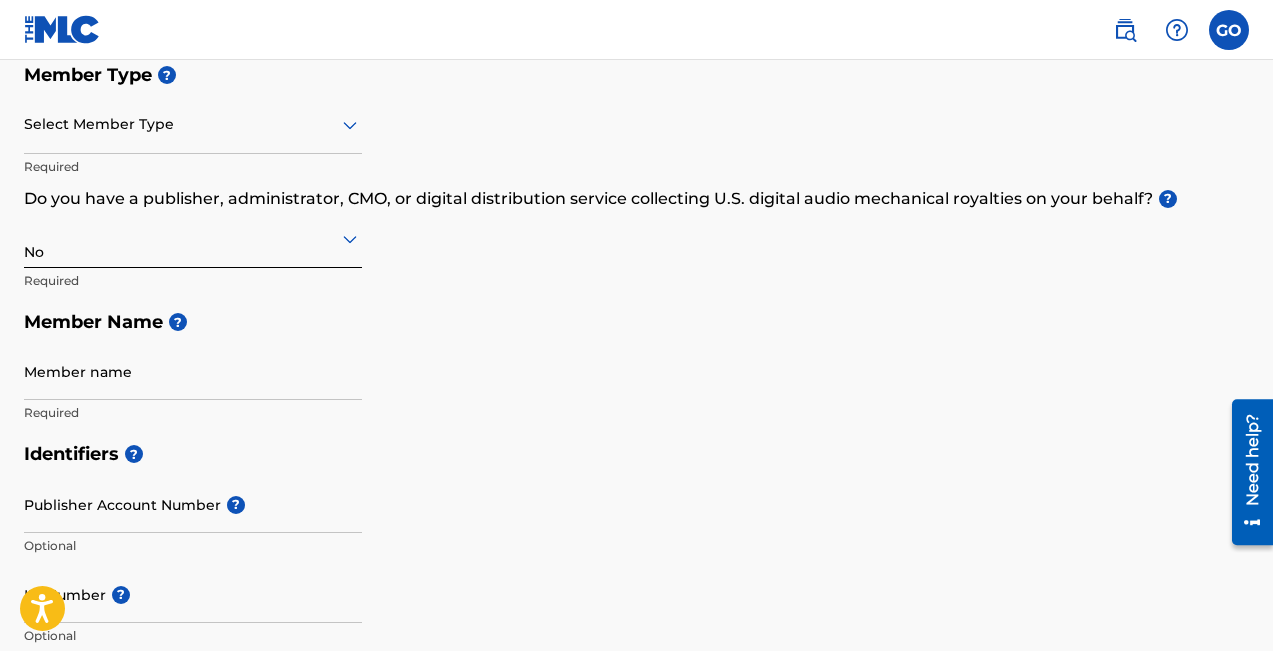 click on "Member Name ?" at bounding box center [636, 322] 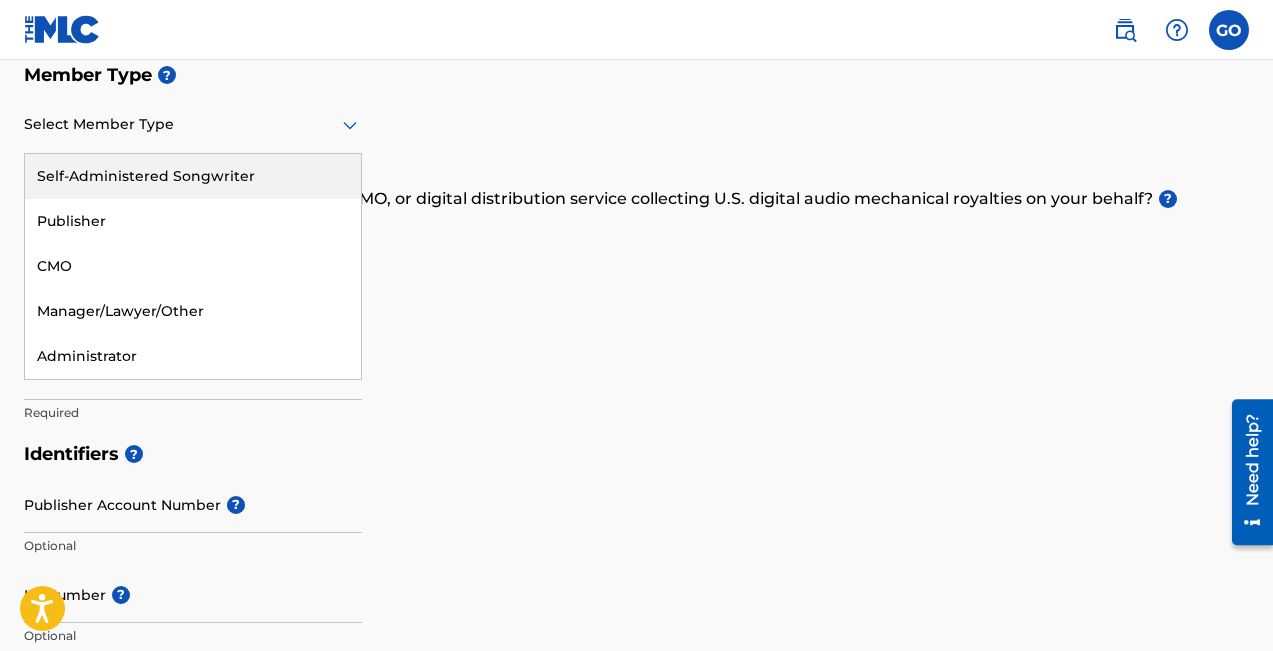 click at bounding box center (193, 124) 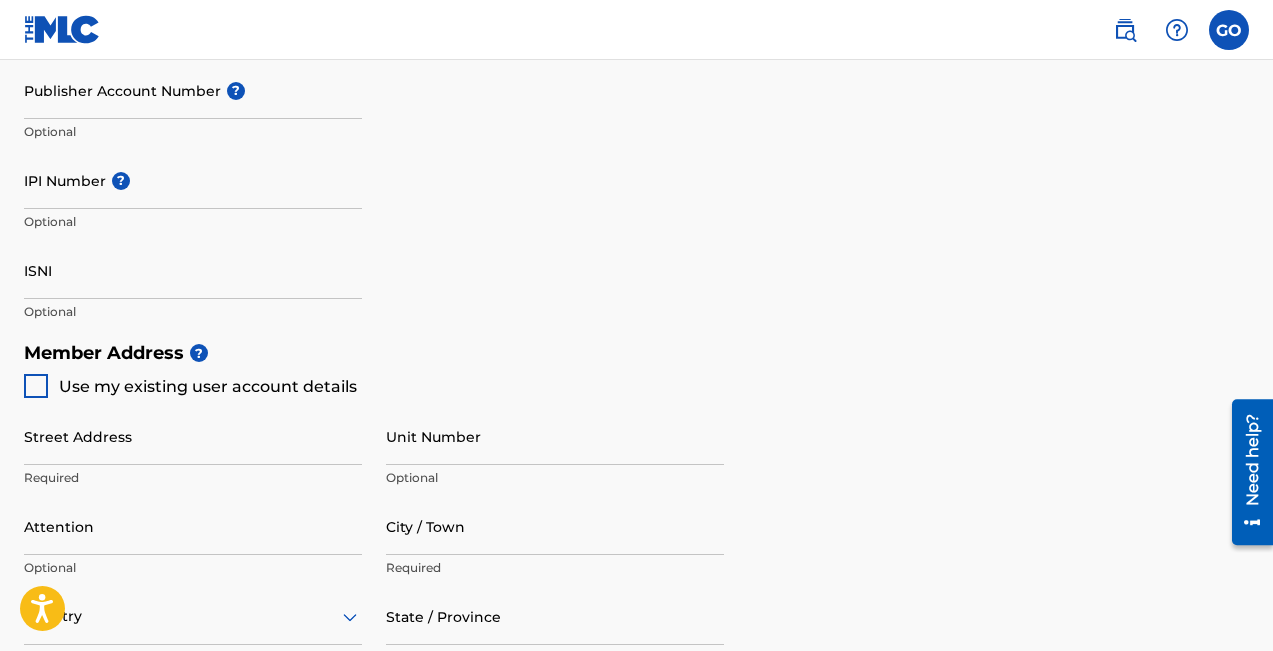 scroll, scrollTop: 689, scrollLeft: 0, axis: vertical 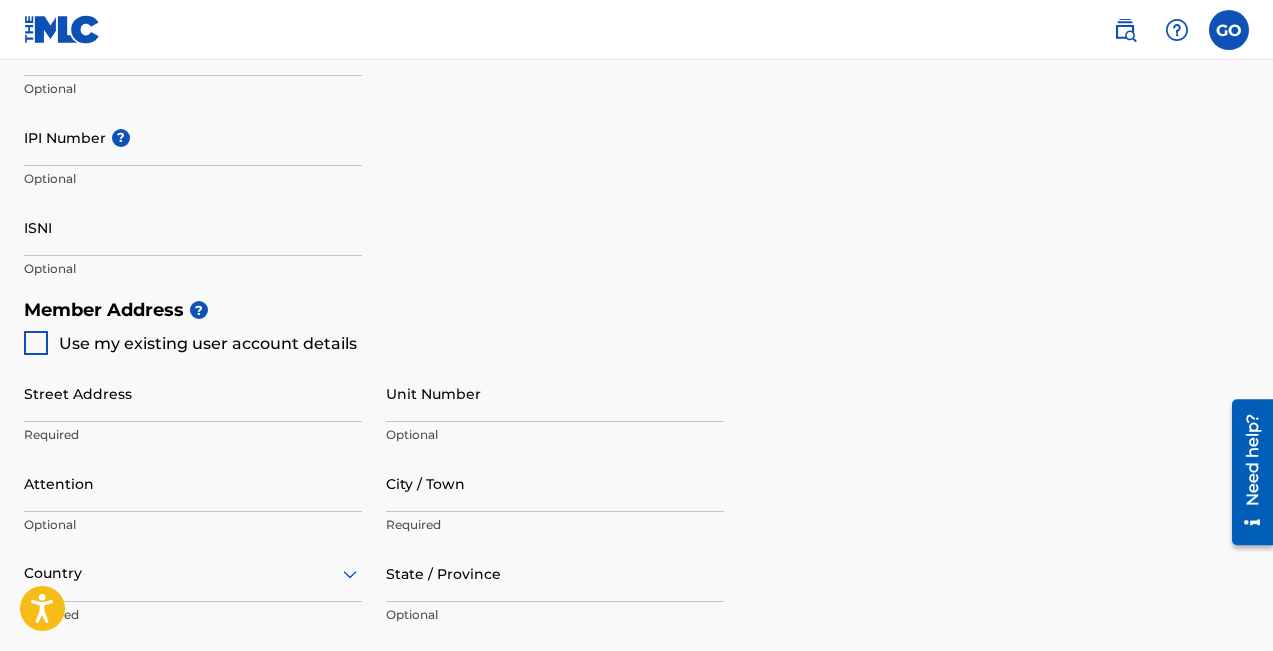 click at bounding box center (36, 343) 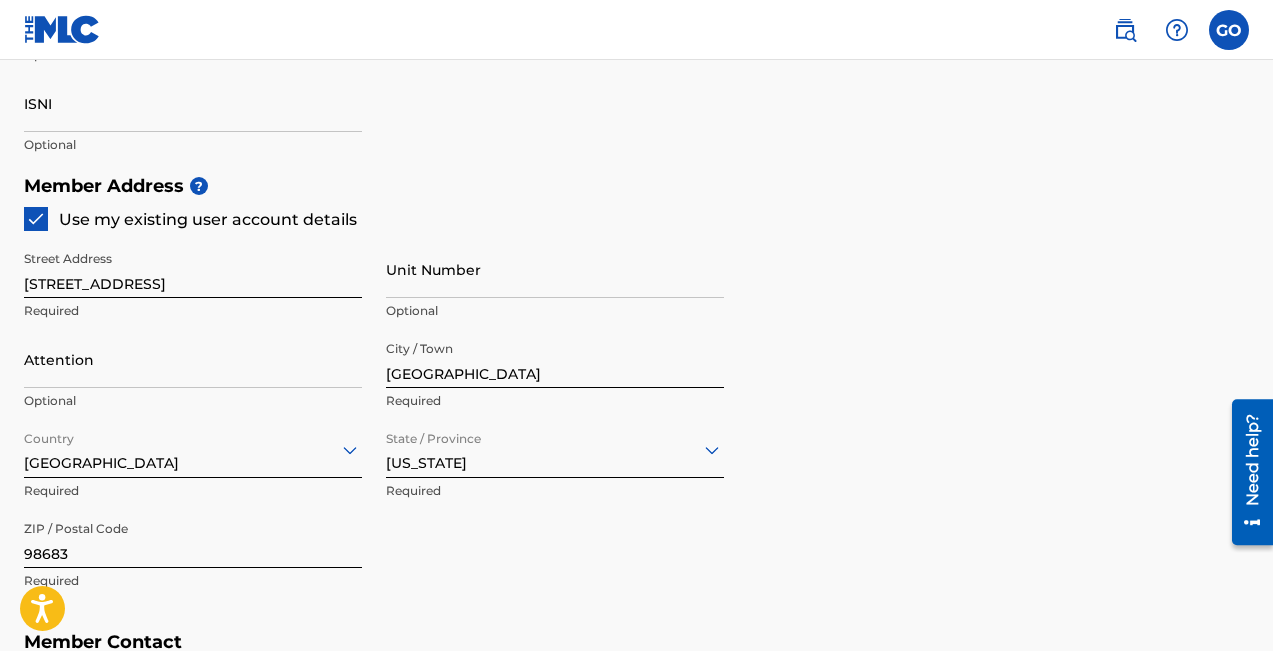 scroll, scrollTop: 821, scrollLeft: 0, axis: vertical 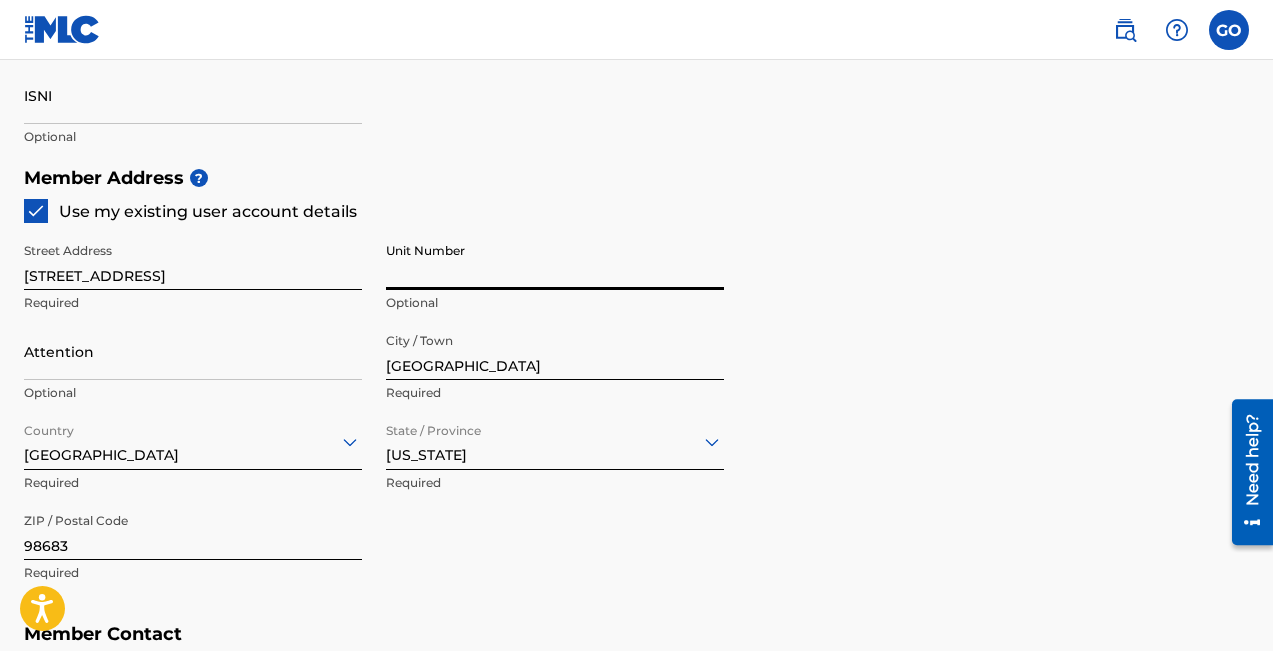click on "Unit Number" at bounding box center [555, 261] 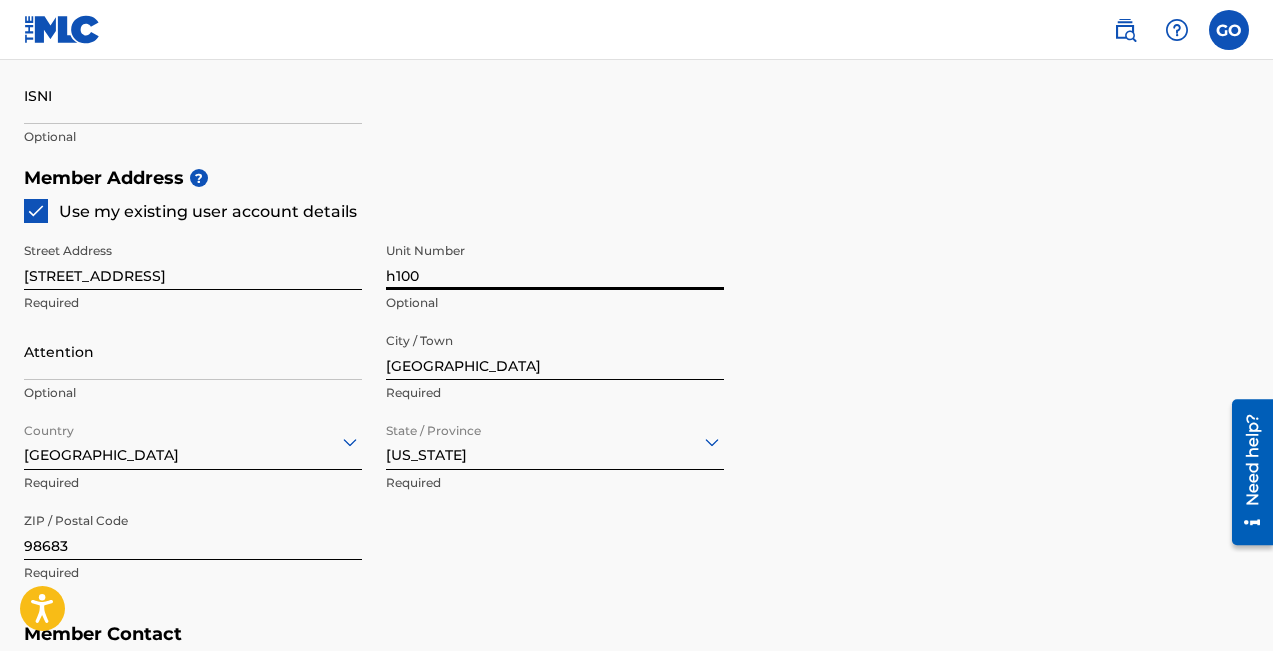 type on "h100" 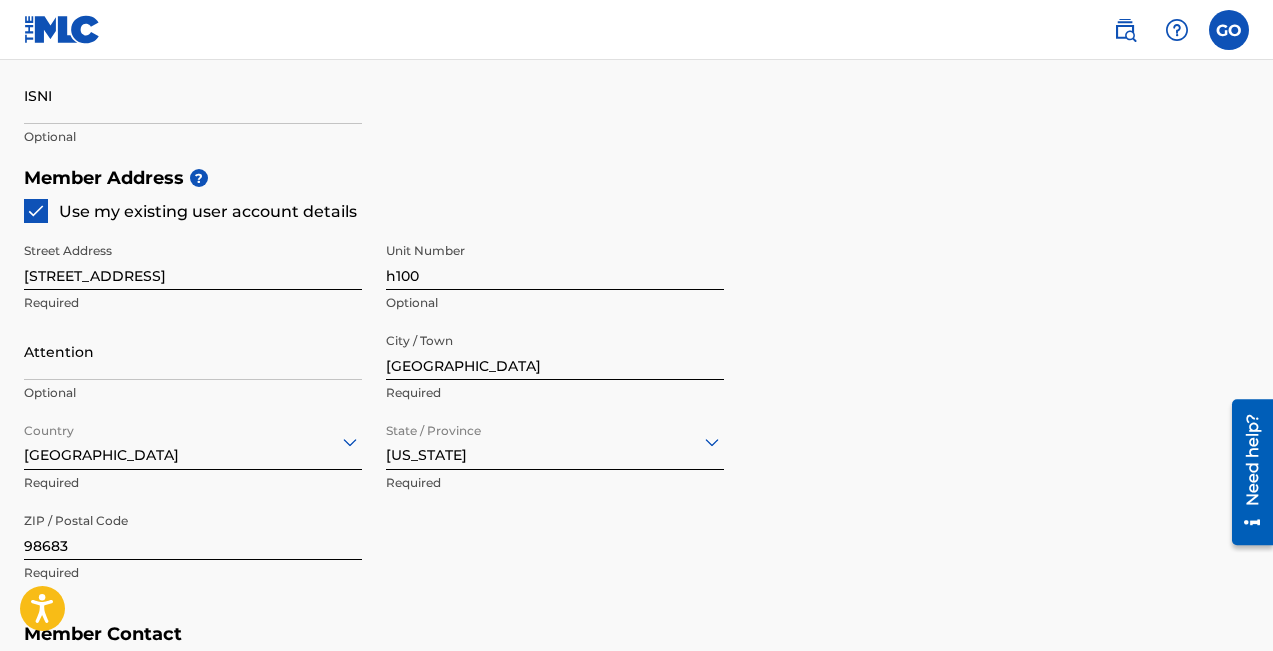 click on "Member Address ? Use my existing user account details Street Address [STREET_ADDRESS] Optional Attention Optional City / Town [GEOGRAPHIC_DATA] Required Country [GEOGRAPHIC_DATA] Required State / Province [US_STATE] Required ZIP / Postal Code 98683 Required" at bounding box center (636, 385) 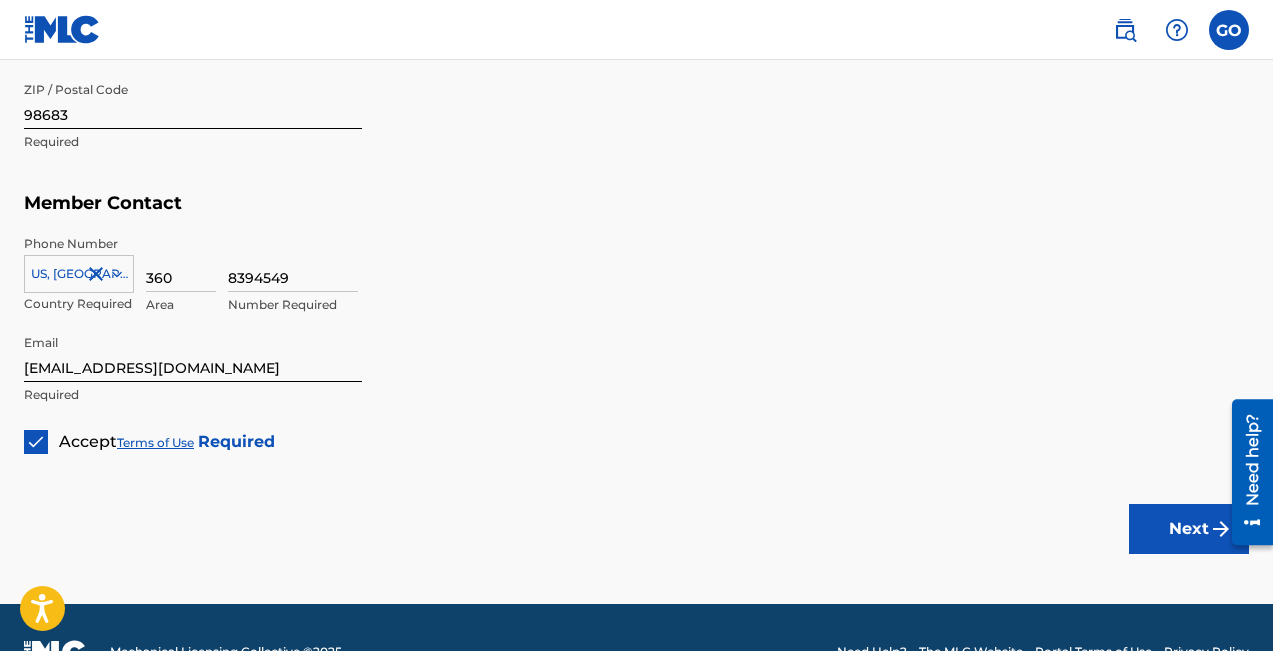 scroll, scrollTop: 1272, scrollLeft: 0, axis: vertical 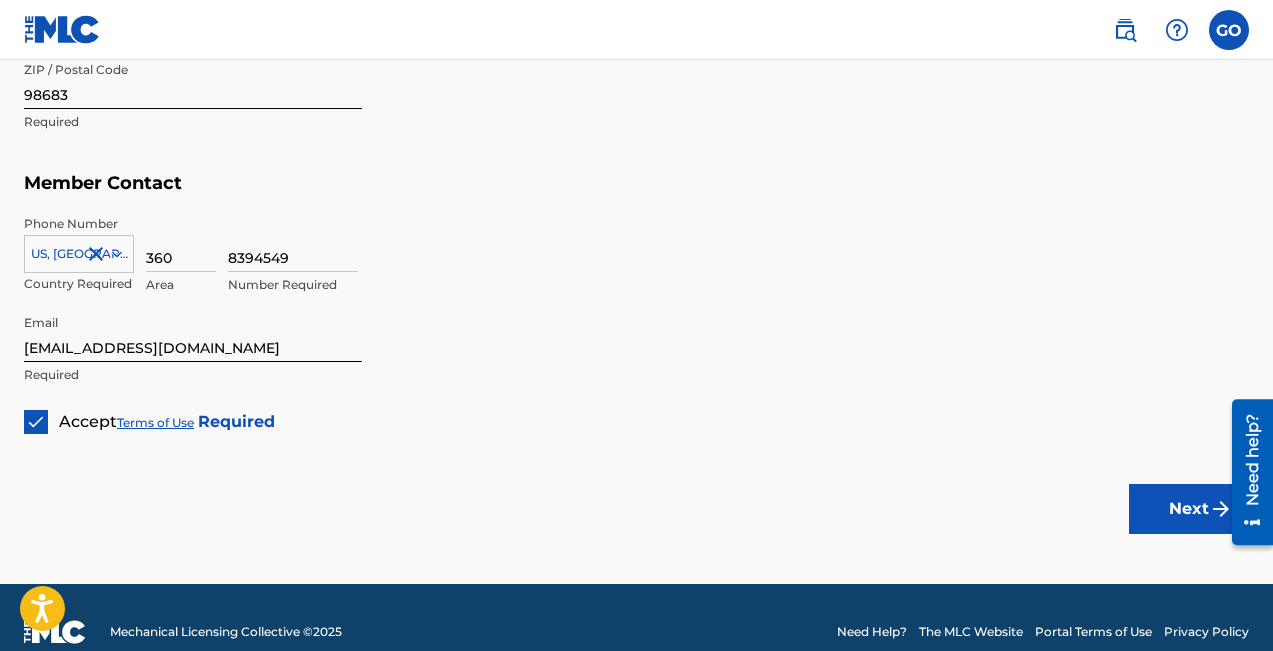 click on "Next" at bounding box center [1189, 509] 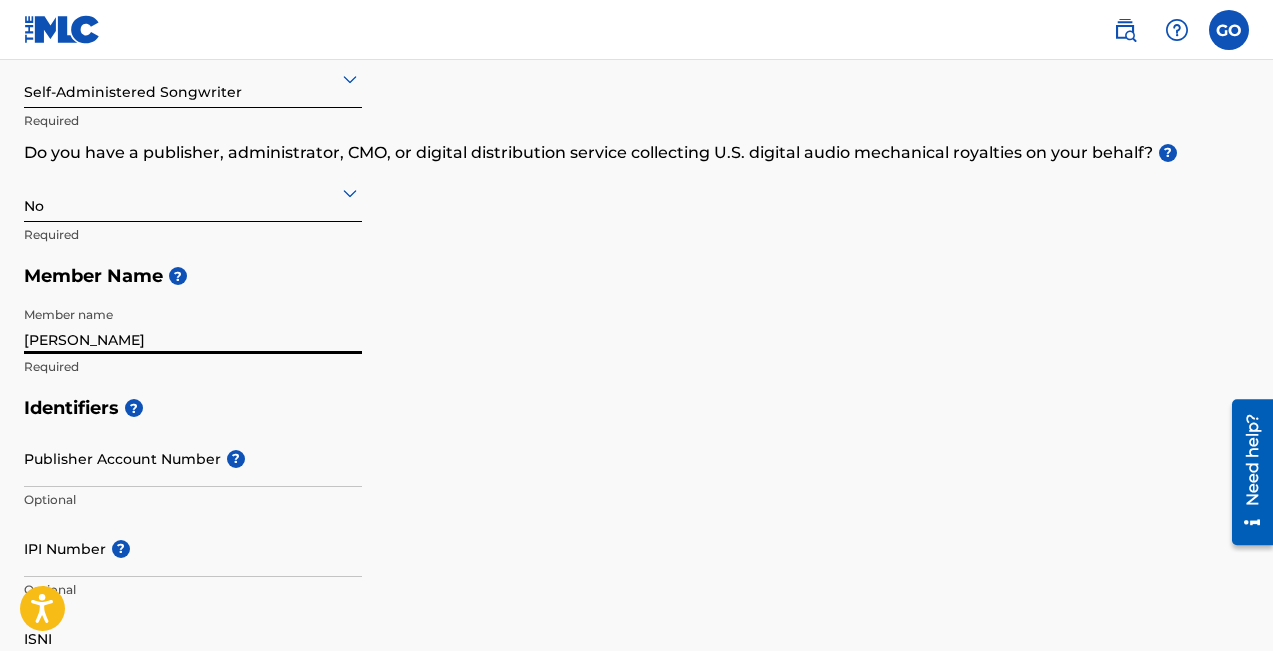type on "[PERSON_NAME]" 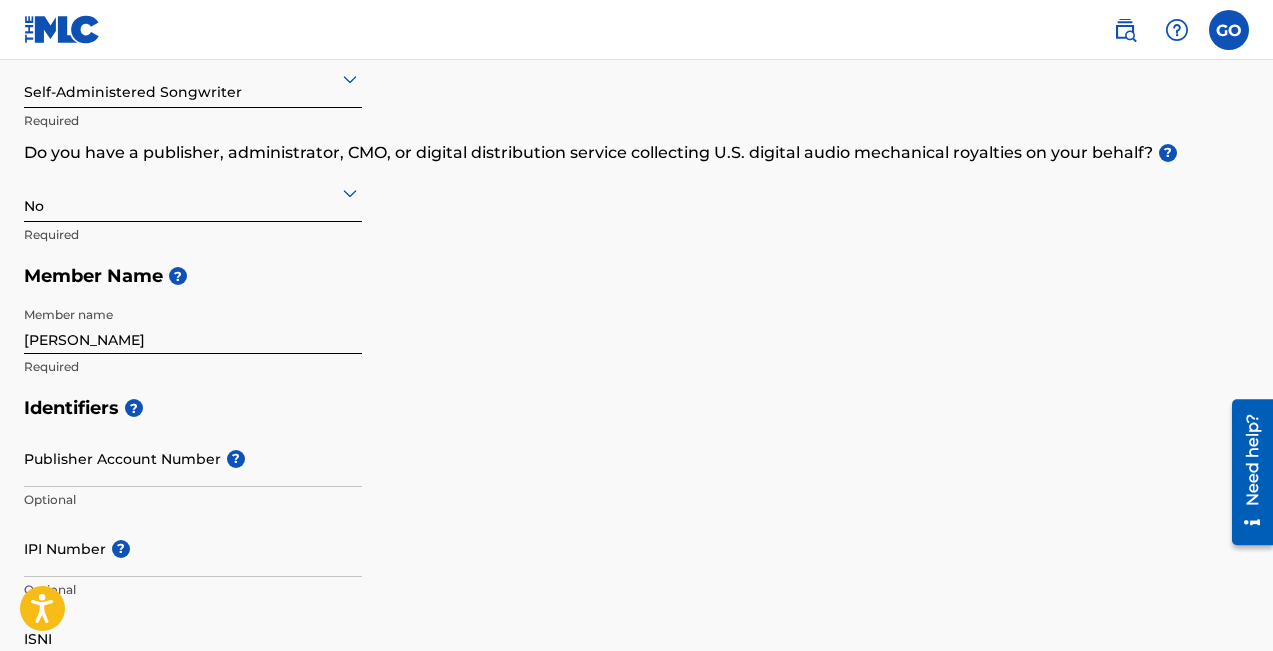 click on "Member Type ? Self-Administered Songwriter Required Do you have a publisher, administrator, CMO, or digital distribution service collecting U.S. digital audio mechanical royalties on your behalf? ? No Required Member Name ? Member name [PERSON_NAME] Required" at bounding box center [636, 197] 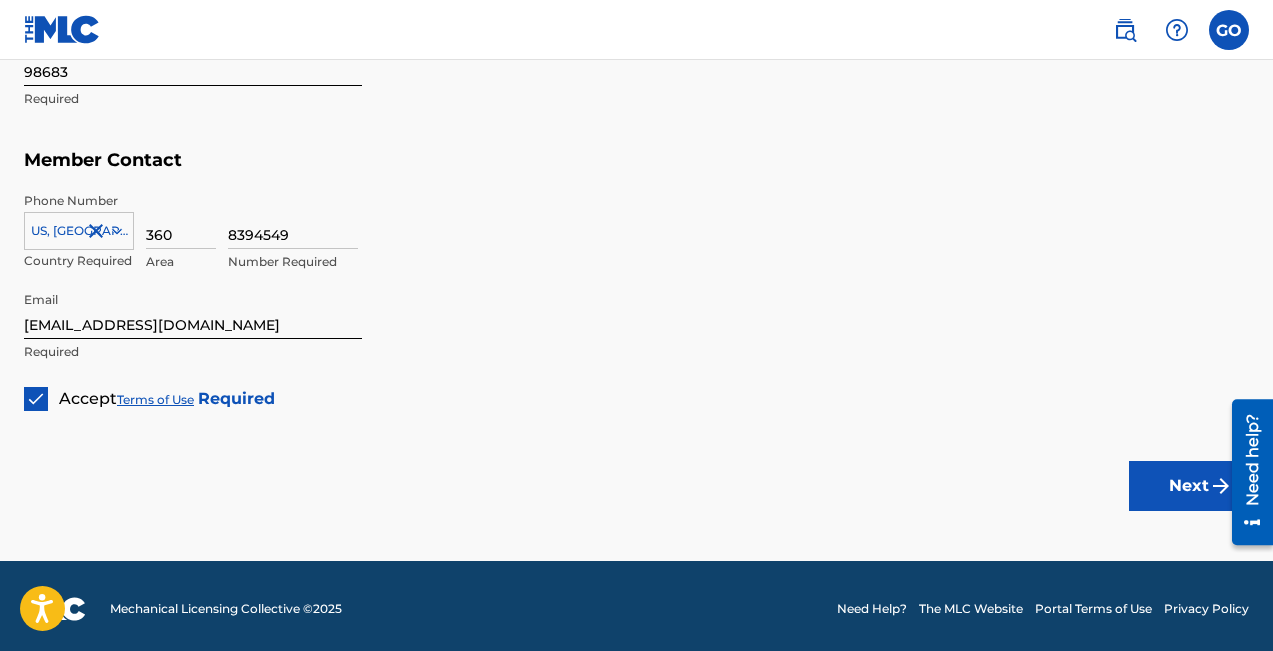 scroll, scrollTop: 1300, scrollLeft: 0, axis: vertical 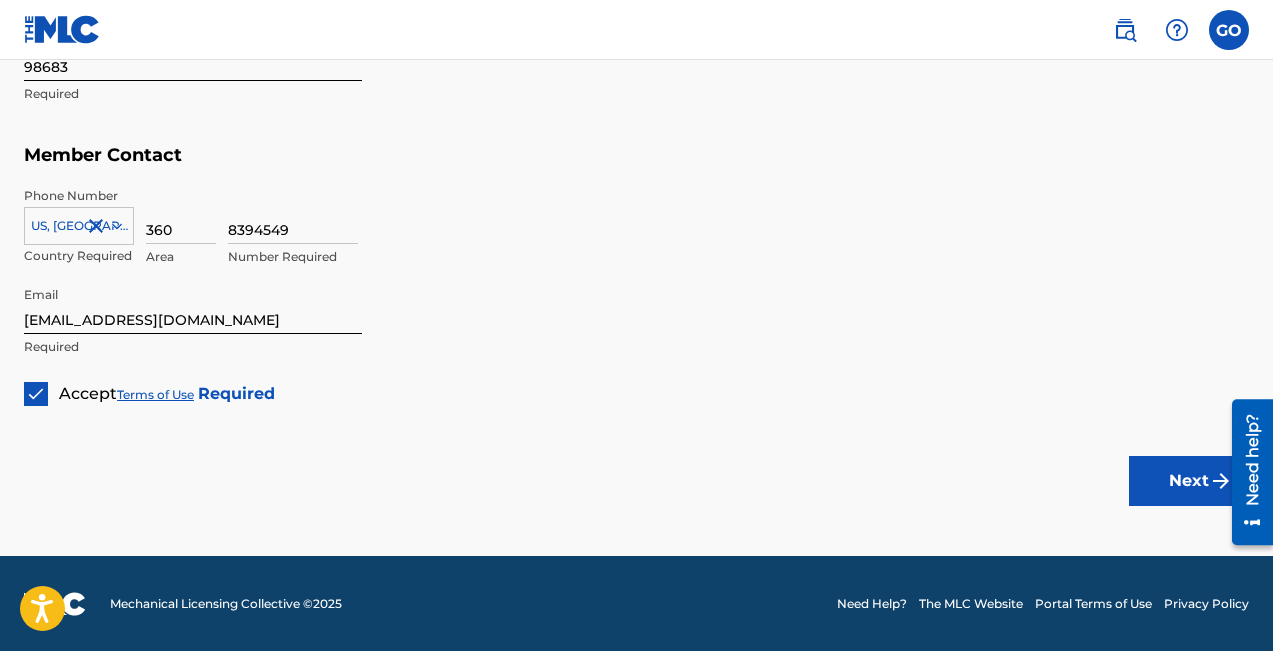 click on "Next" at bounding box center [1189, 481] 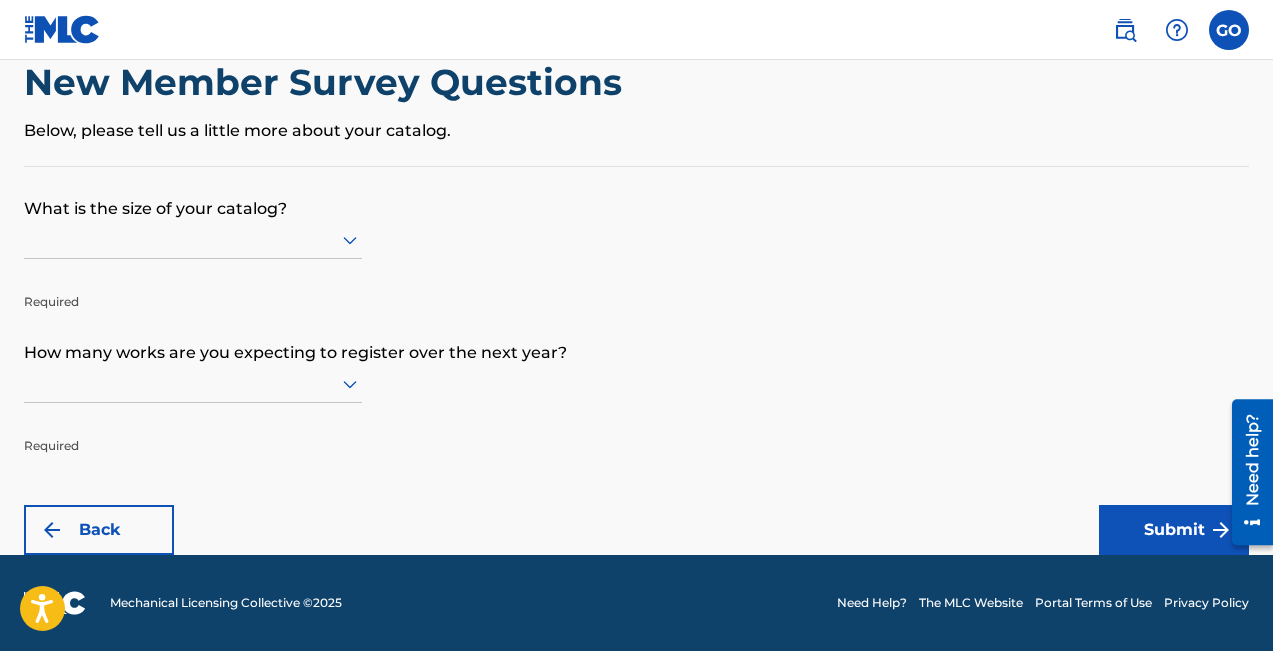scroll, scrollTop: 0, scrollLeft: 0, axis: both 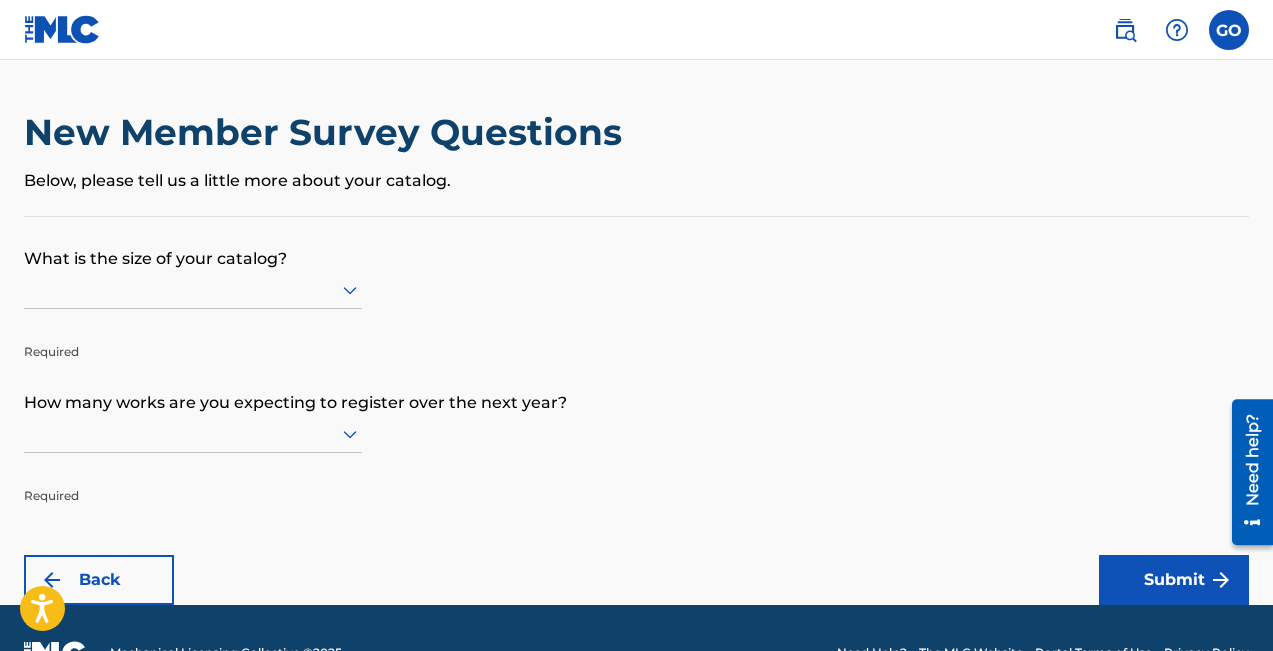 click at bounding box center [193, 289] 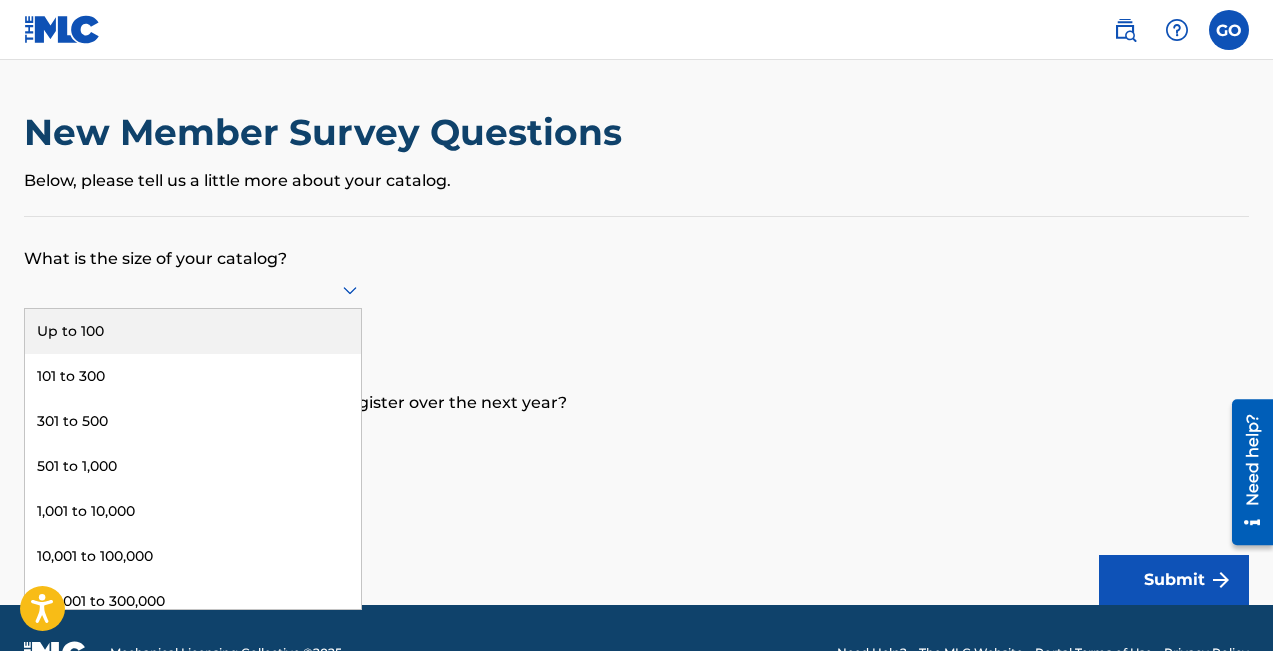click at bounding box center [193, 290] 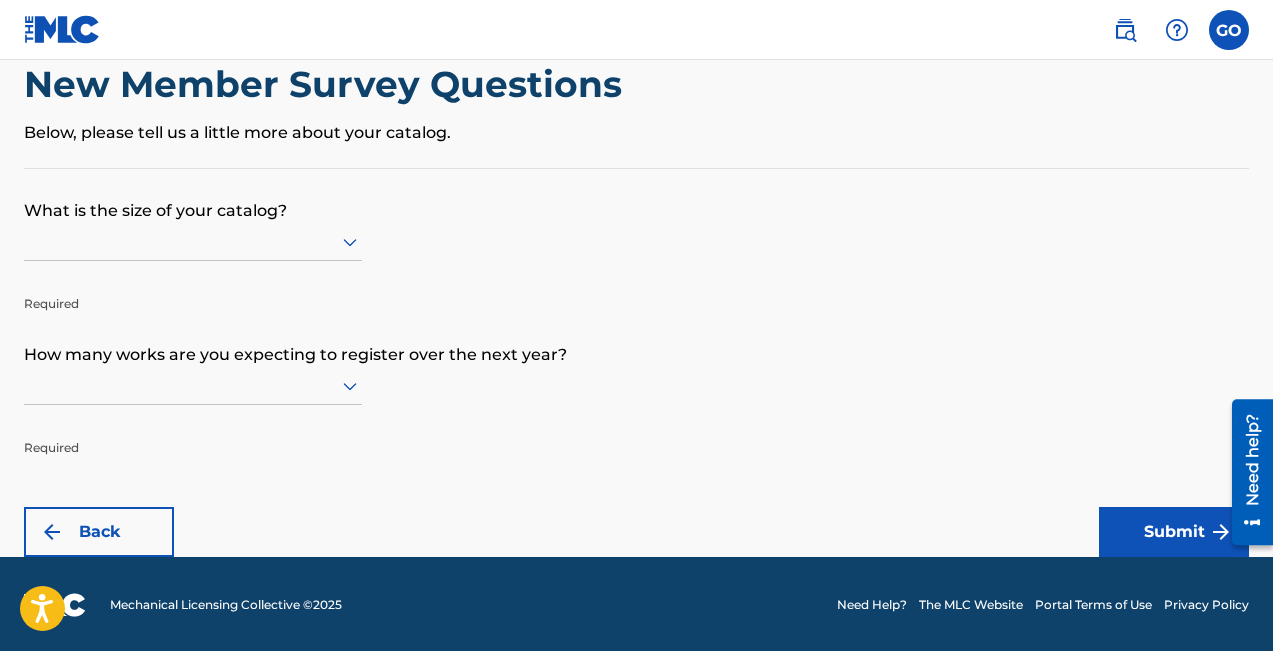 scroll, scrollTop: 50, scrollLeft: 0, axis: vertical 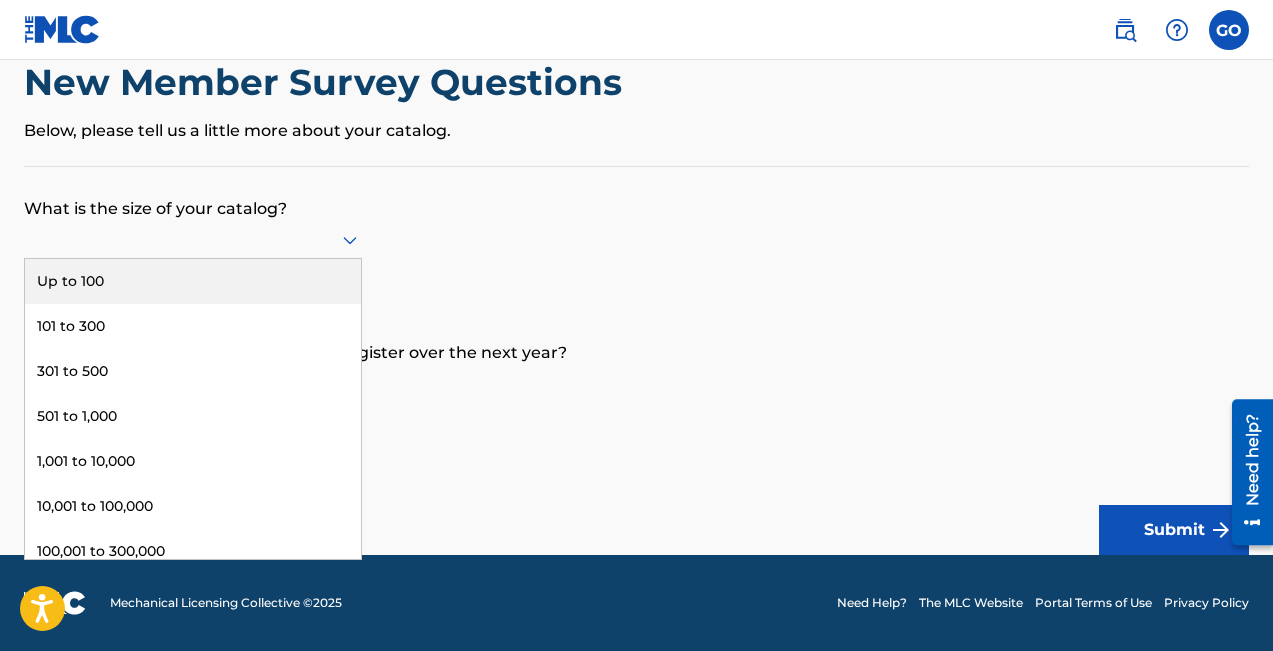 click at bounding box center (193, 239) 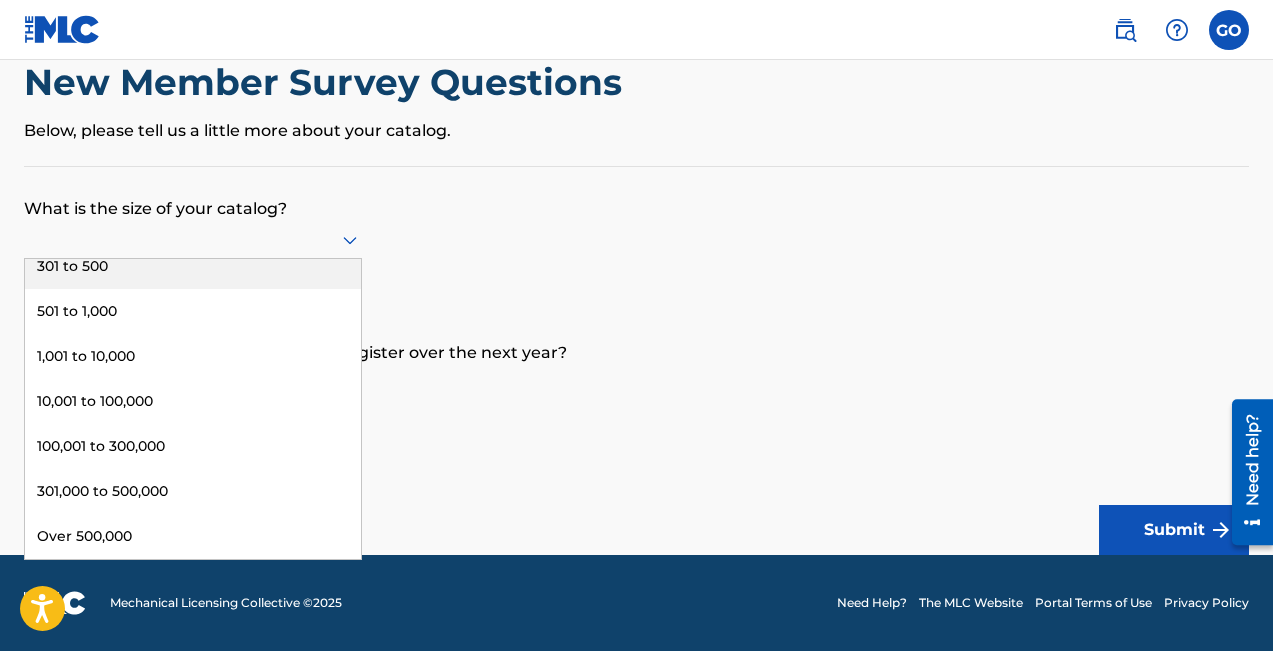 scroll, scrollTop: 0, scrollLeft: 0, axis: both 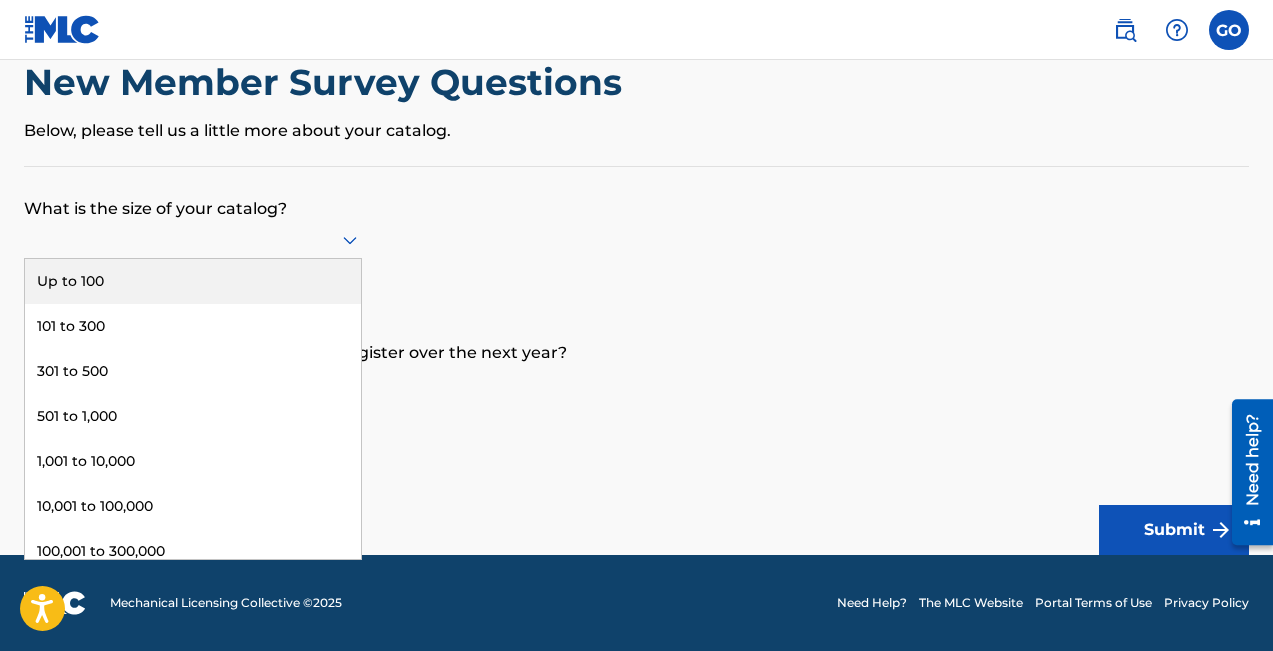 click on "Up to 100" at bounding box center (193, 281) 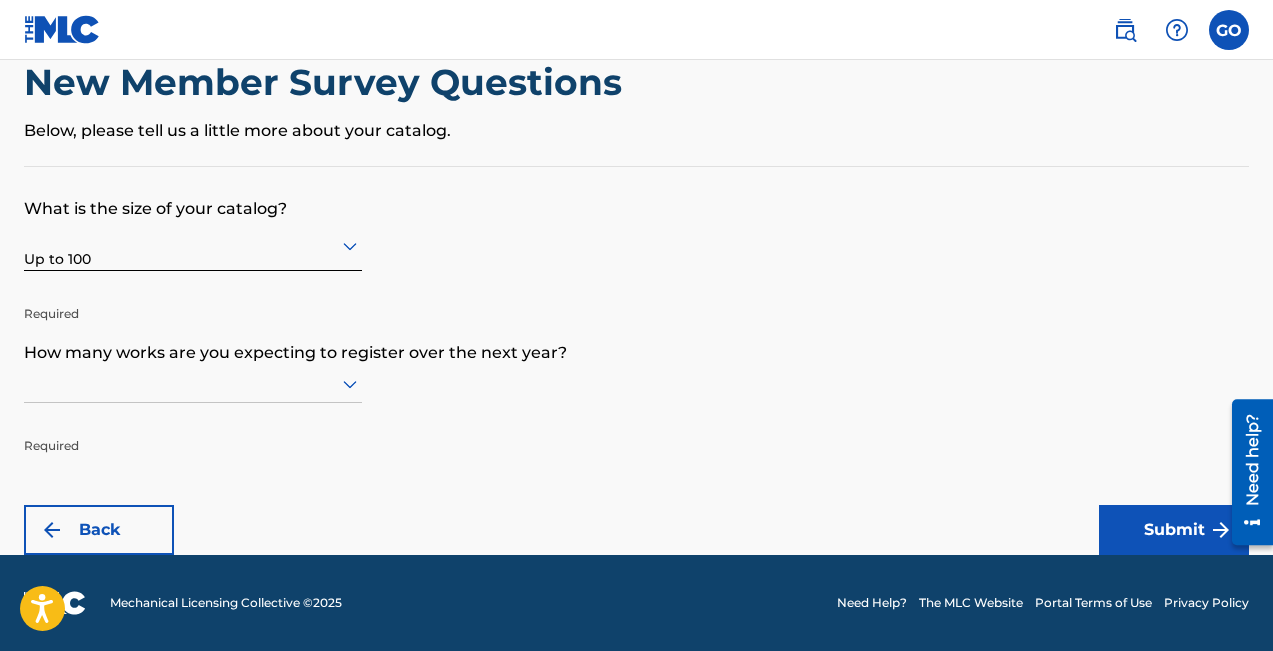 click at bounding box center [193, 383] 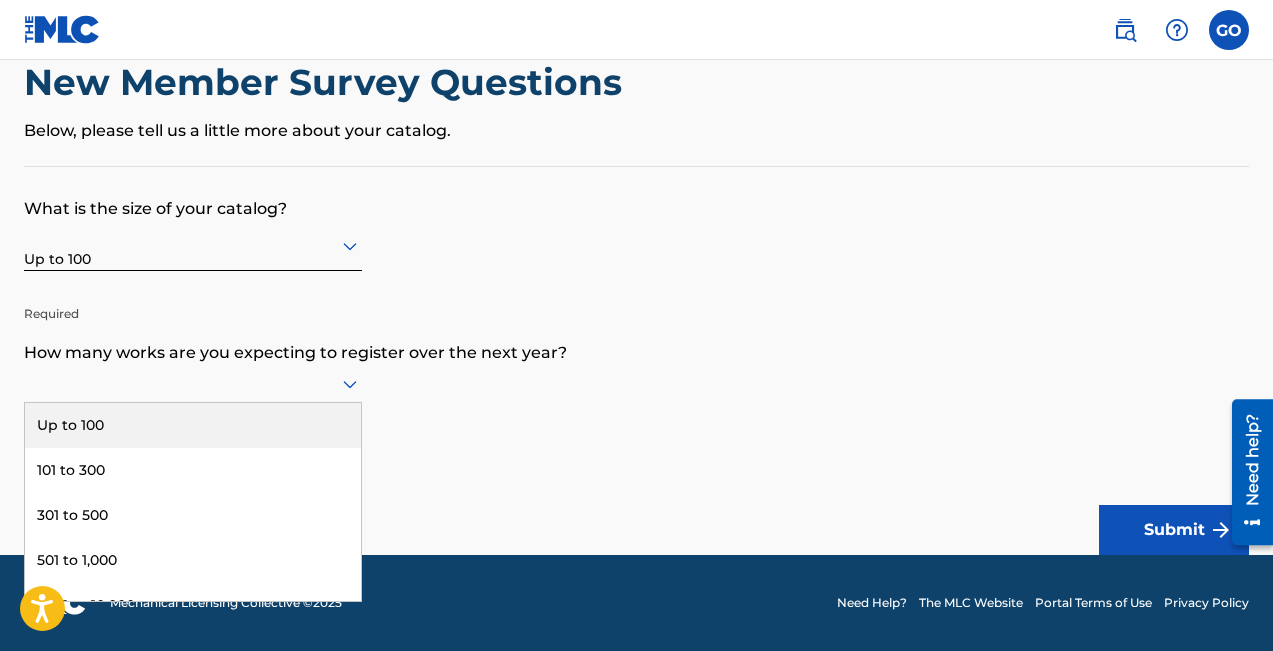 click on "Up to 100" at bounding box center (193, 425) 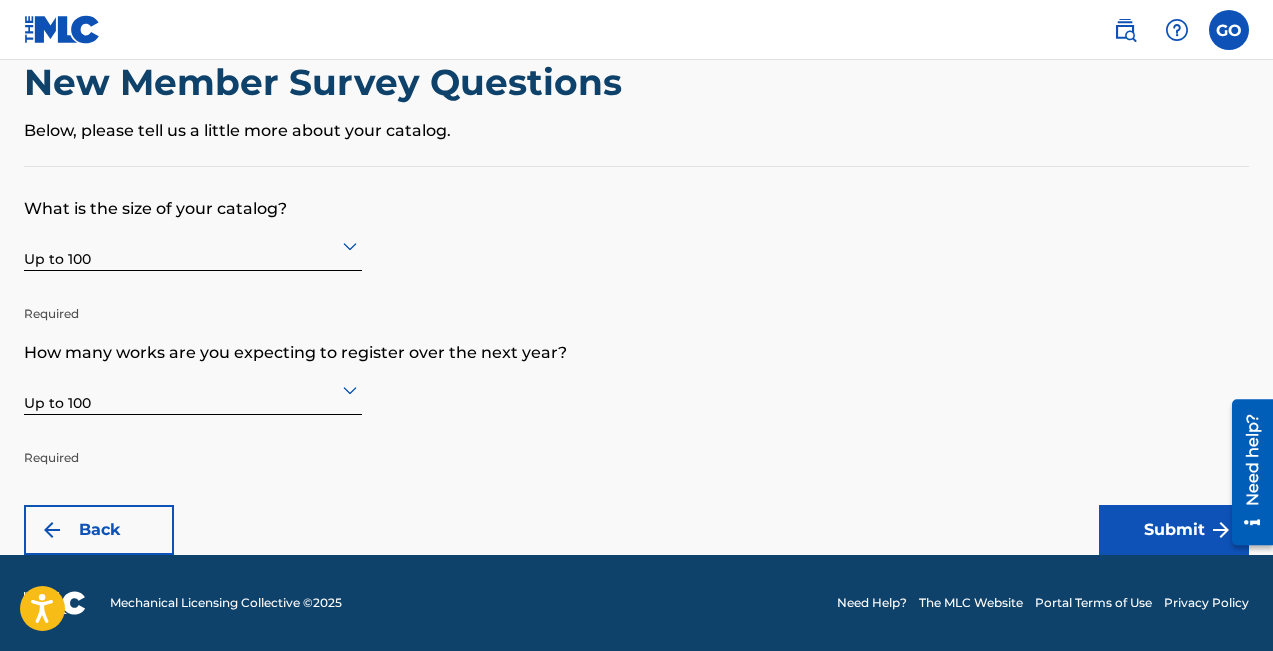 click on "Submit" at bounding box center [1174, 530] 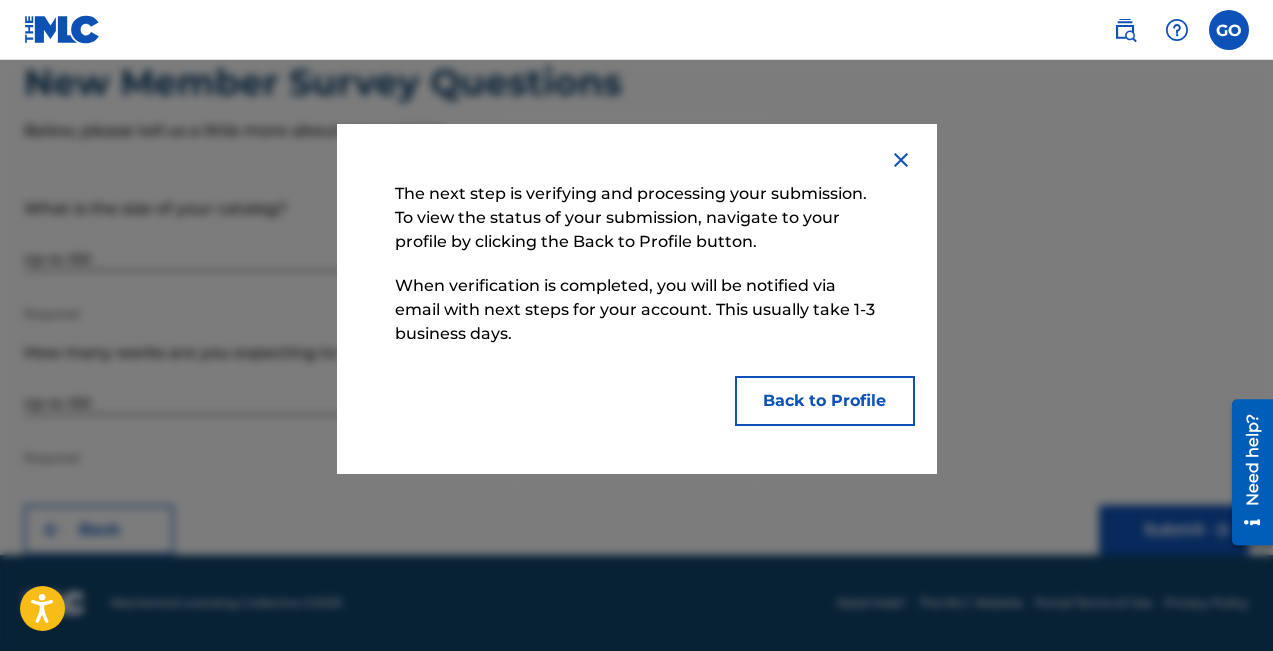 click on "Back to Profile" at bounding box center (825, 401) 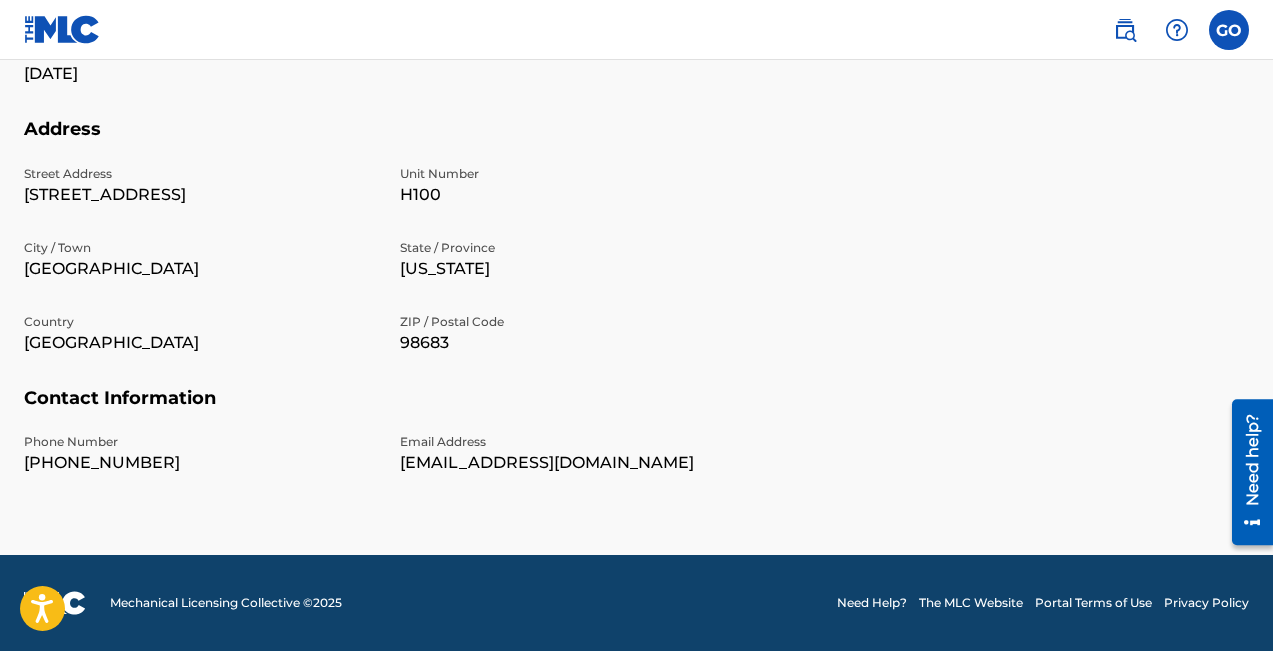 scroll, scrollTop: 0, scrollLeft: 0, axis: both 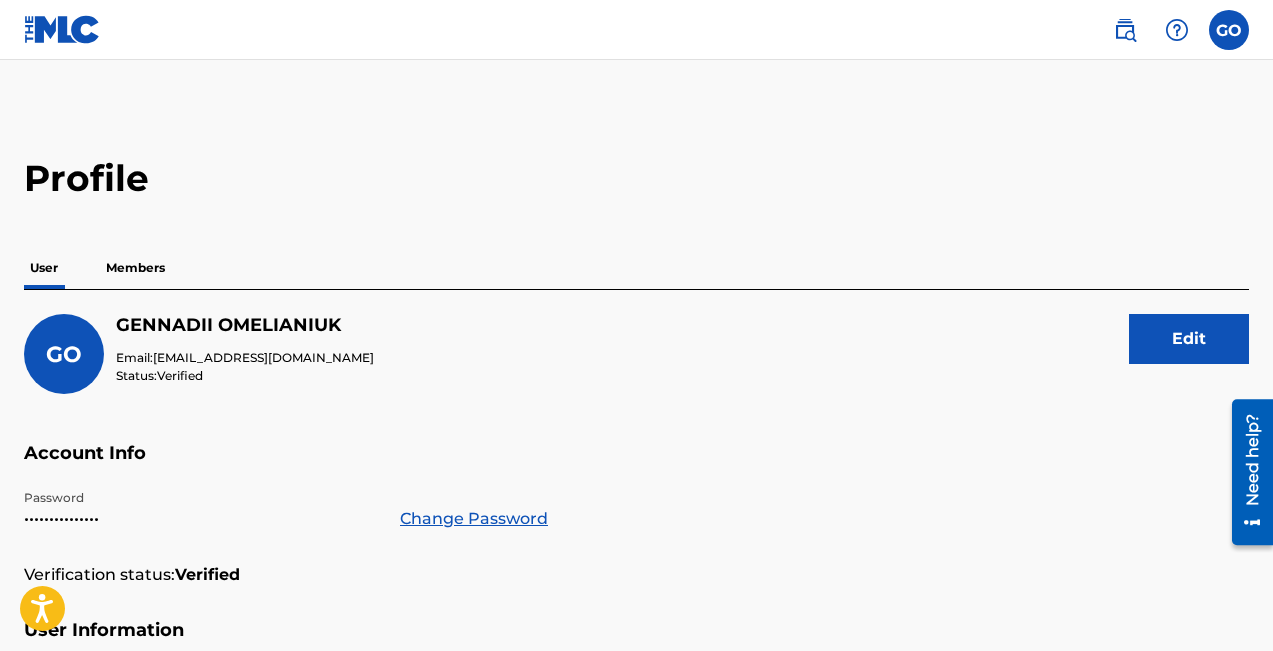 click on "Members" at bounding box center [135, 268] 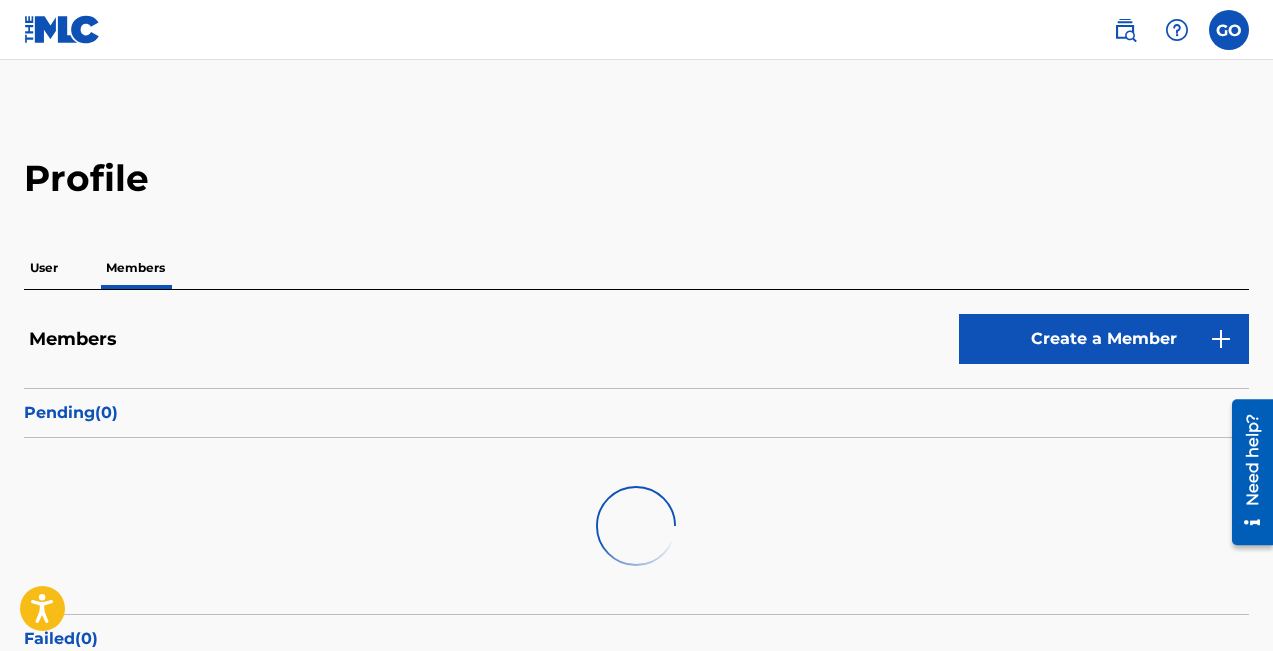 scroll, scrollTop: 0, scrollLeft: 0, axis: both 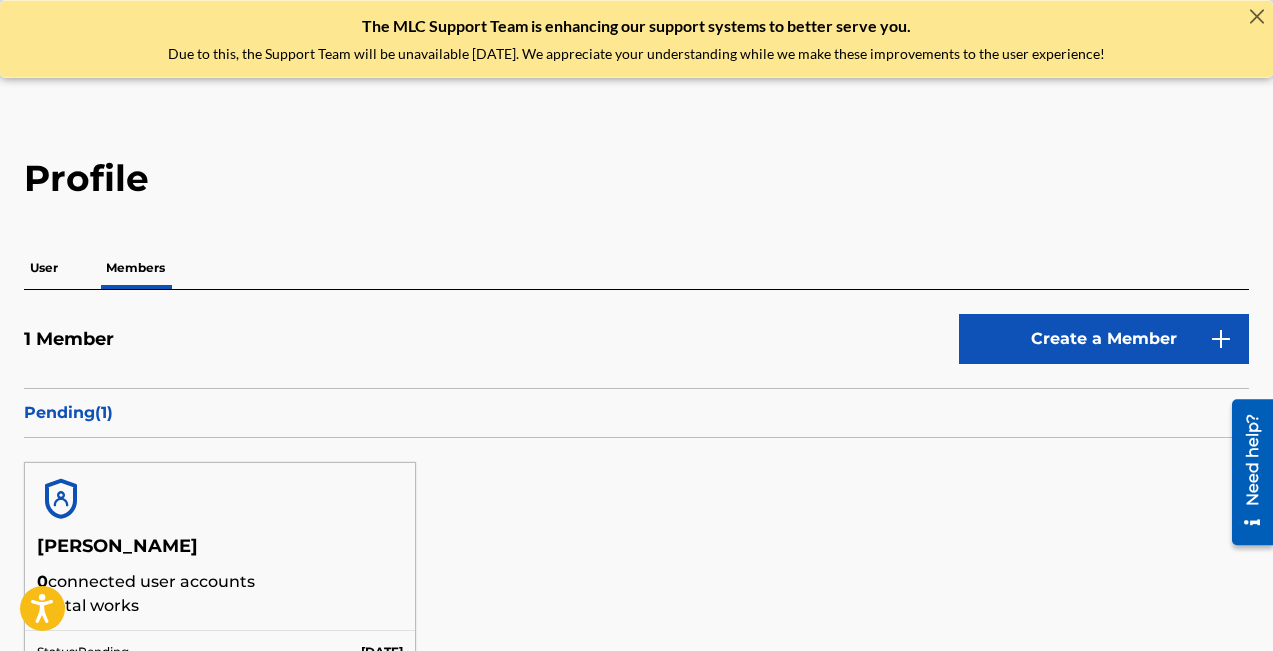 click on "Create a Member" at bounding box center [1104, 339] 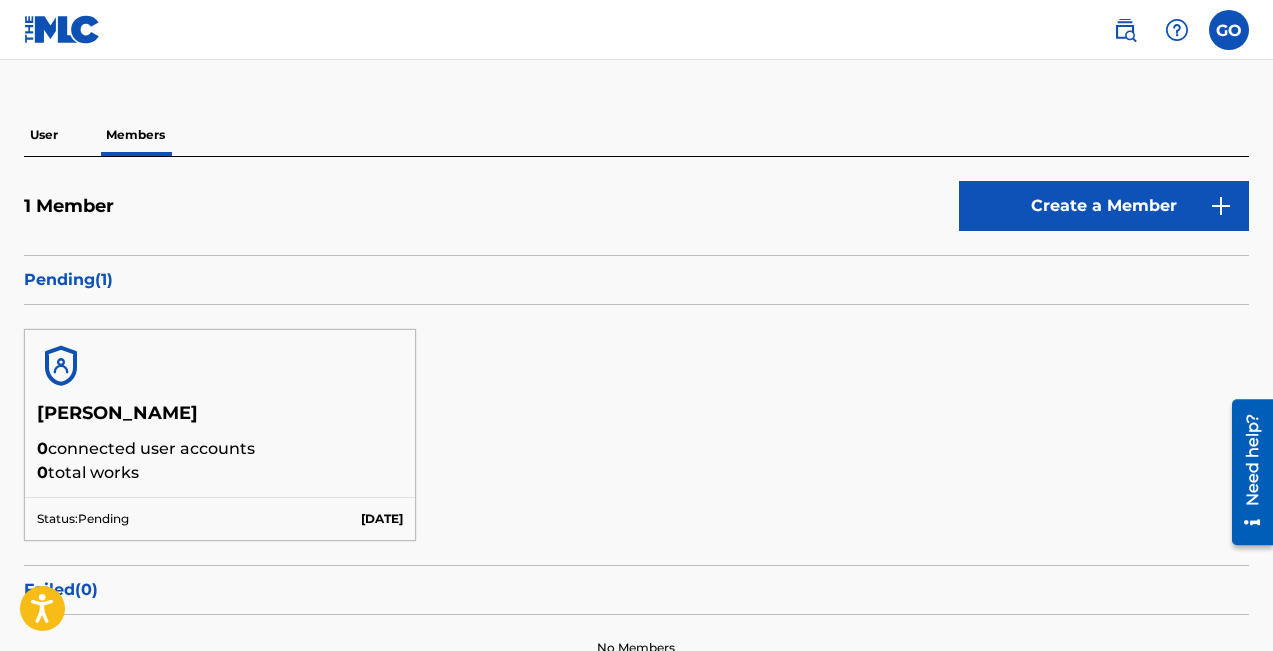 scroll, scrollTop: 173, scrollLeft: 0, axis: vertical 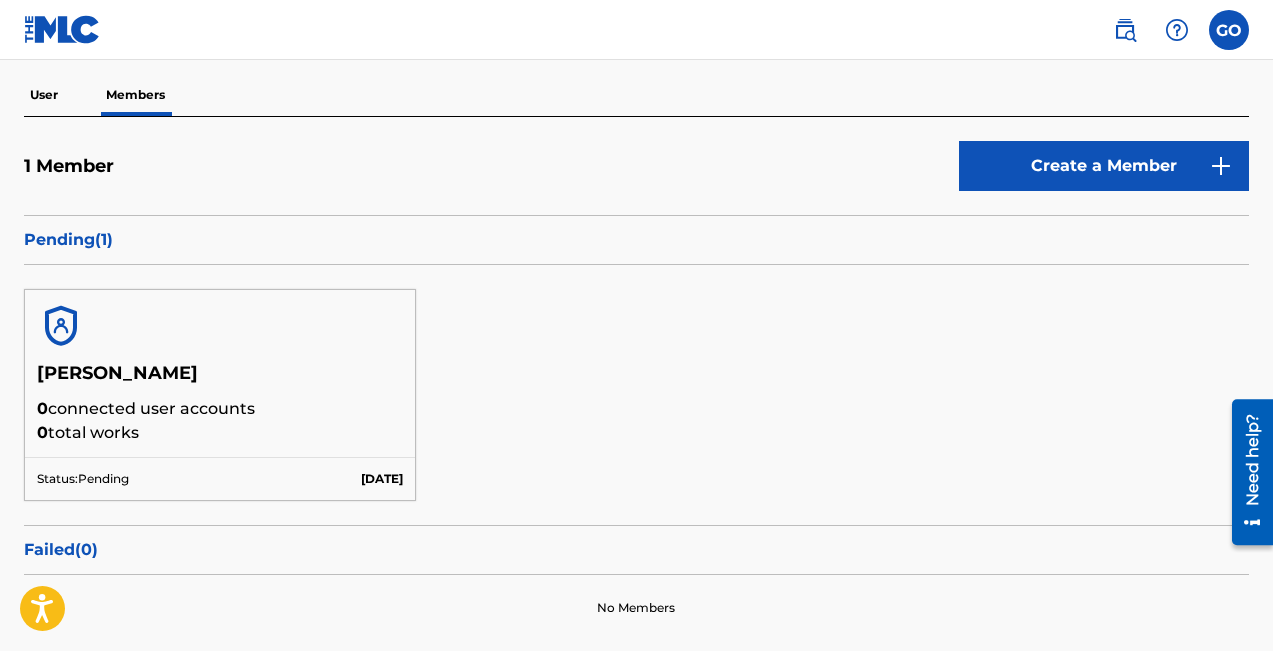 click at bounding box center (220, 326) 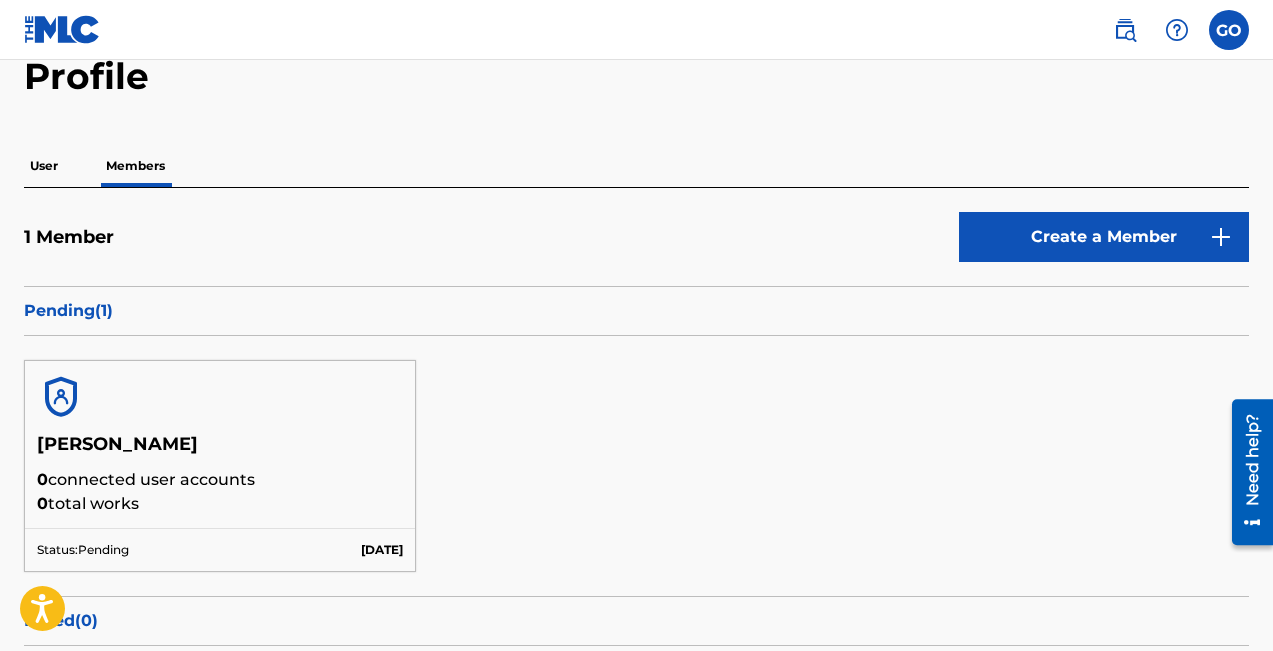 scroll, scrollTop: 80, scrollLeft: 0, axis: vertical 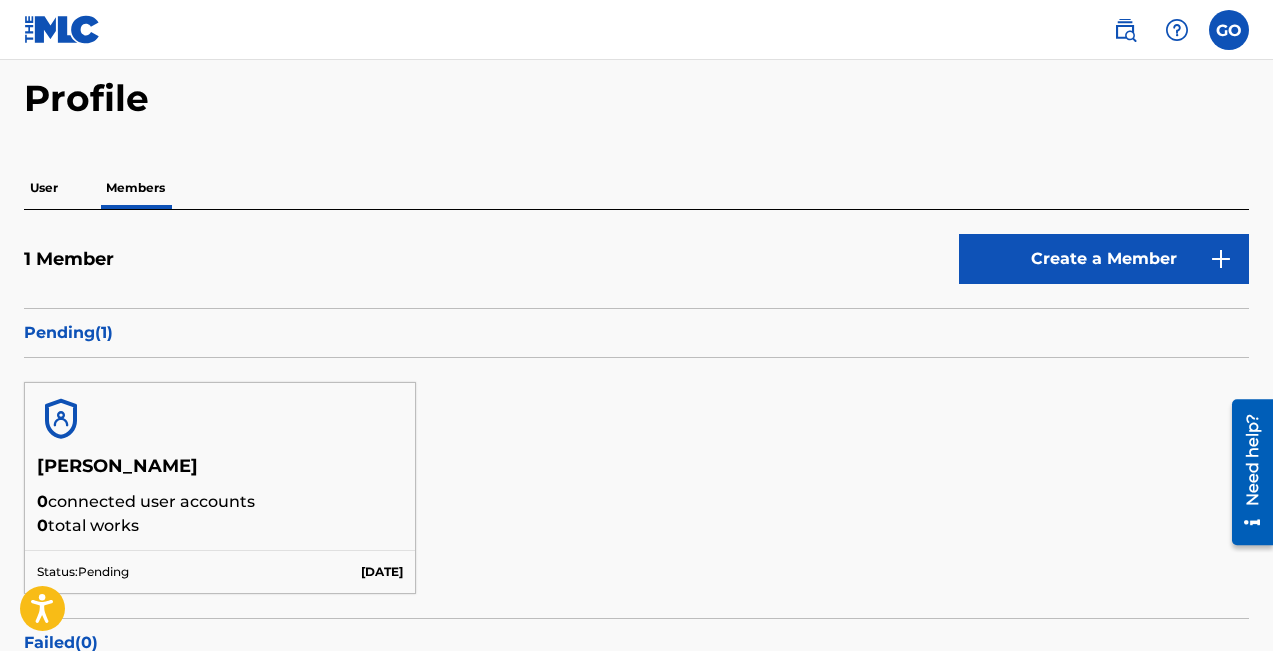 click on "User" at bounding box center (44, 188) 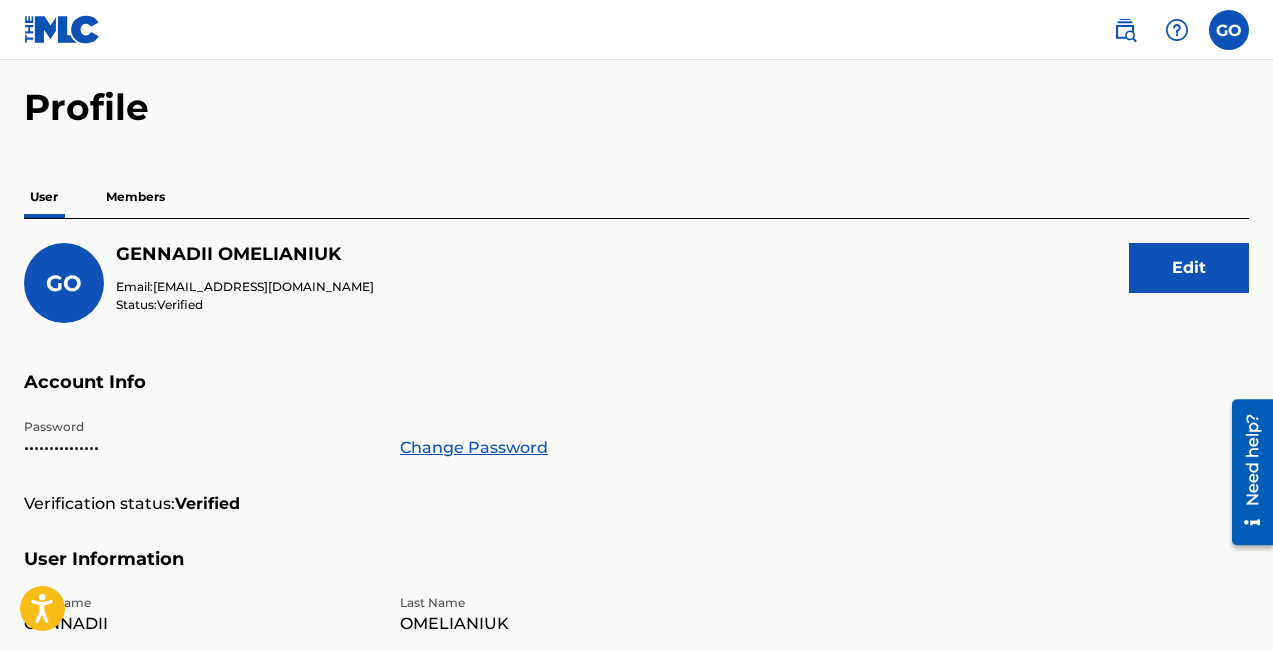 scroll, scrollTop: 72, scrollLeft: 0, axis: vertical 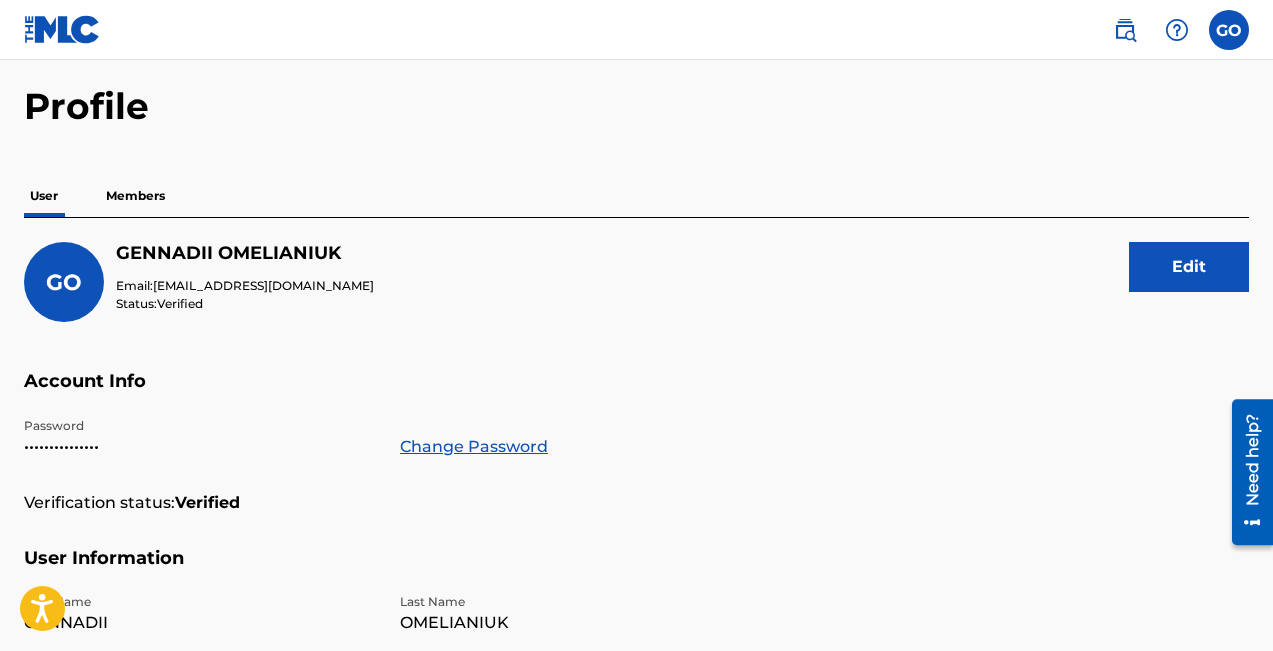 click on "Members" at bounding box center [135, 196] 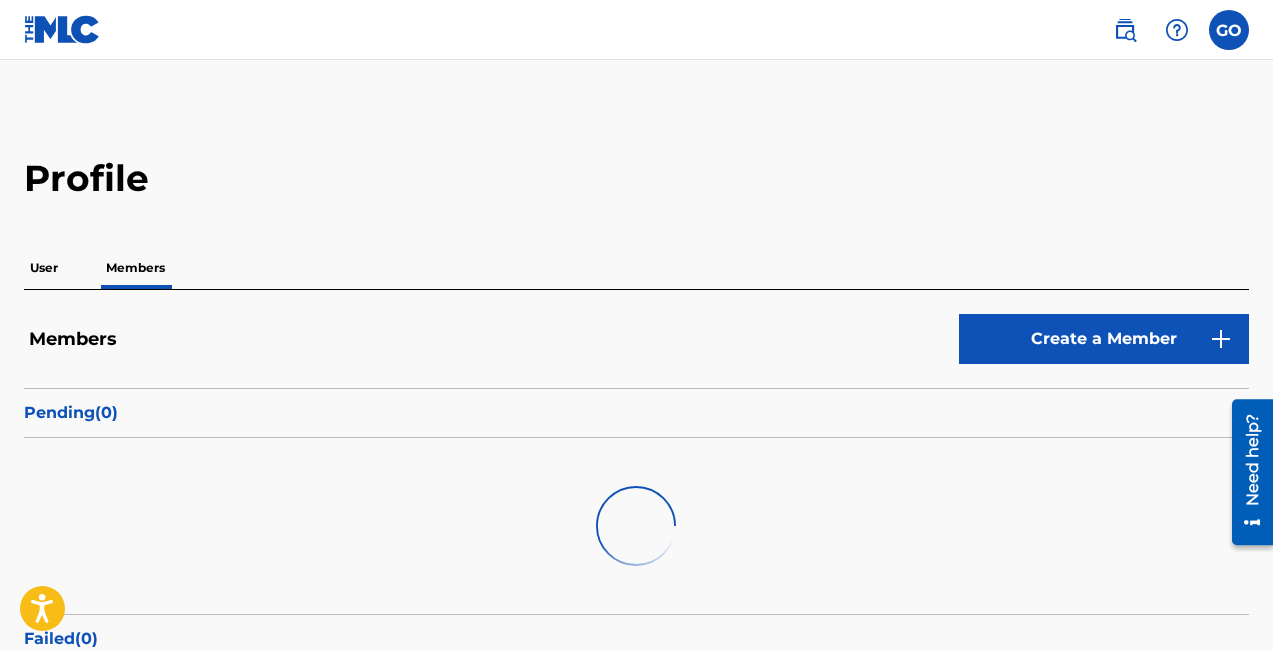 scroll, scrollTop: 0, scrollLeft: 0, axis: both 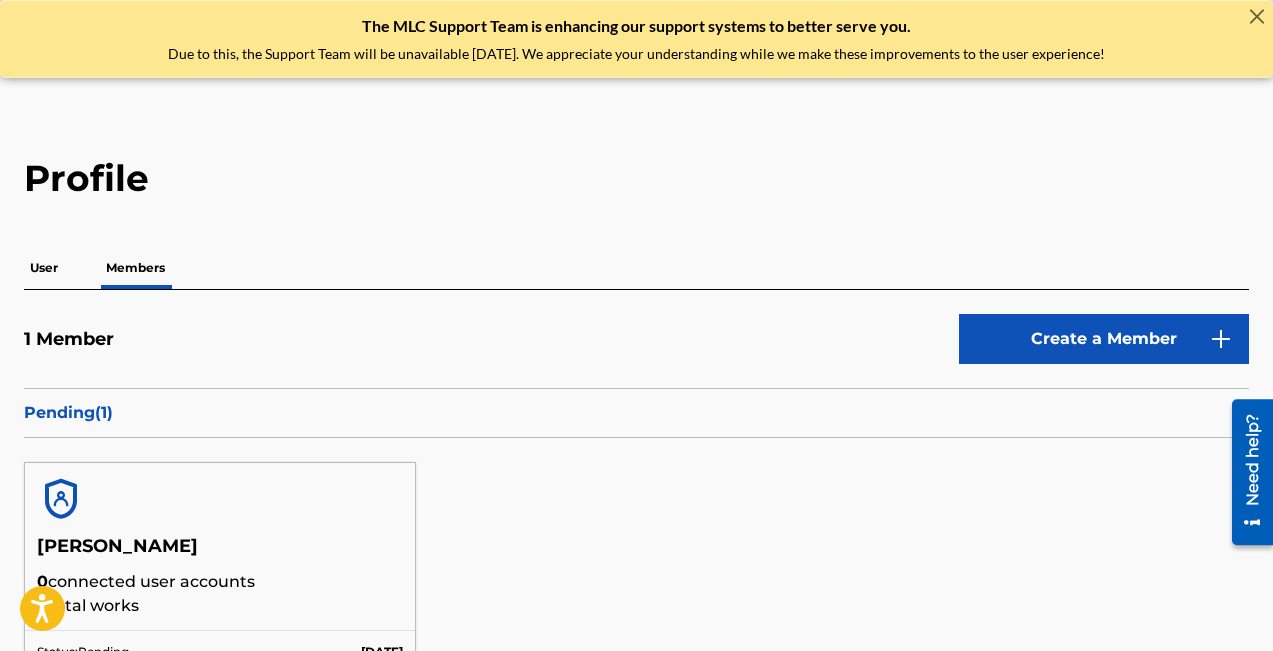 click at bounding box center (220, 499) 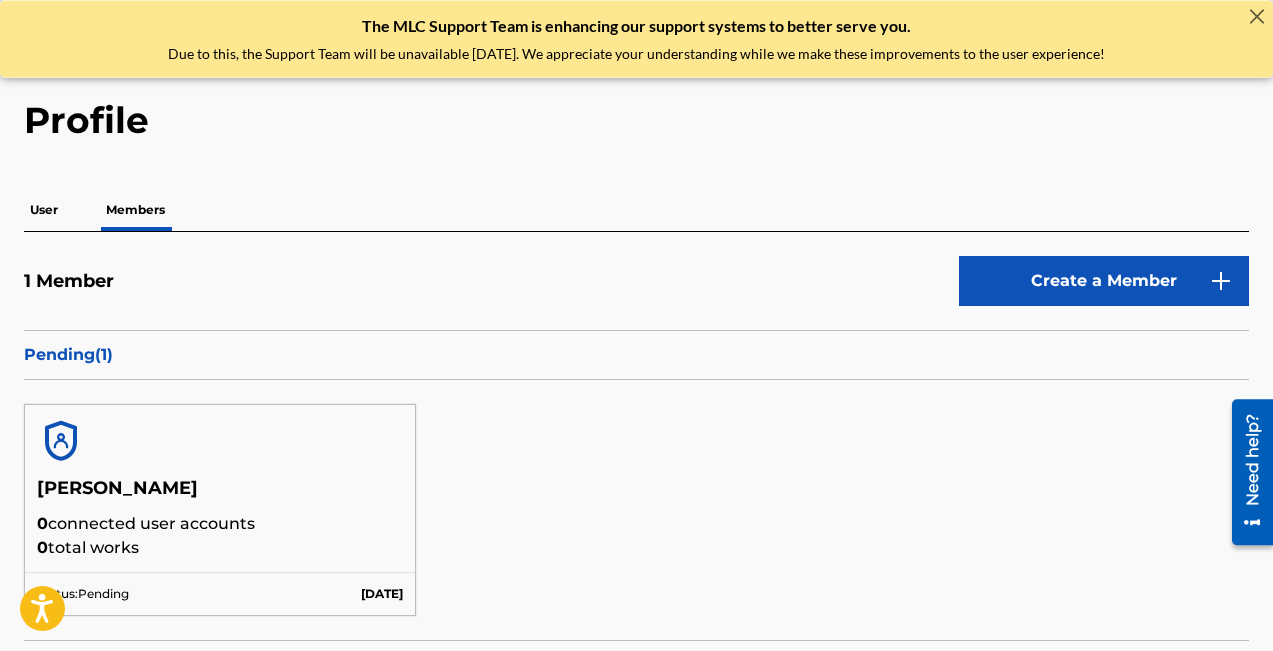 scroll, scrollTop: 0, scrollLeft: 0, axis: both 